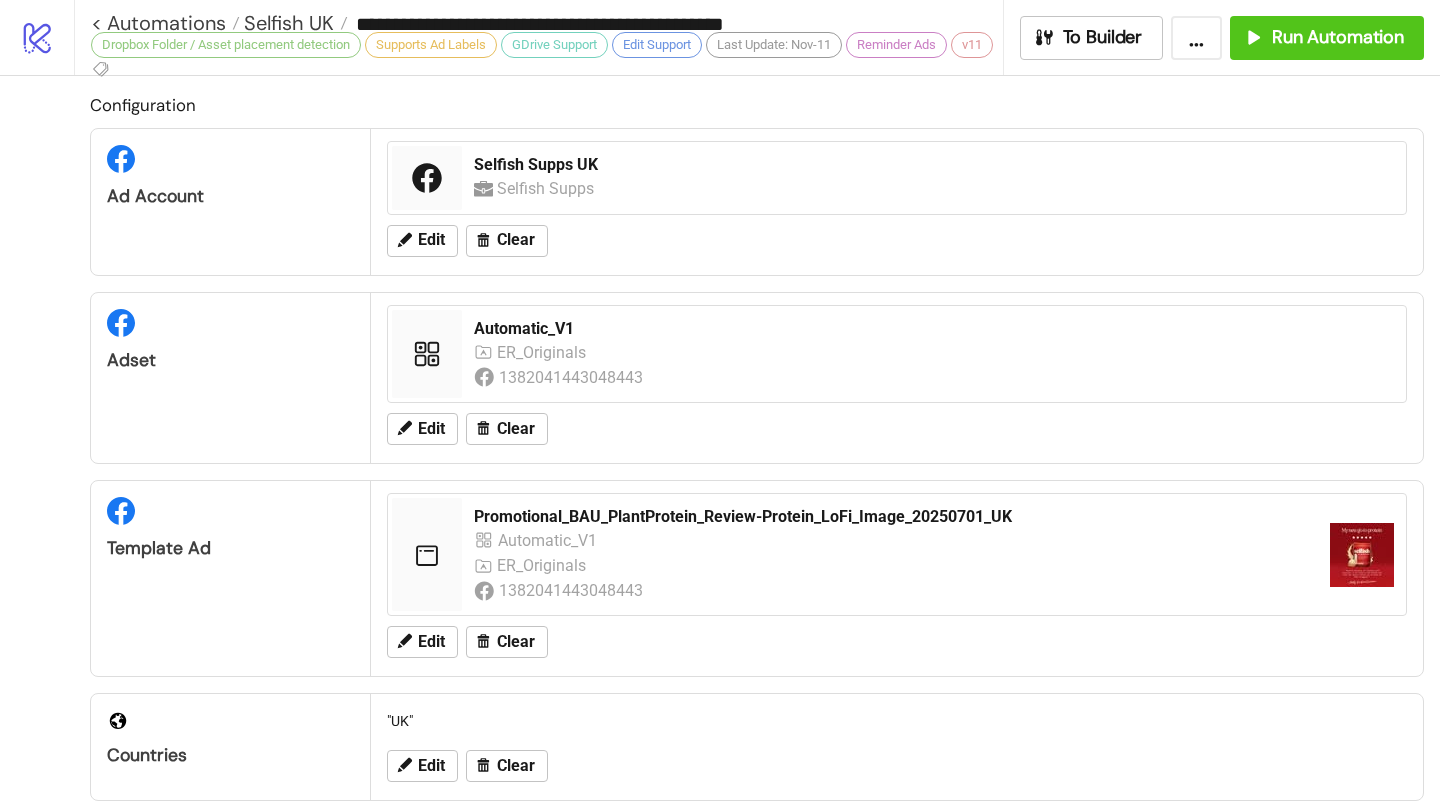 scroll, scrollTop: 0, scrollLeft: 0, axis: both 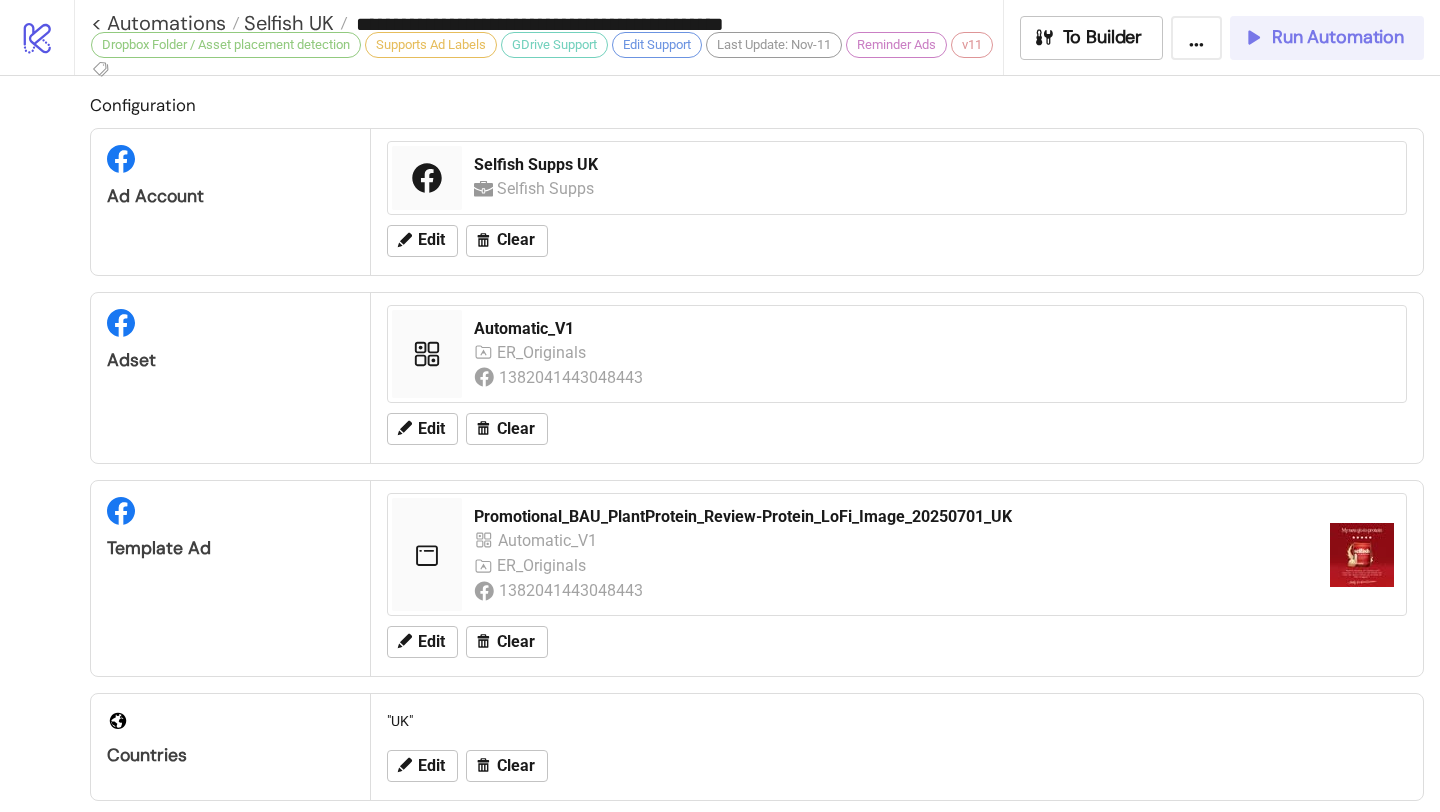 click on "Run Automation" at bounding box center (1323, 37) 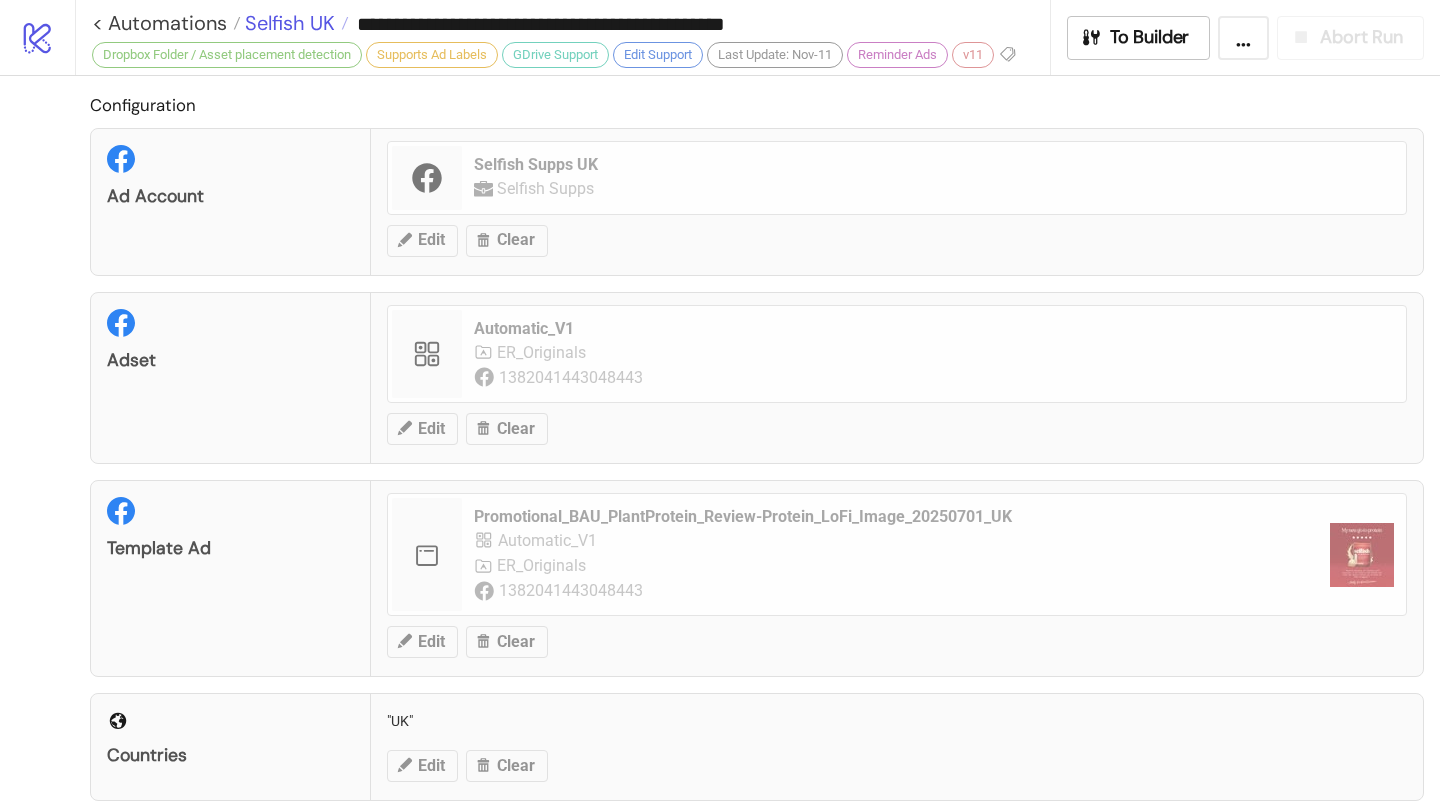 click on "Selfish UK" at bounding box center (287, 23) 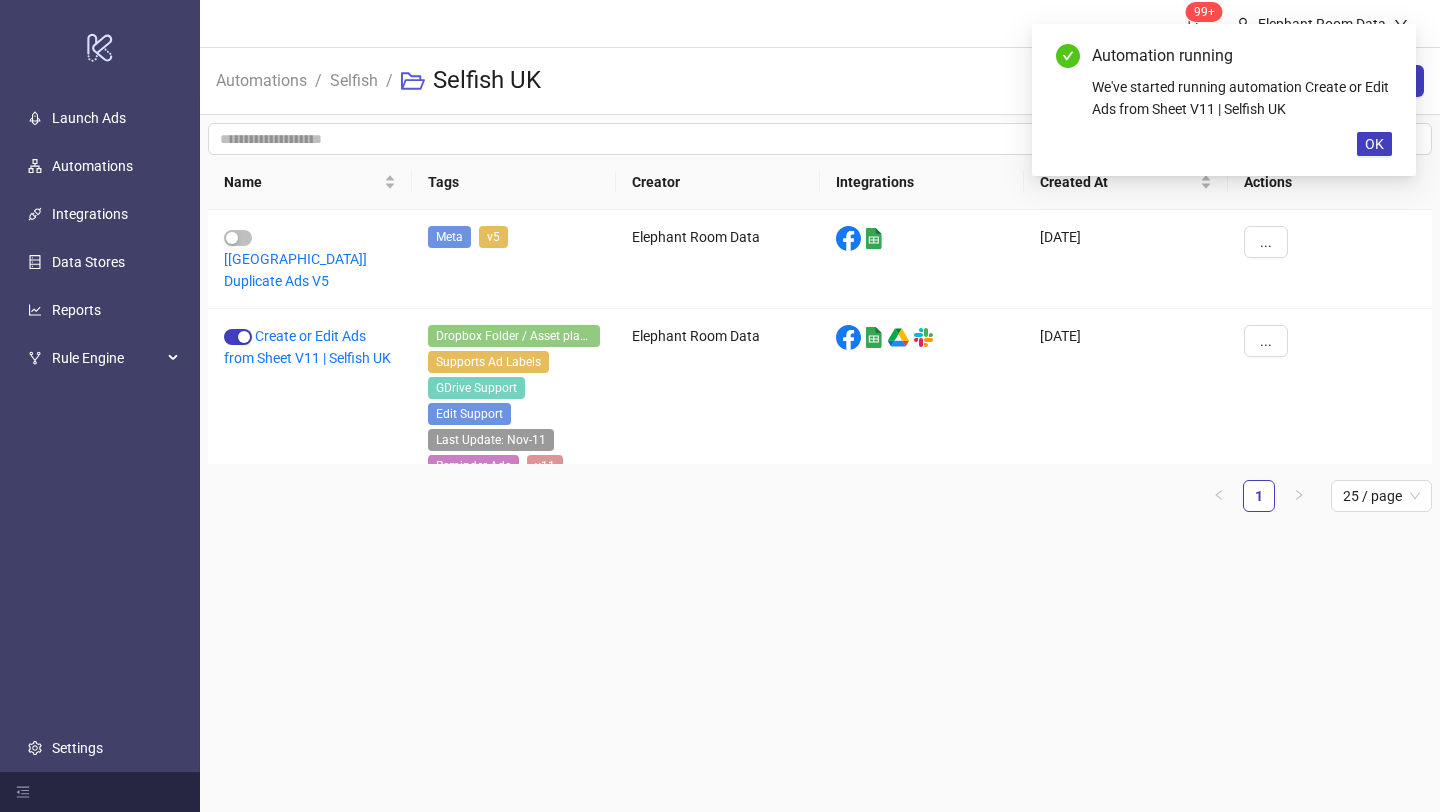 click on "Selfish" at bounding box center (354, 80) 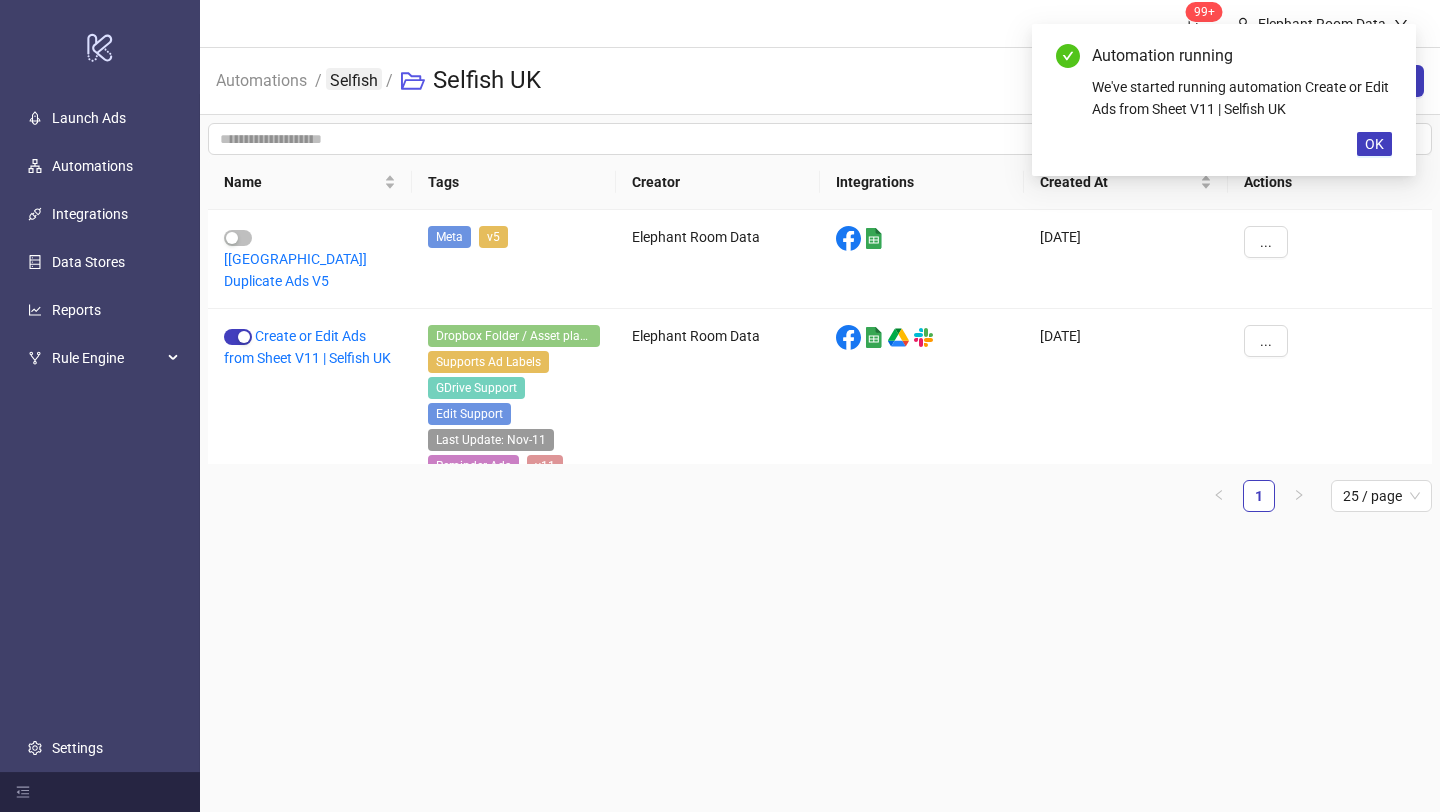 click on "Selfish" at bounding box center (354, 79) 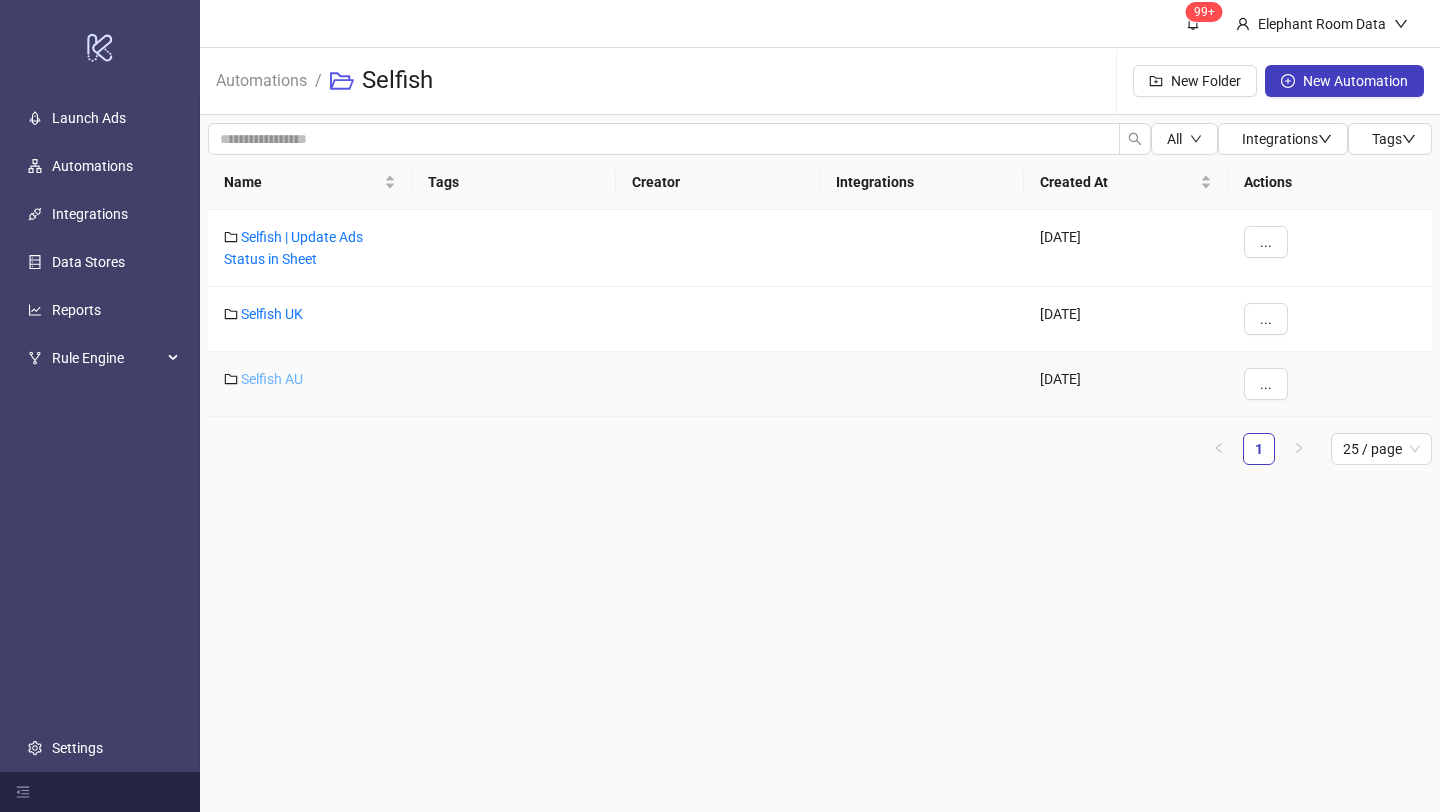 click on "Selfish AU" at bounding box center [272, 379] 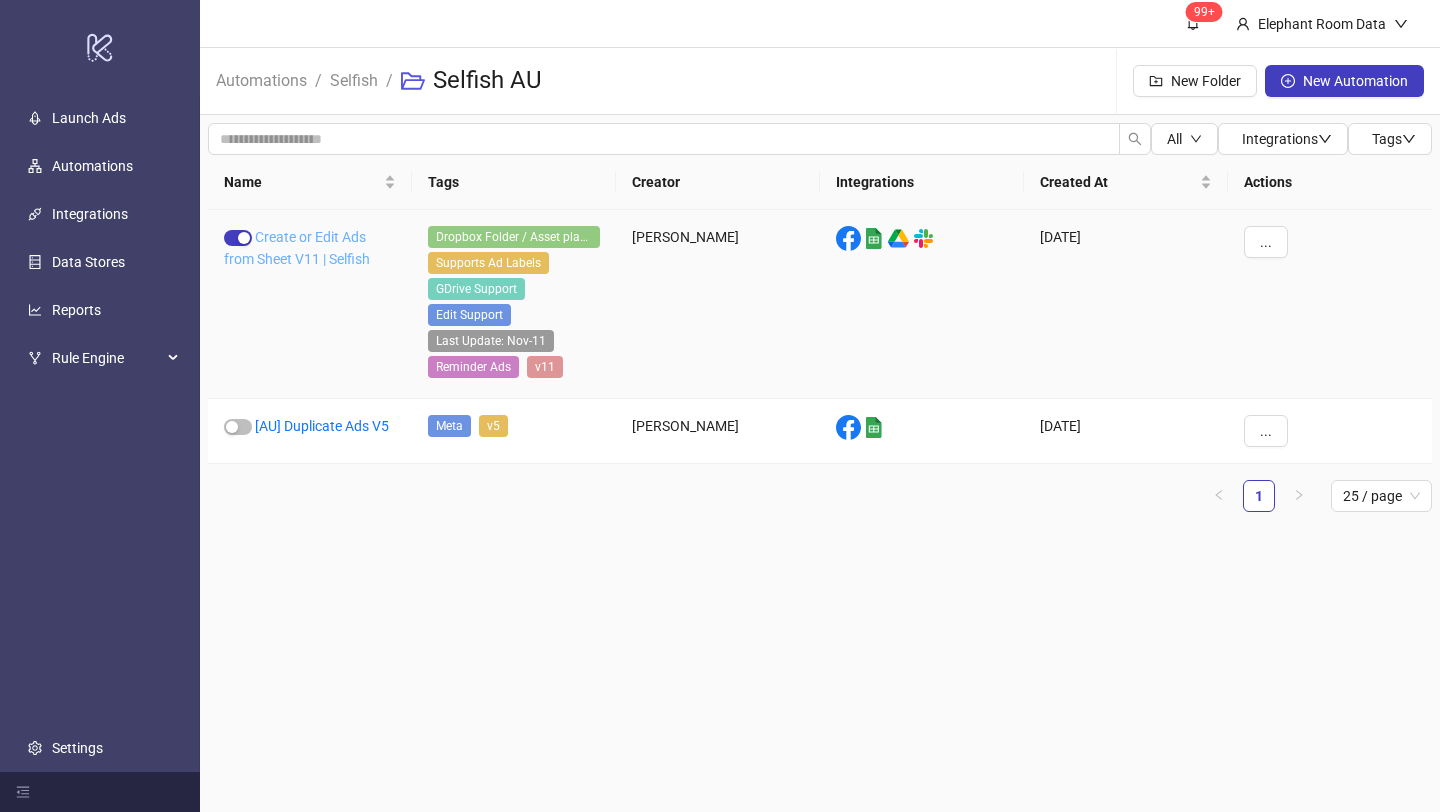 click on "Create or Edit Ads from Sheet V11 | Selfish" at bounding box center (297, 248) 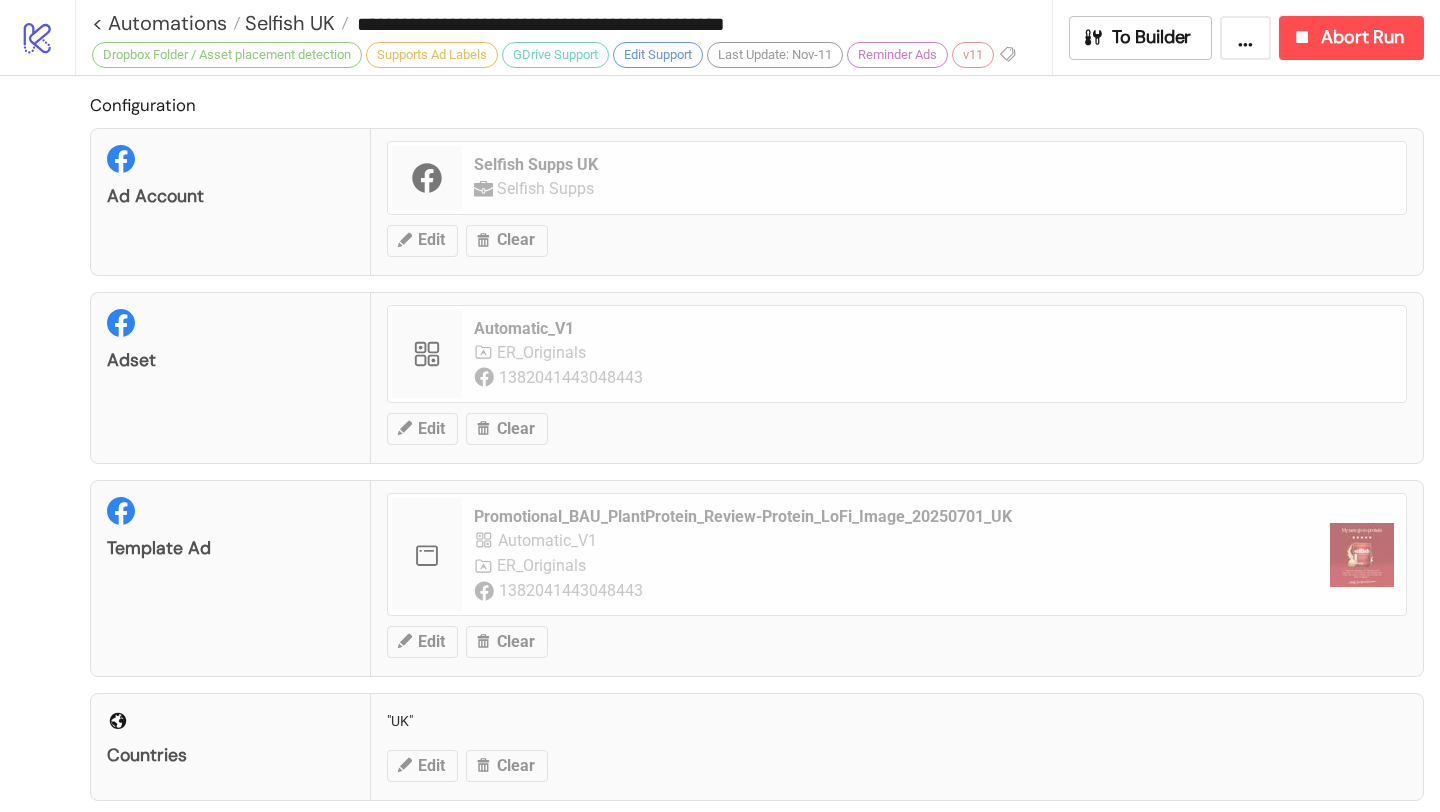 type on "**********" 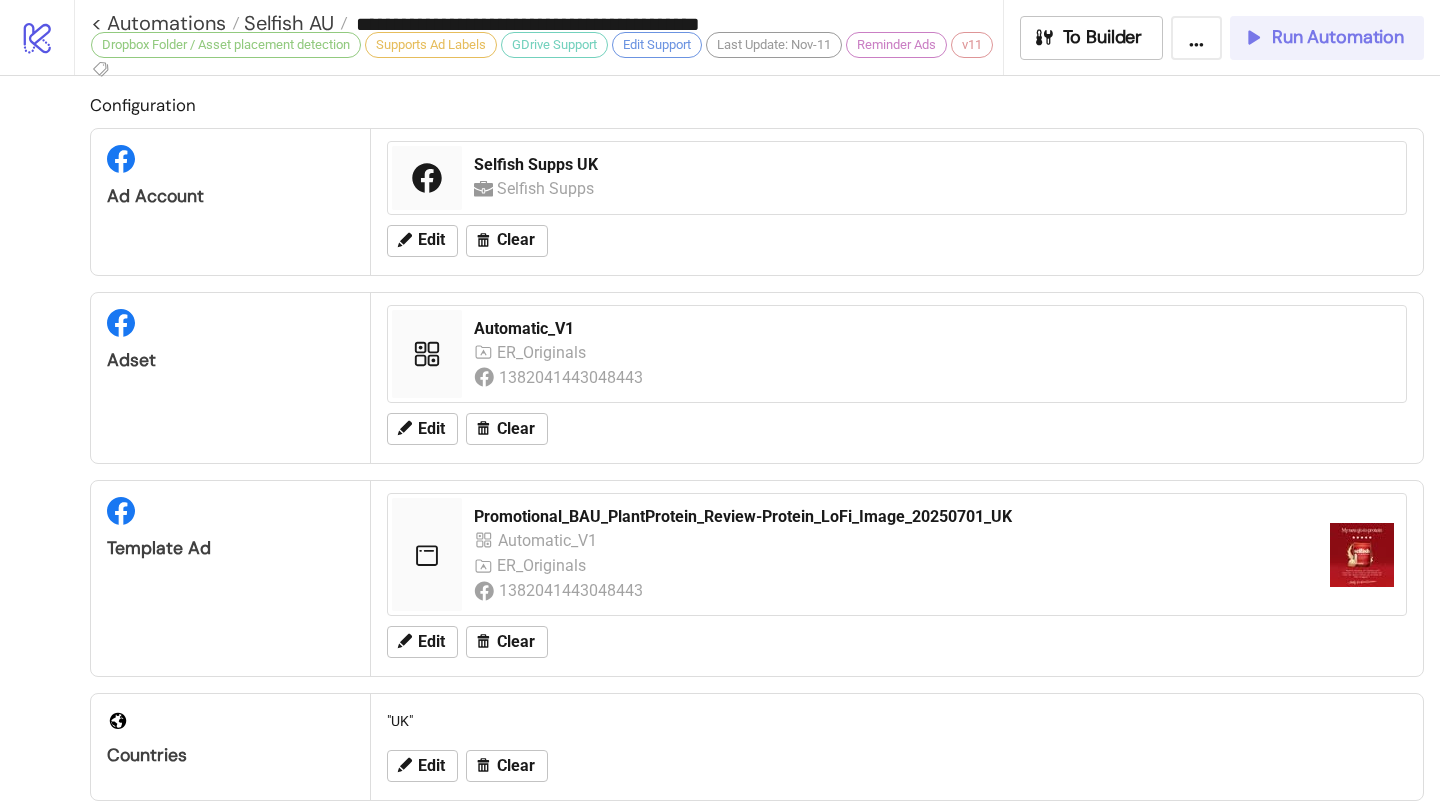 click 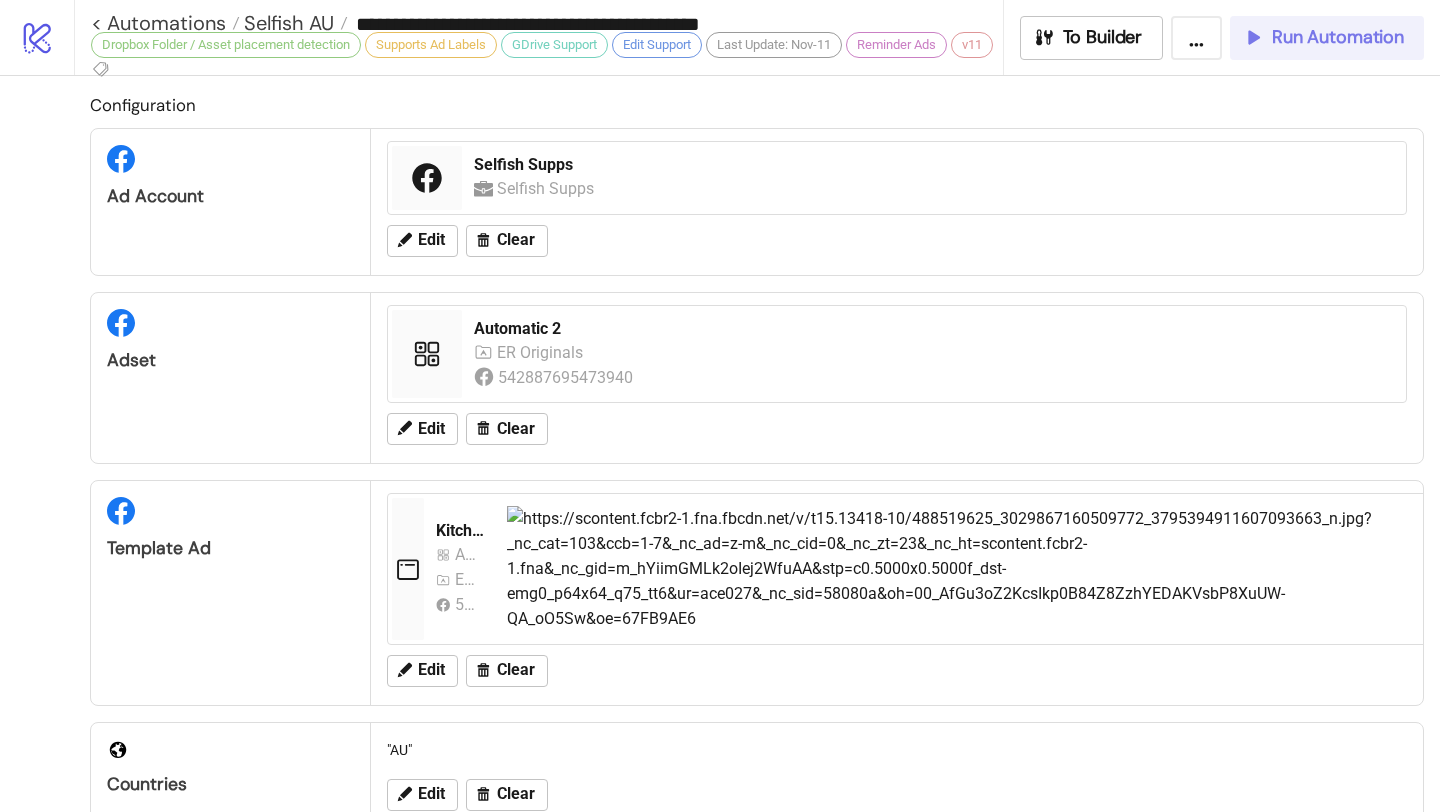 click on "Run Automation" at bounding box center (1338, 37) 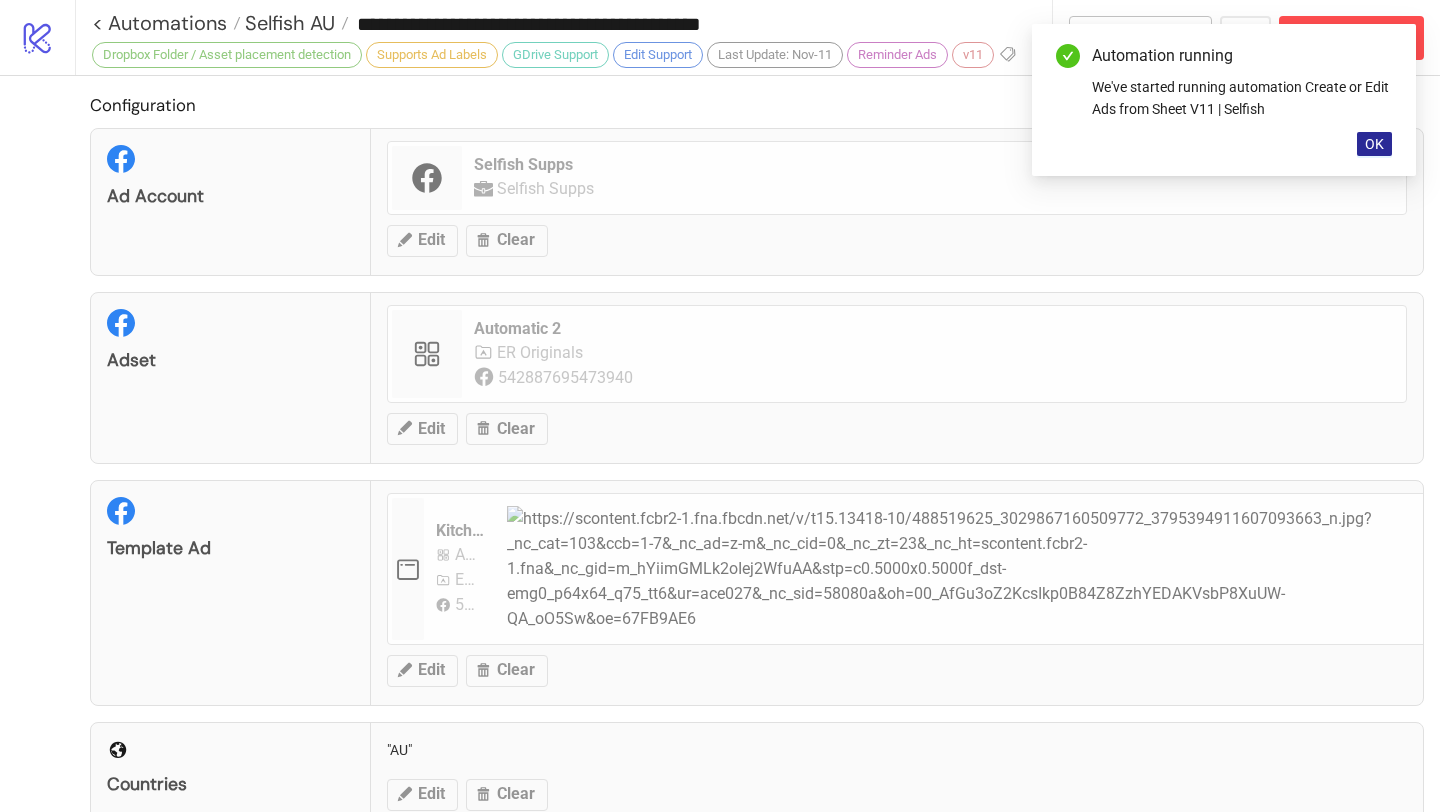 click on "OK" at bounding box center (1374, 144) 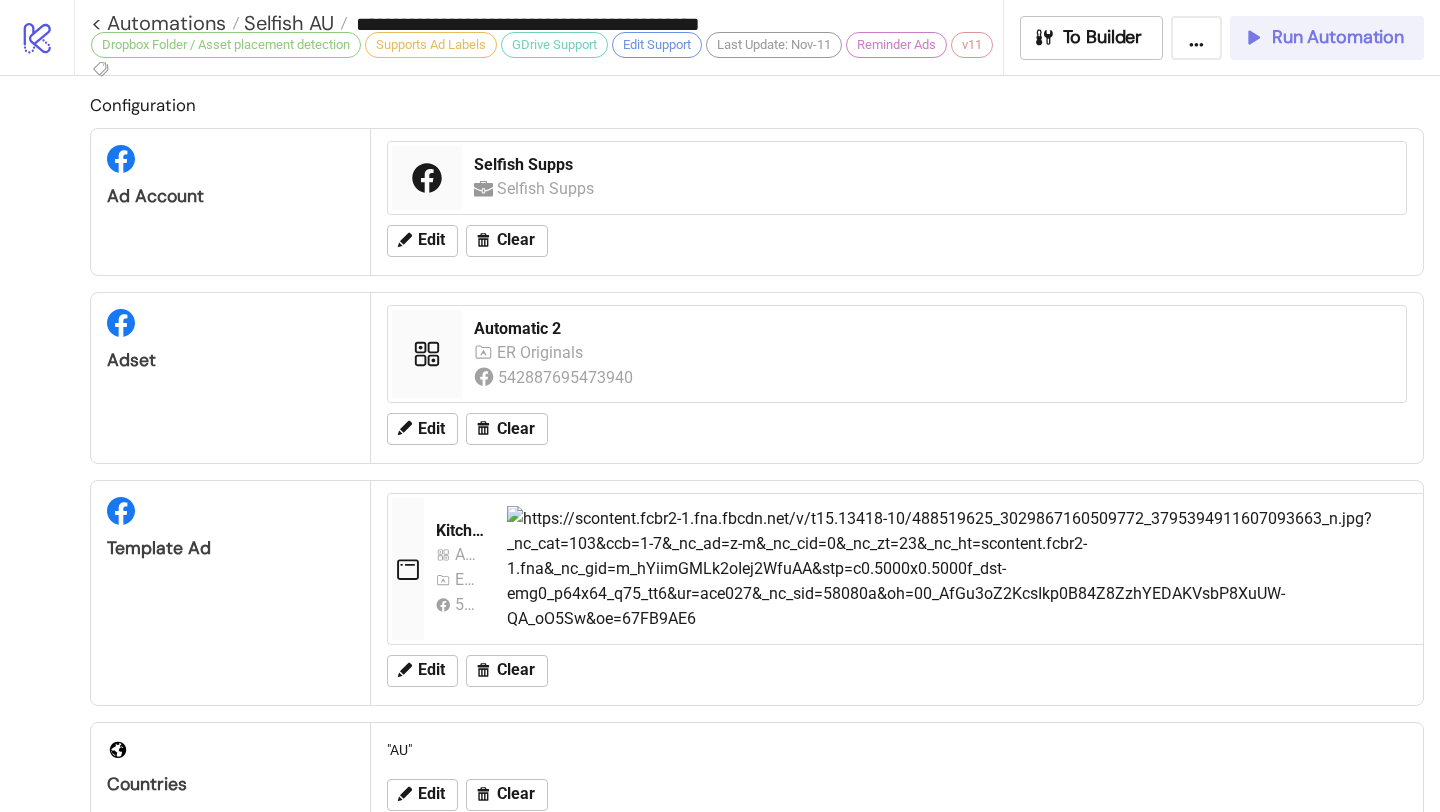 click on "Run Automation" at bounding box center [1338, 37] 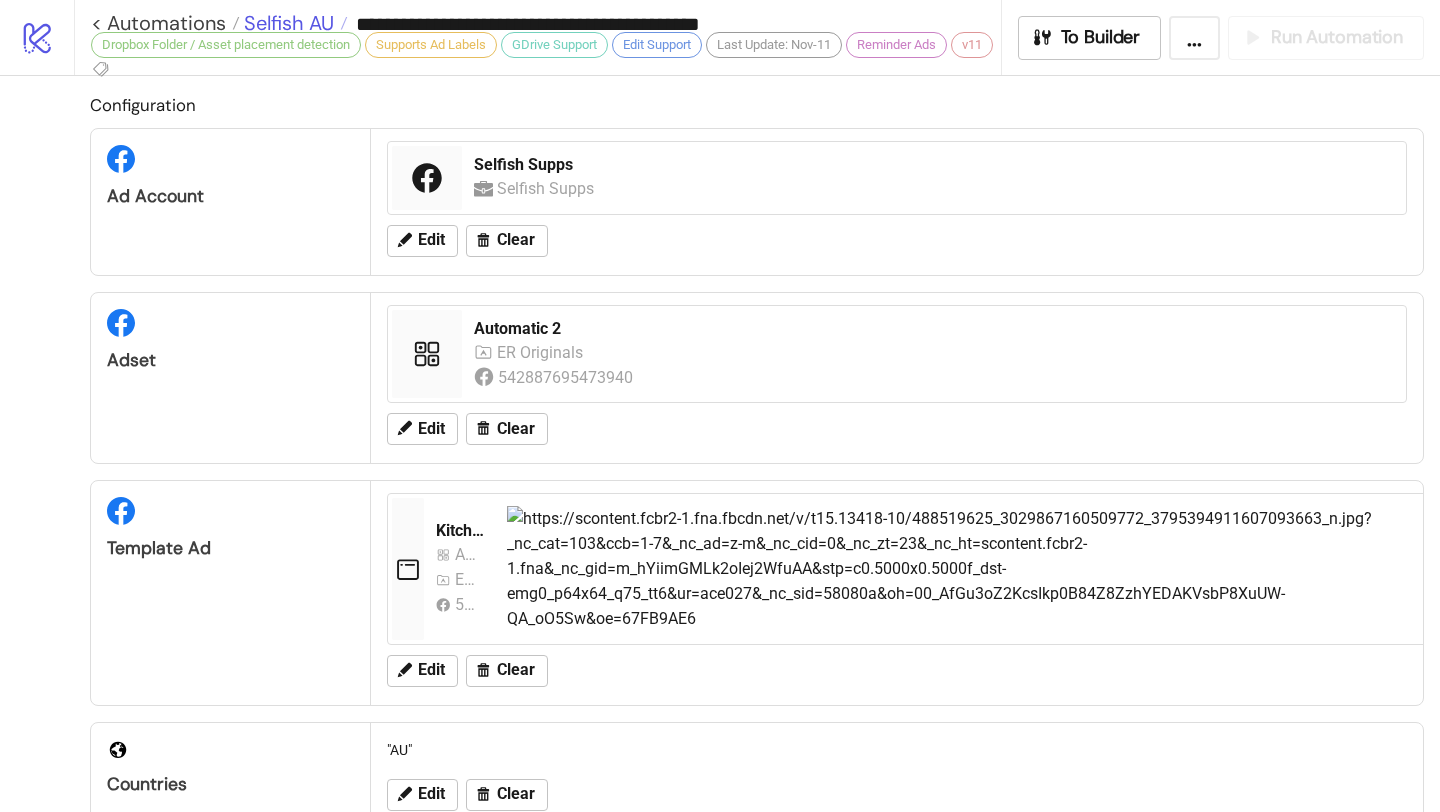 click on "Selfish AU" at bounding box center [286, 23] 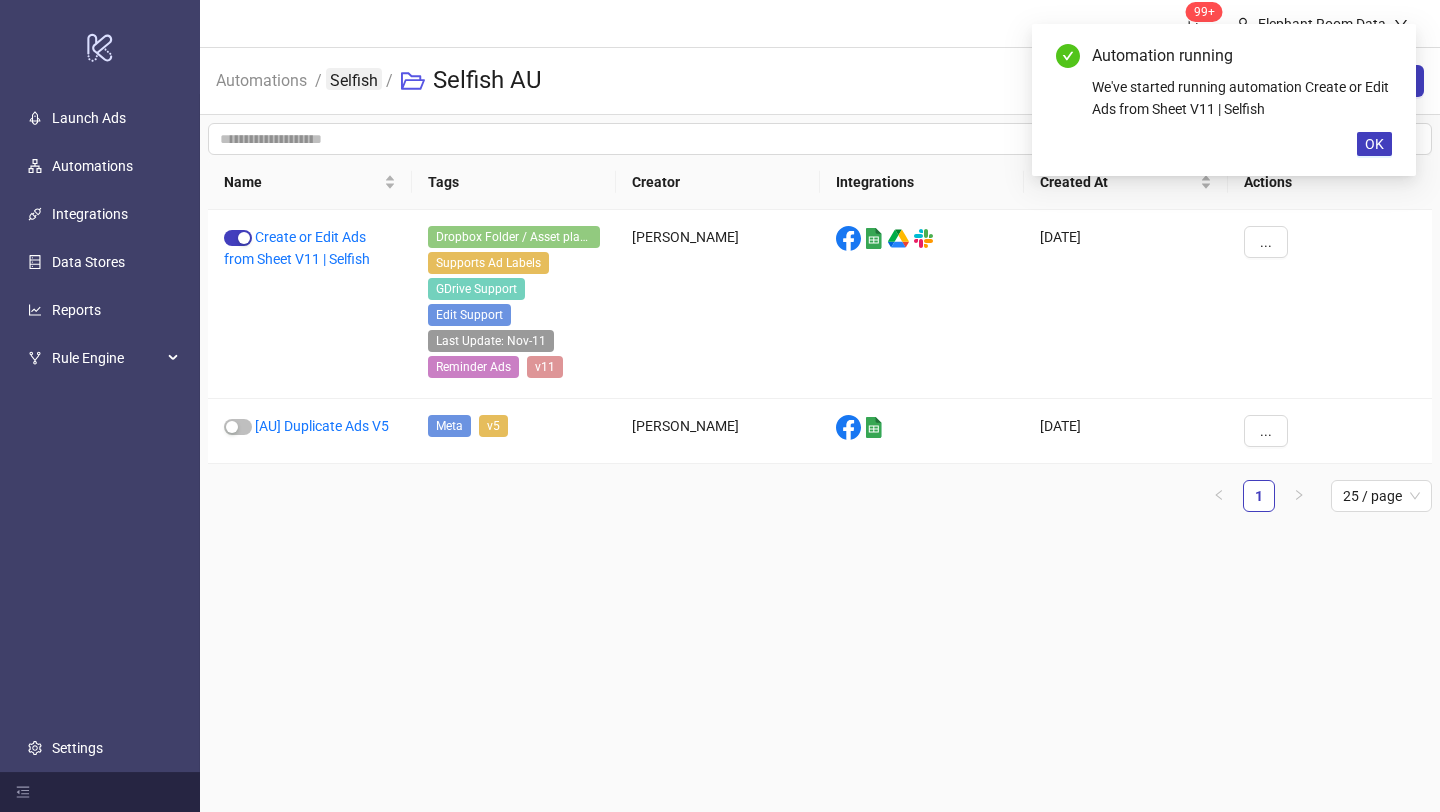 click on "Selfish" at bounding box center (354, 79) 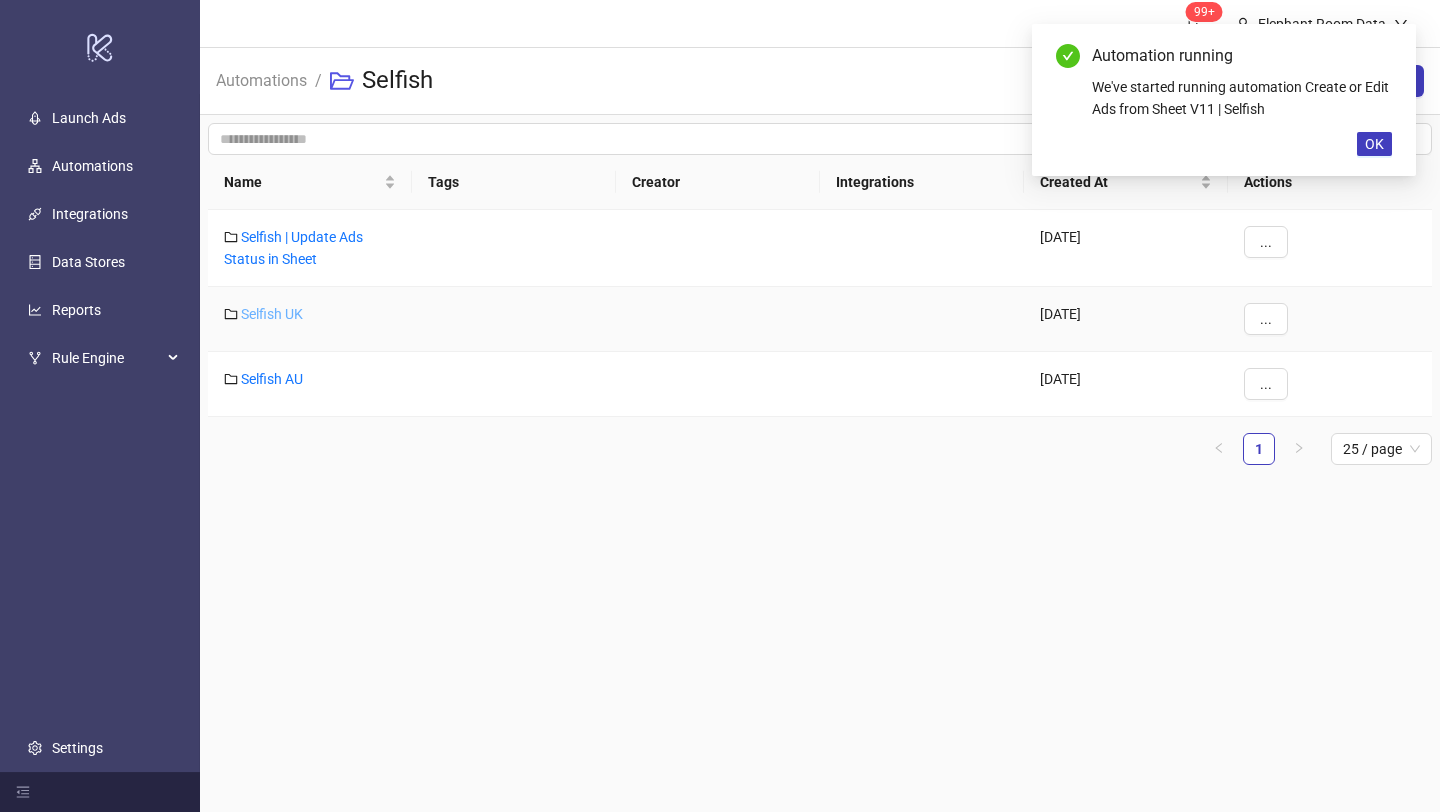 click on "Selfish UK" at bounding box center (272, 314) 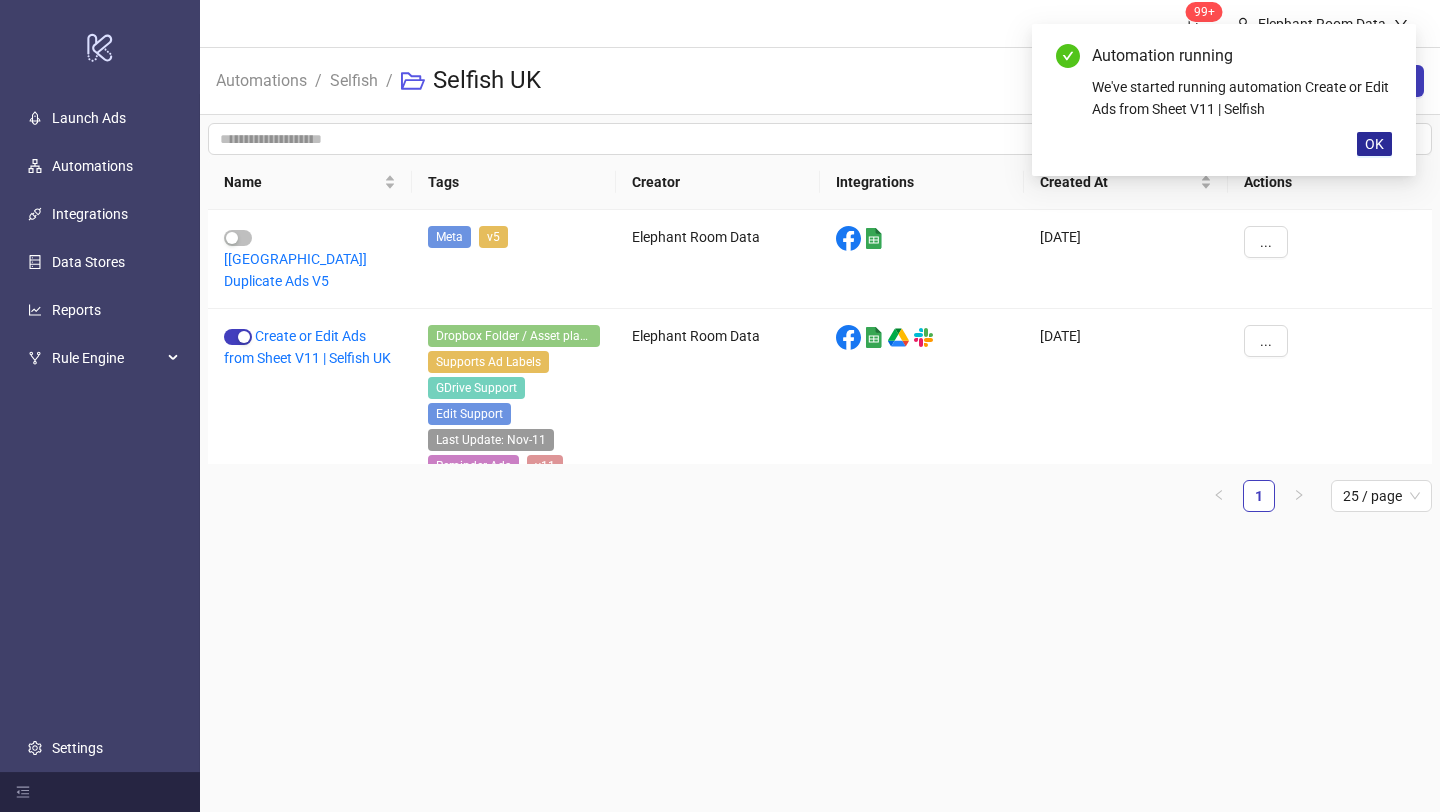 click on "OK" at bounding box center (1374, 144) 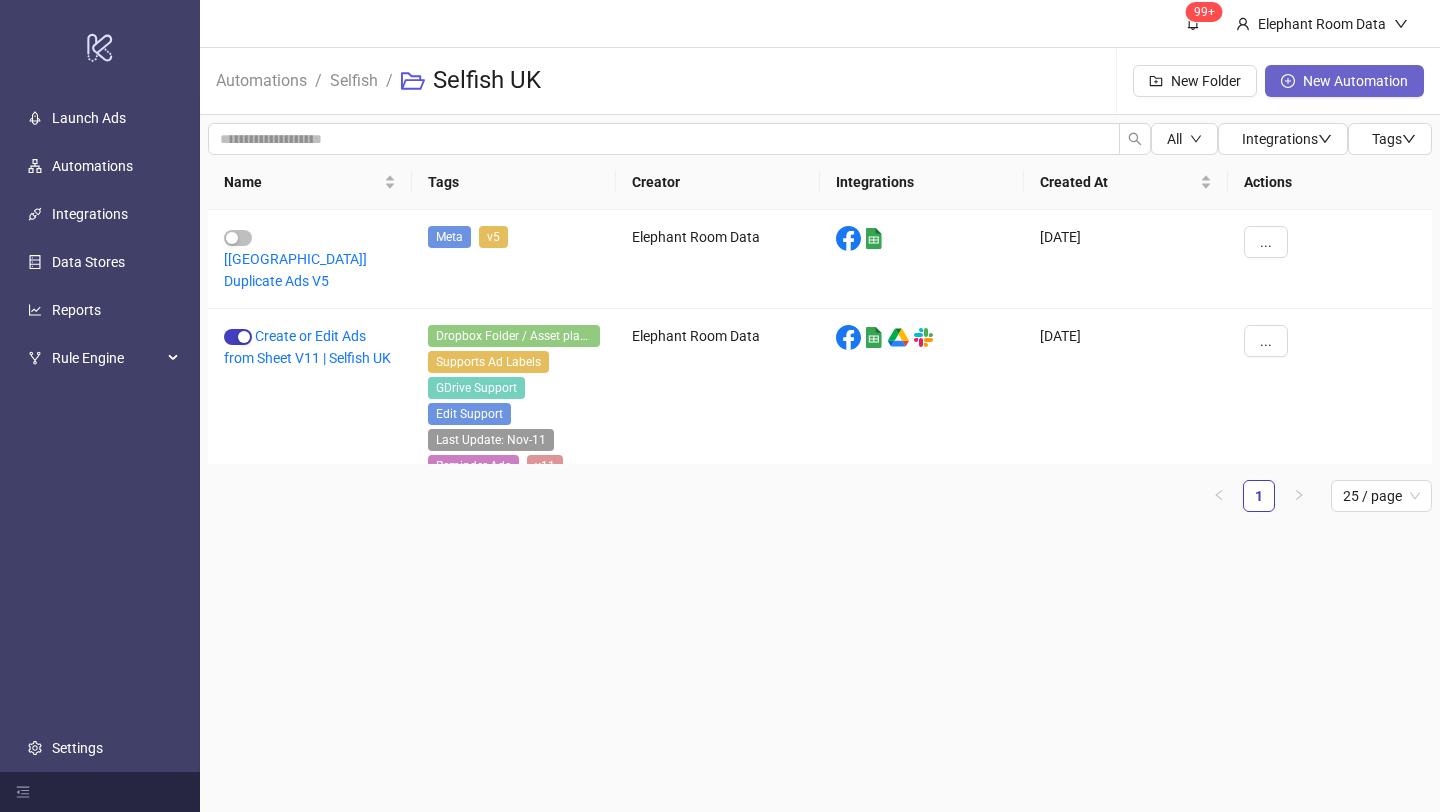 click on "New Automation" at bounding box center (1355, 81) 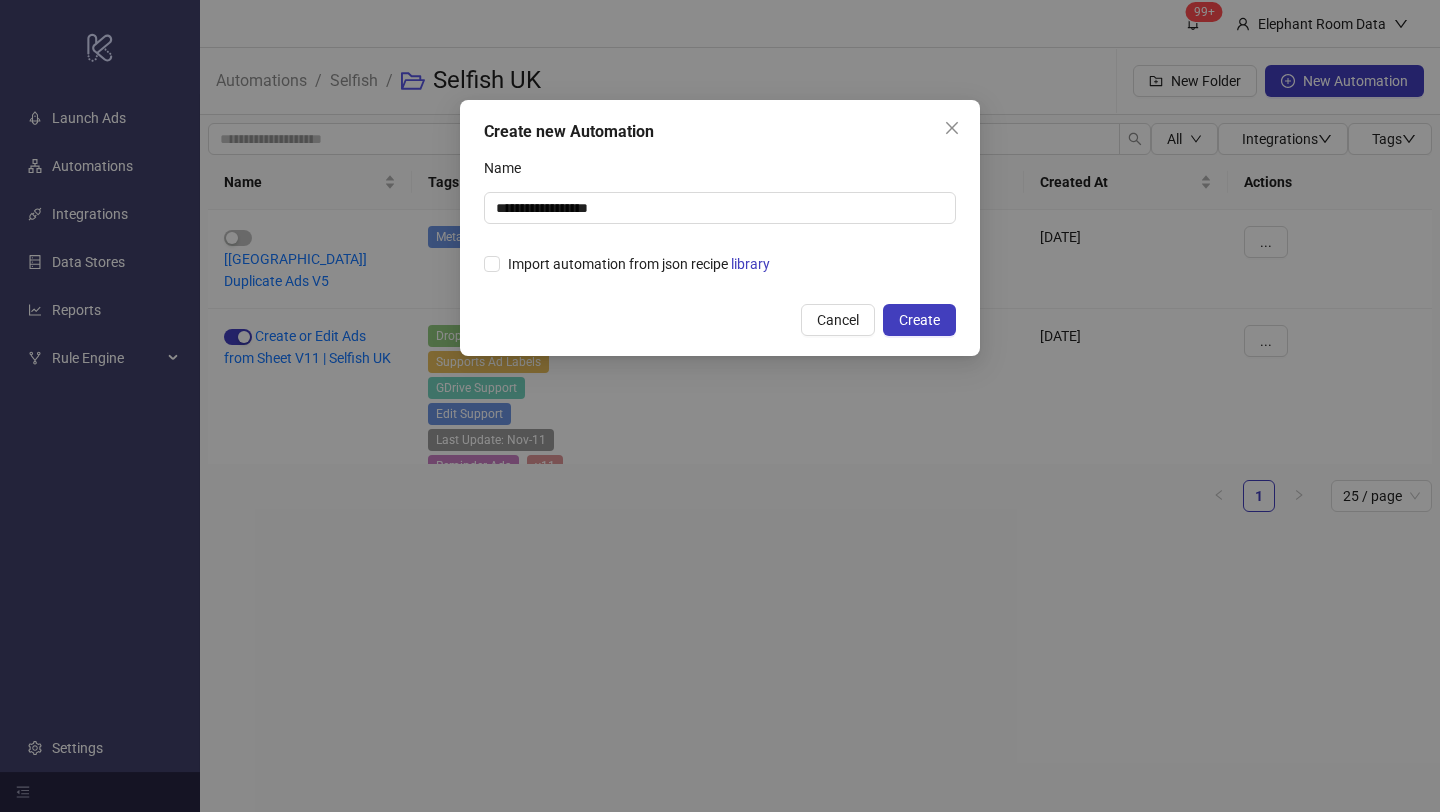 click on "**********" at bounding box center [720, 406] 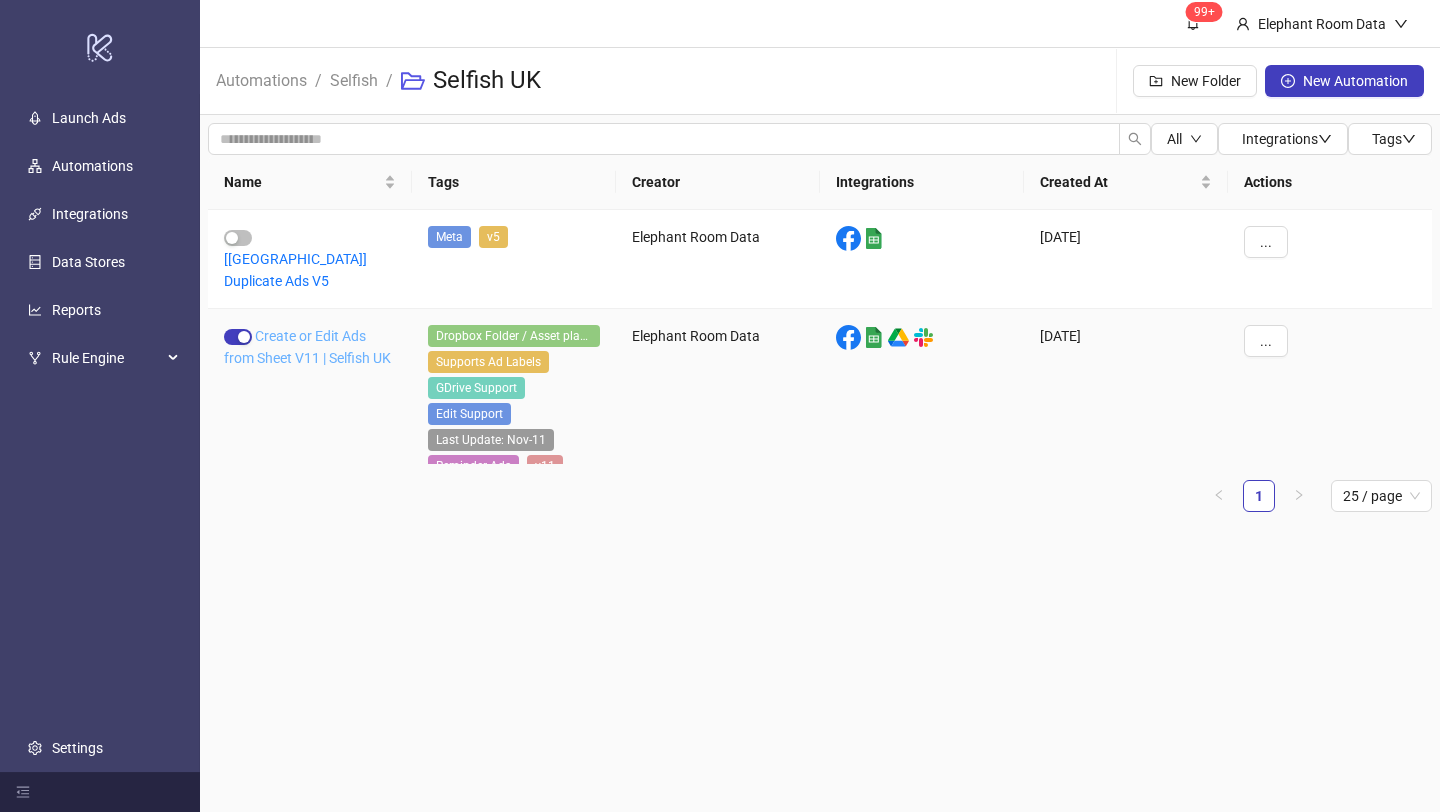 click on "Create or Edit Ads from Sheet V11 | Selfish UK" at bounding box center [307, 347] 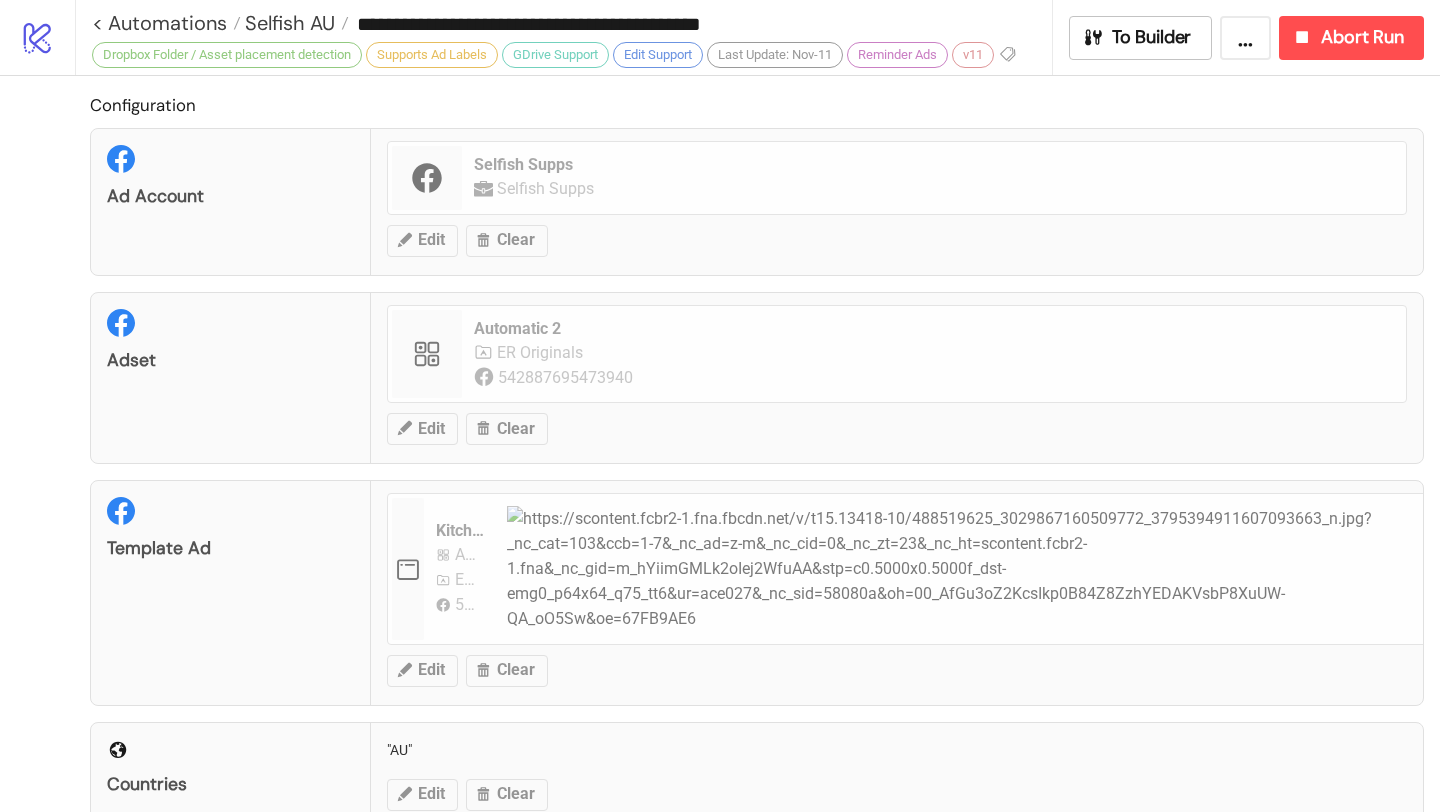 type on "**********" 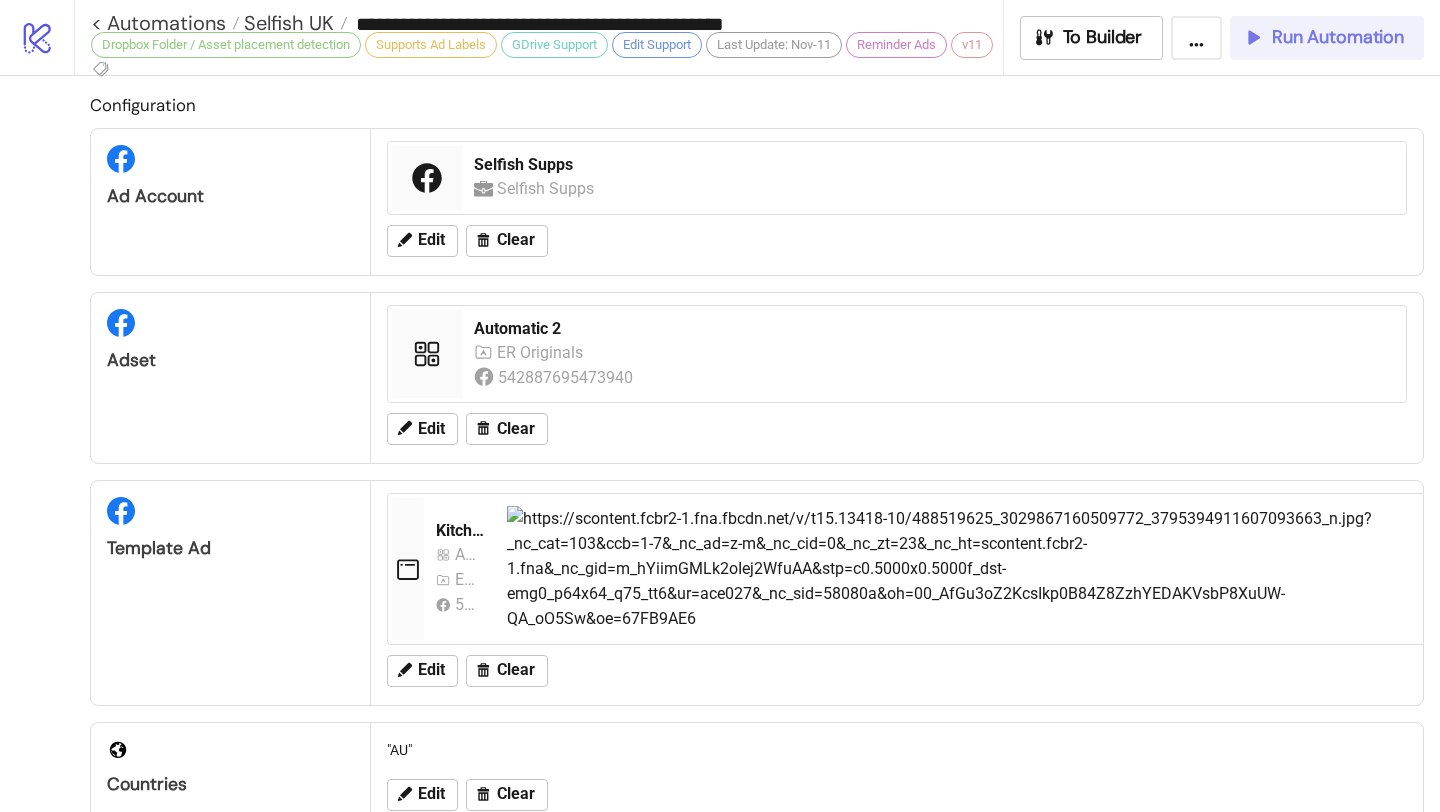 click on "Run Automation" at bounding box center (1338, 37) 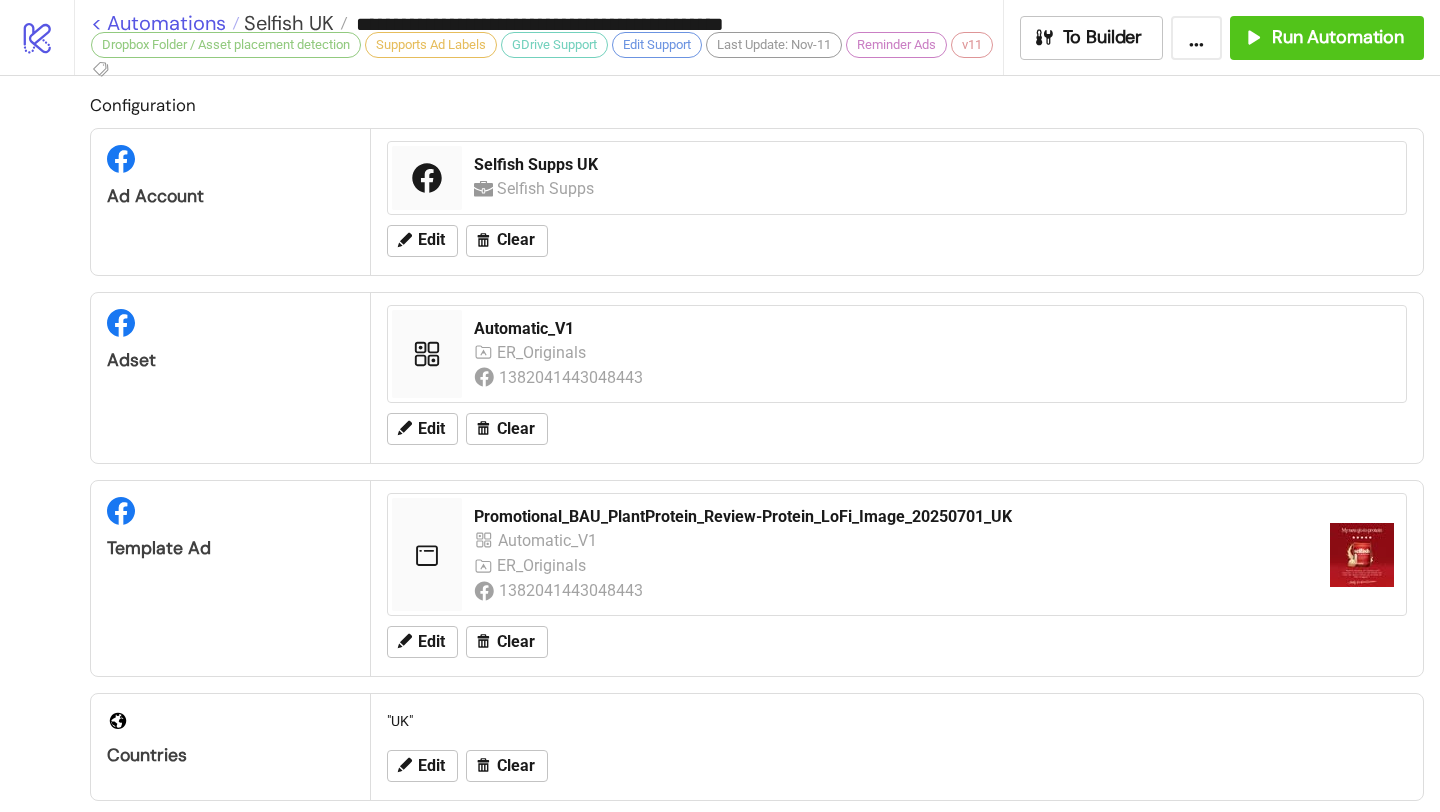 click on "< Automations" at bounding box center [165, 23] 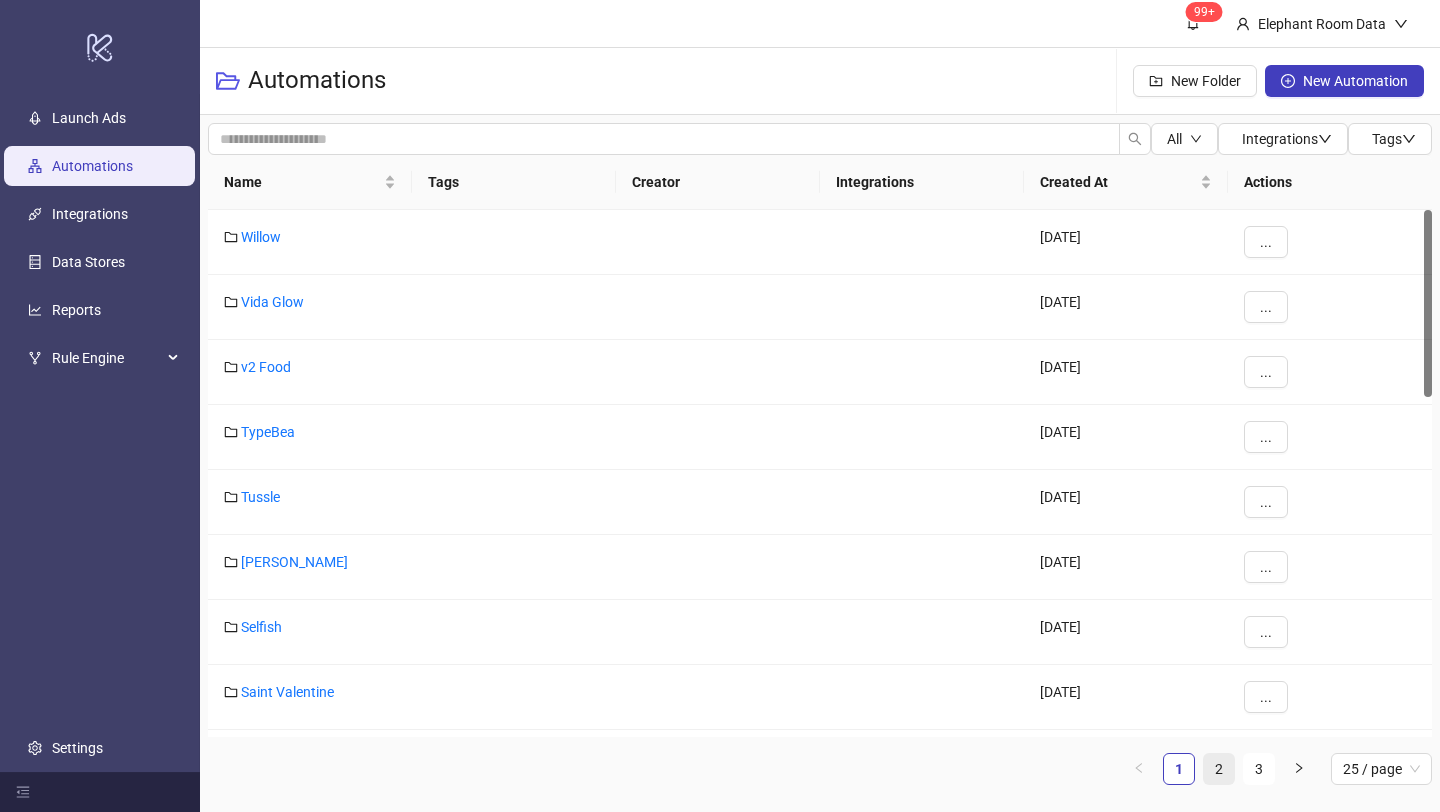 click on "2" at bounding box center (1219, 769) 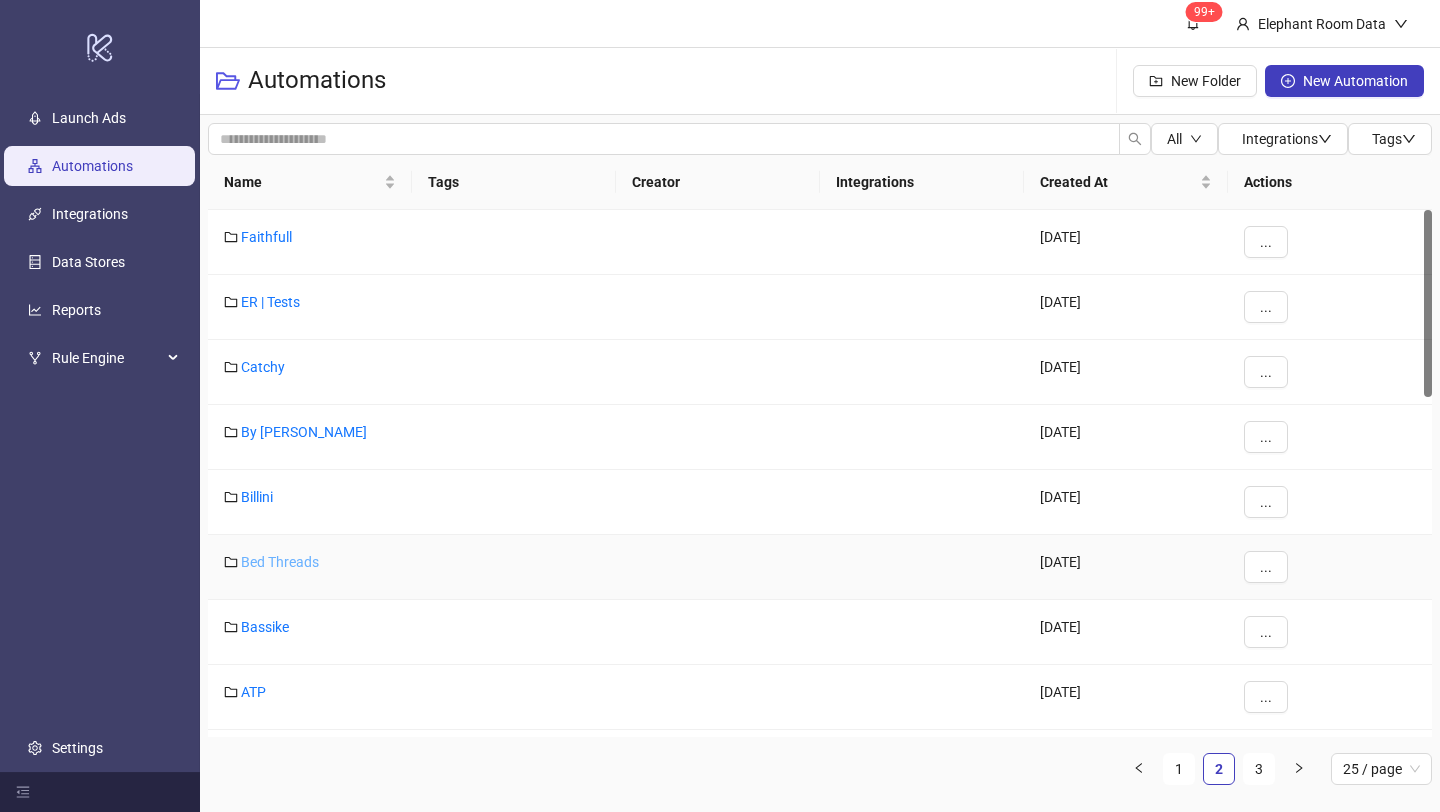 click on "Bed Threads" at bounding box center [280, 562] 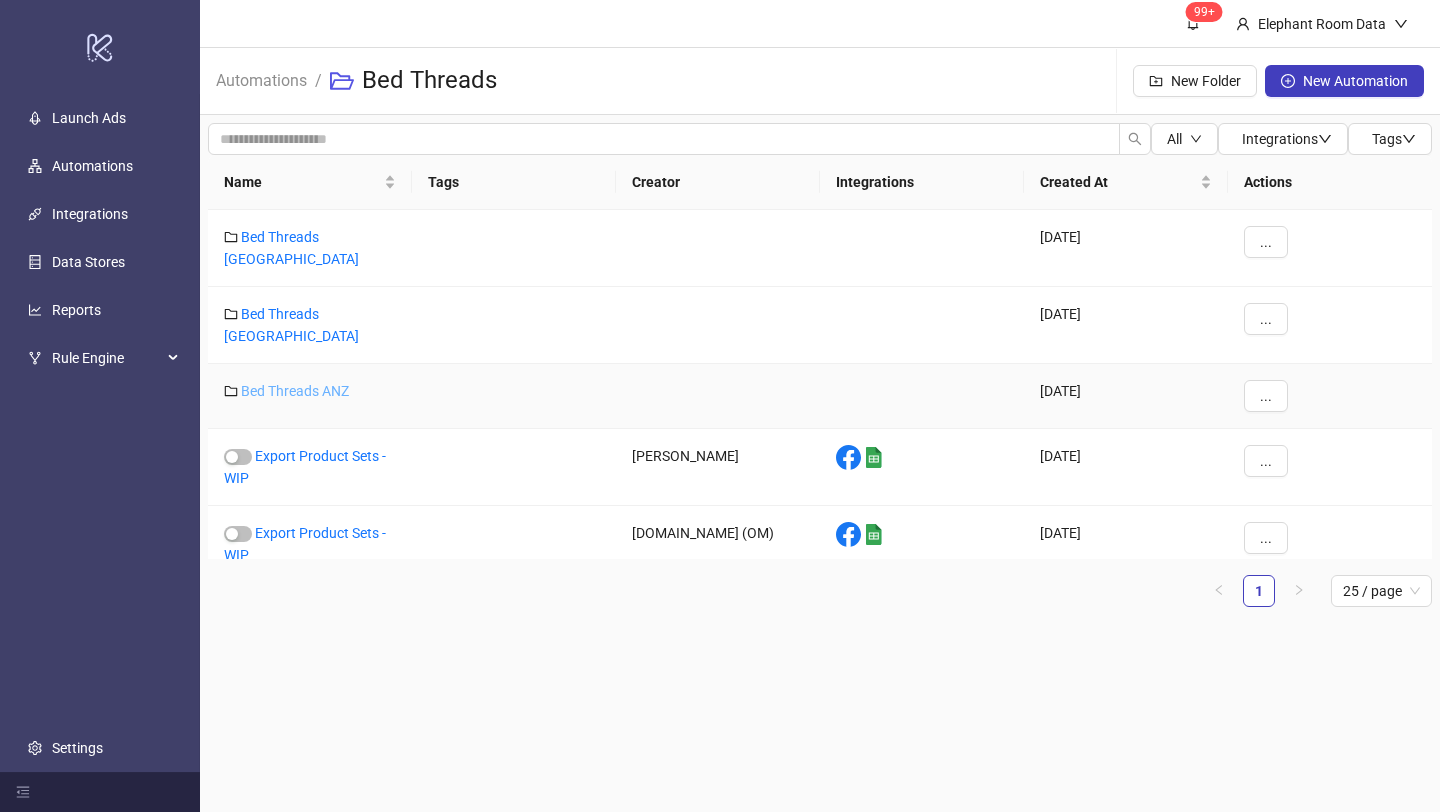 click on "Bed Threads ANZ" at bounding box center [295, 391] 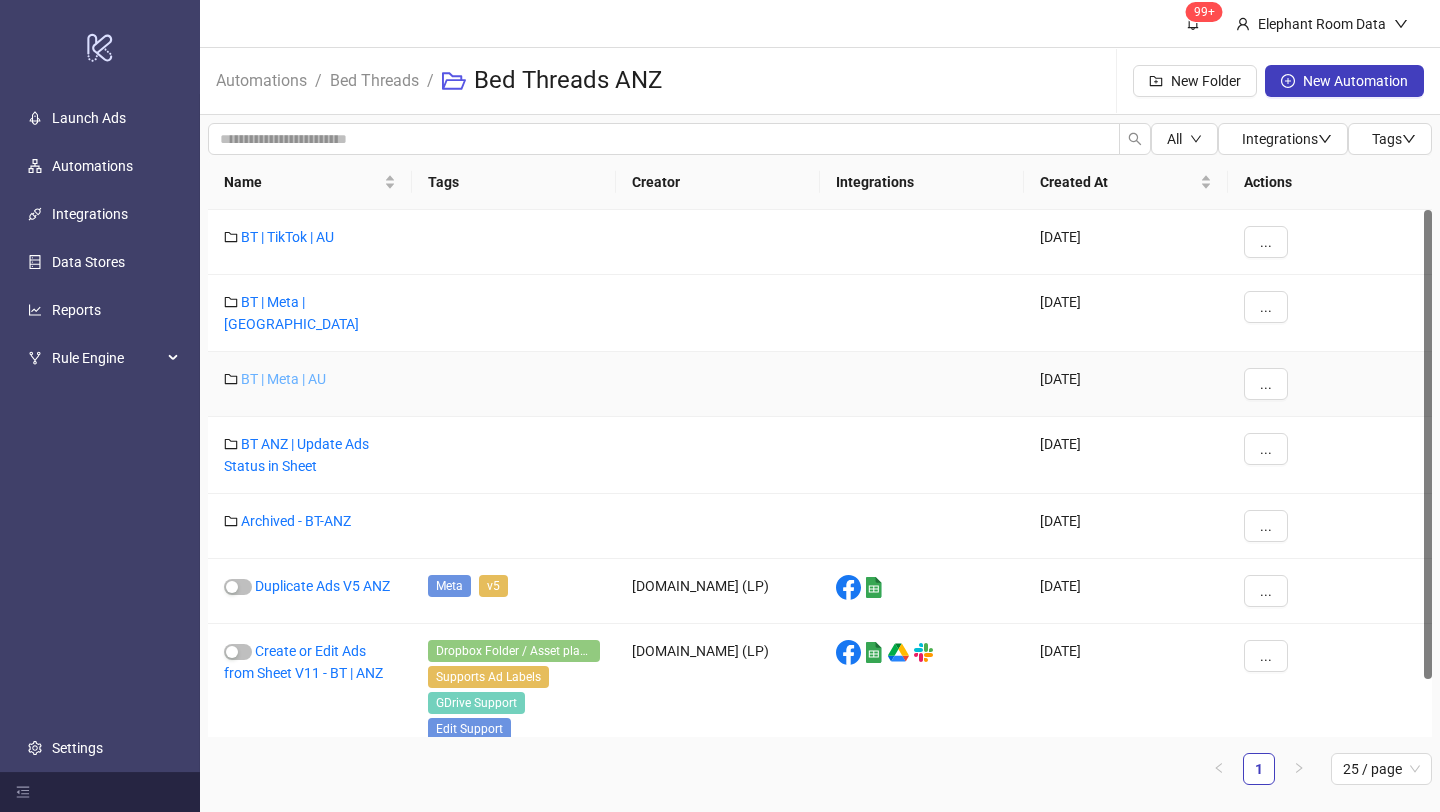 click on "BT | Meta | AU" at bounding box center [283, 379] 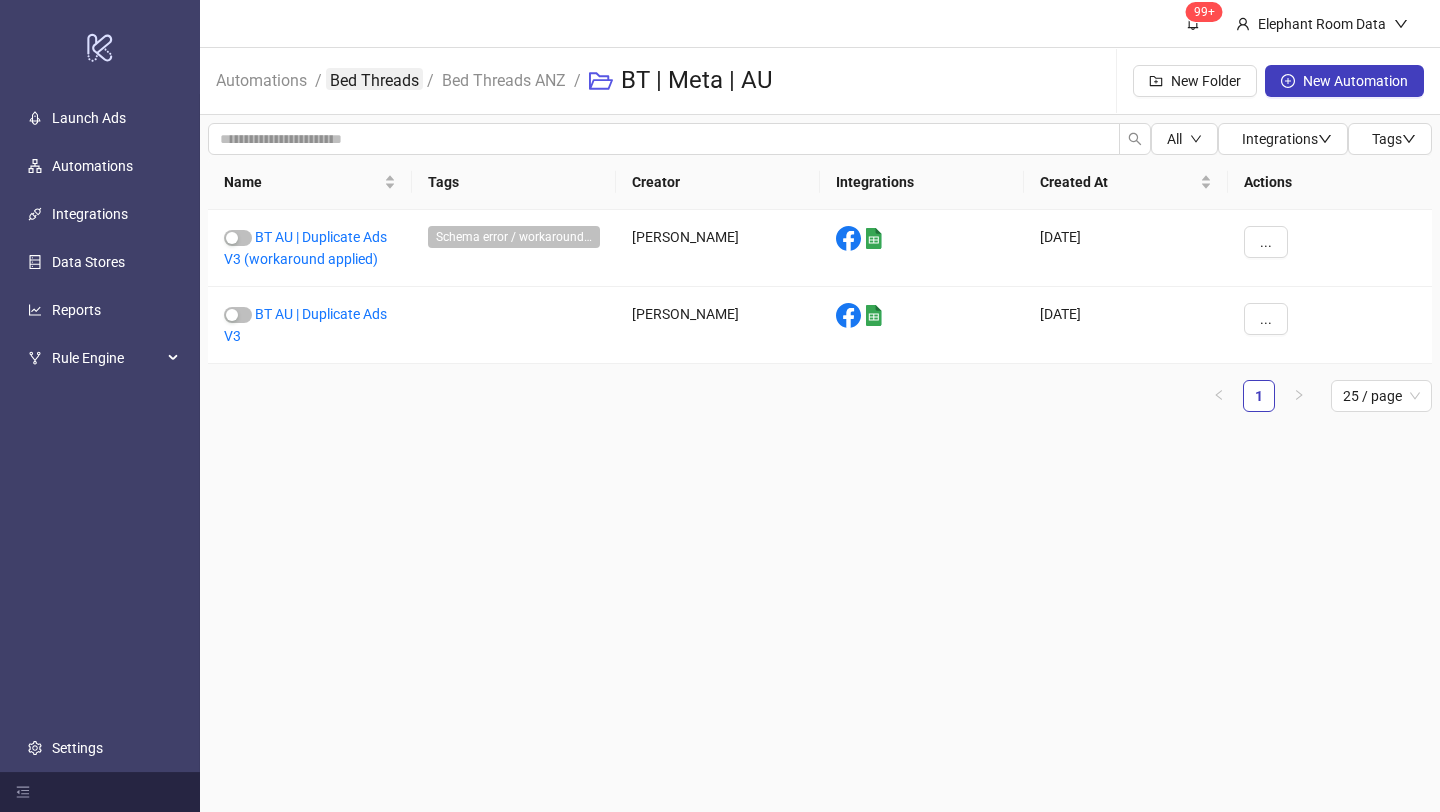click on "Bed Threads" at bounding box center (374, 79) 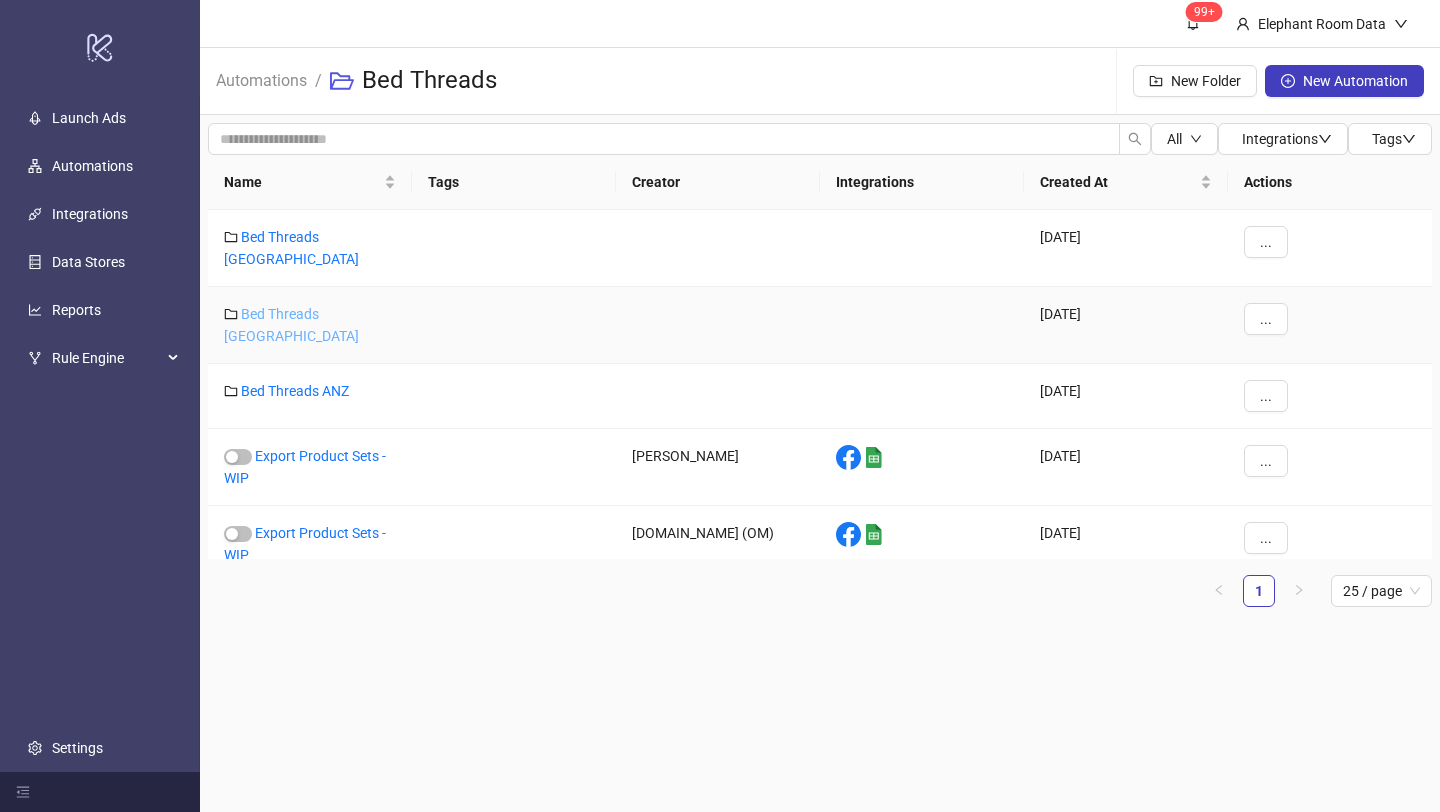 click on "Bed Threads [GEOGRAPHIC_DATA]" at bounding box center (291, 325) 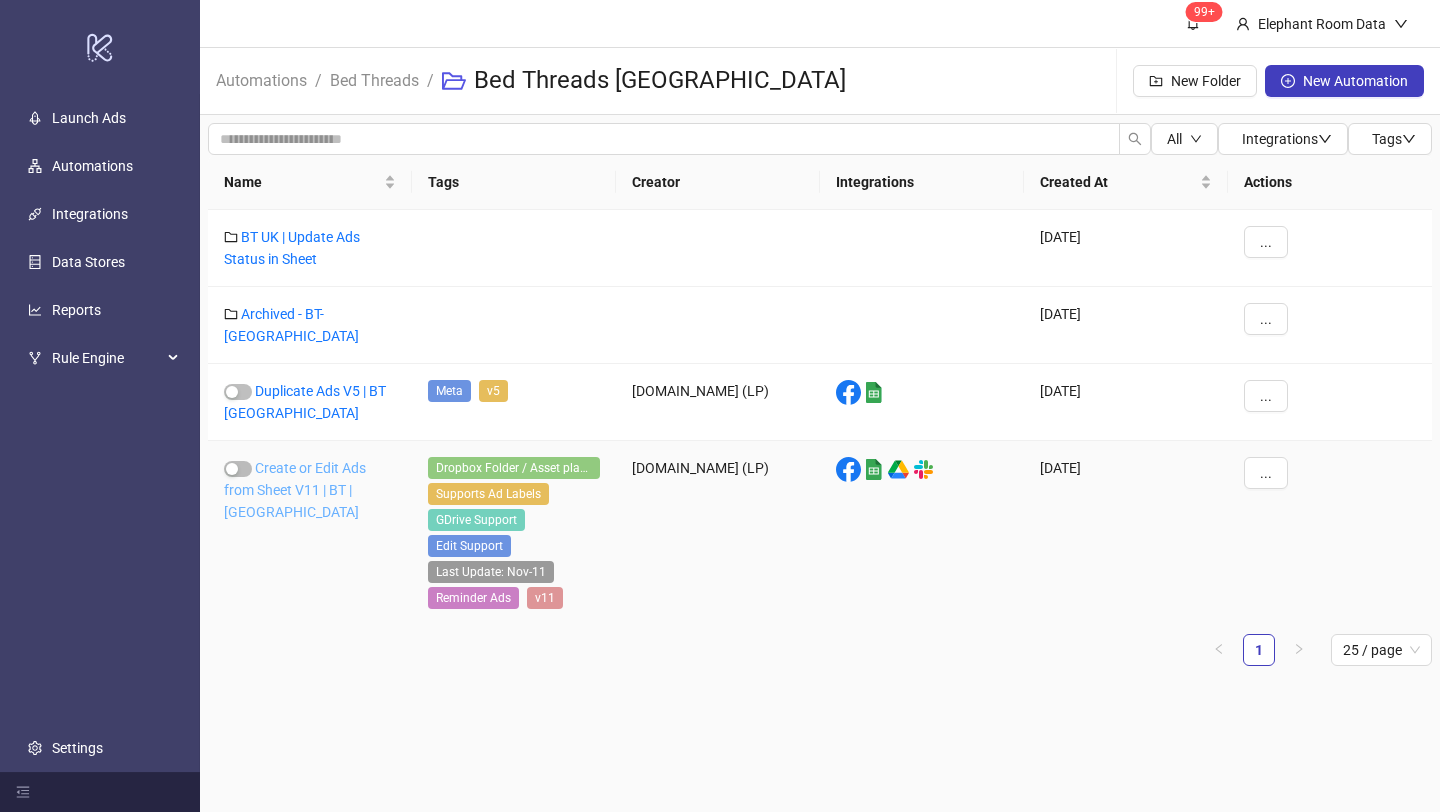 click on "Create or Edit Ads from Sheet V11  |  BT | [GEOGRAPHIC_DATA]" at bounding box center [295, 490] 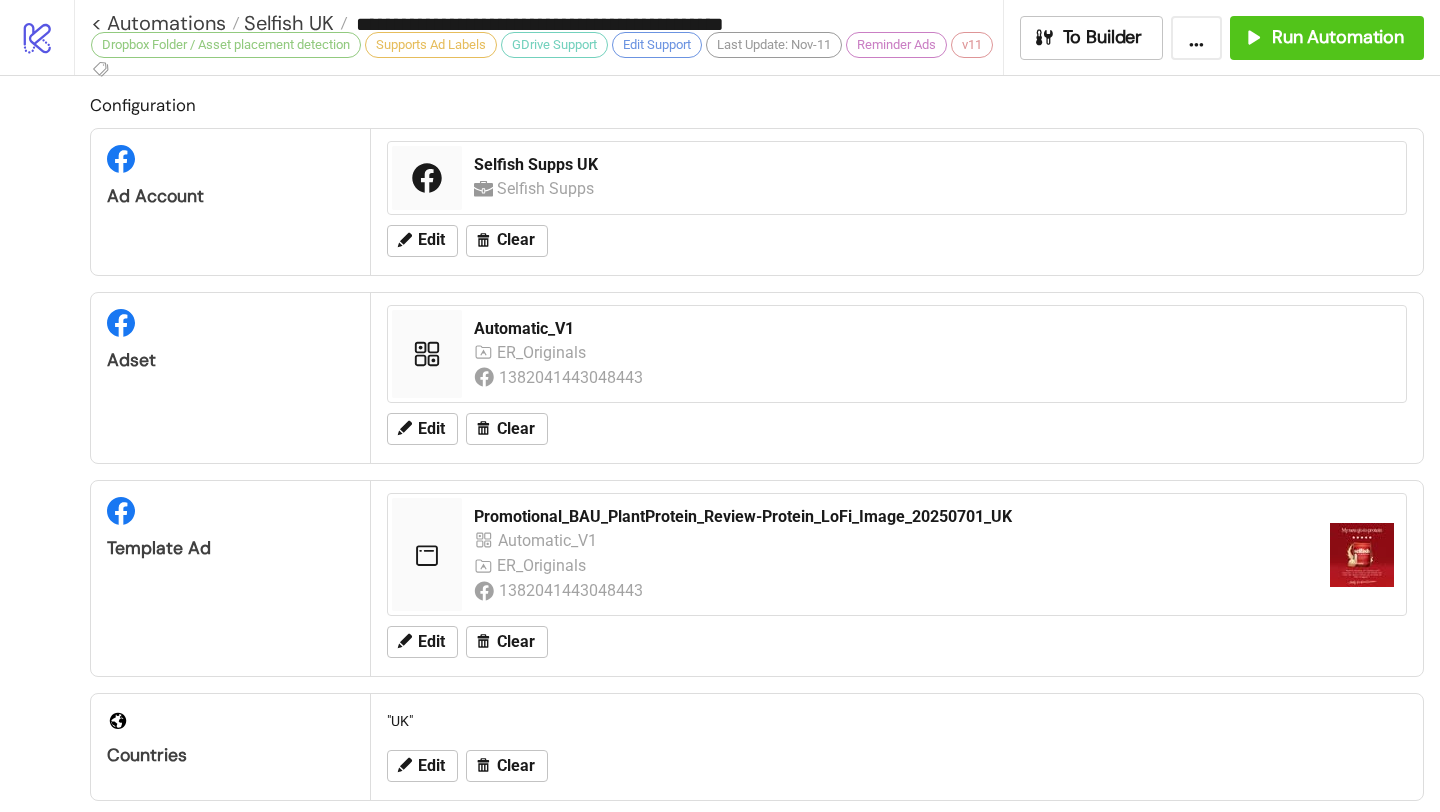 type on "**********" 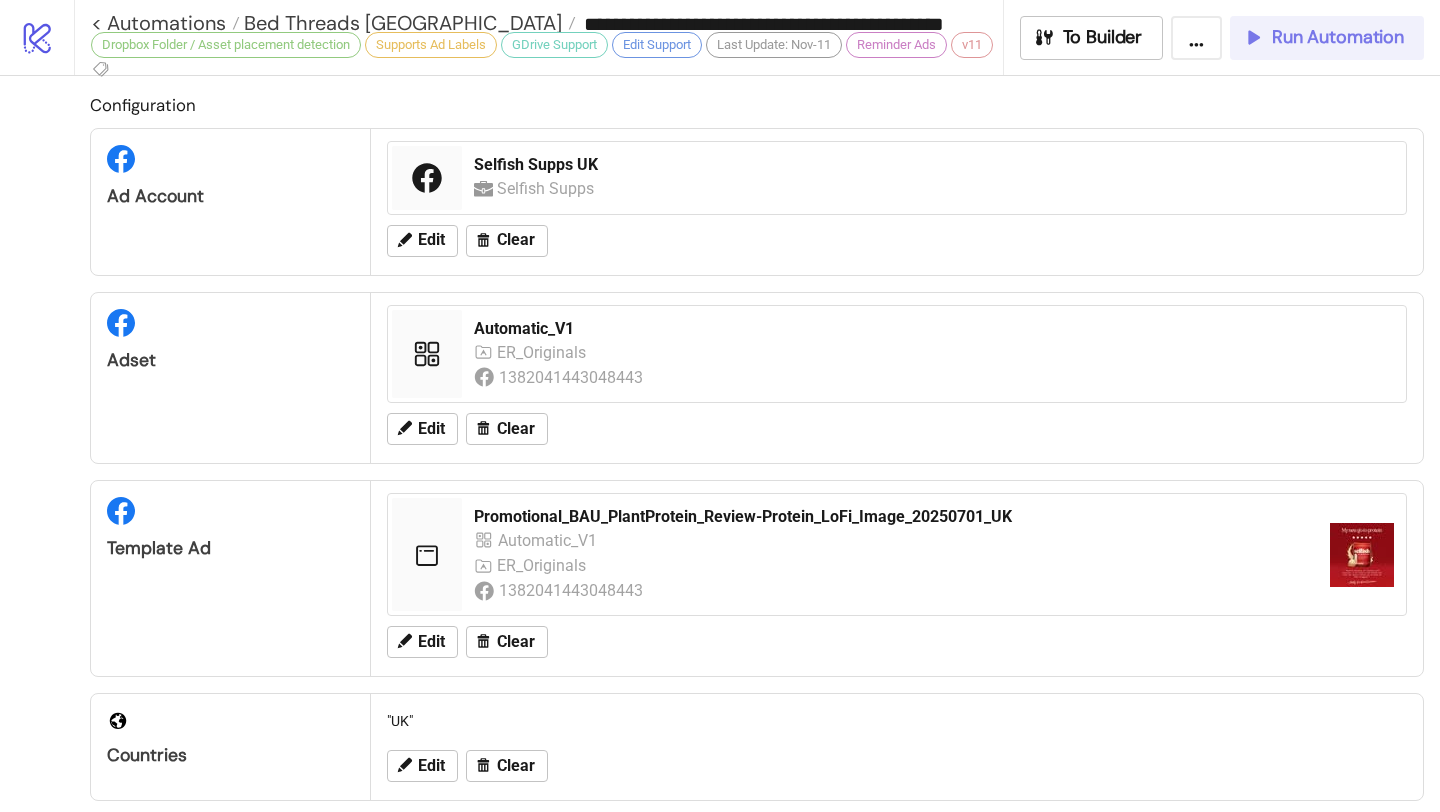 click on "Run Automation" at bounding box center [1338, 37] 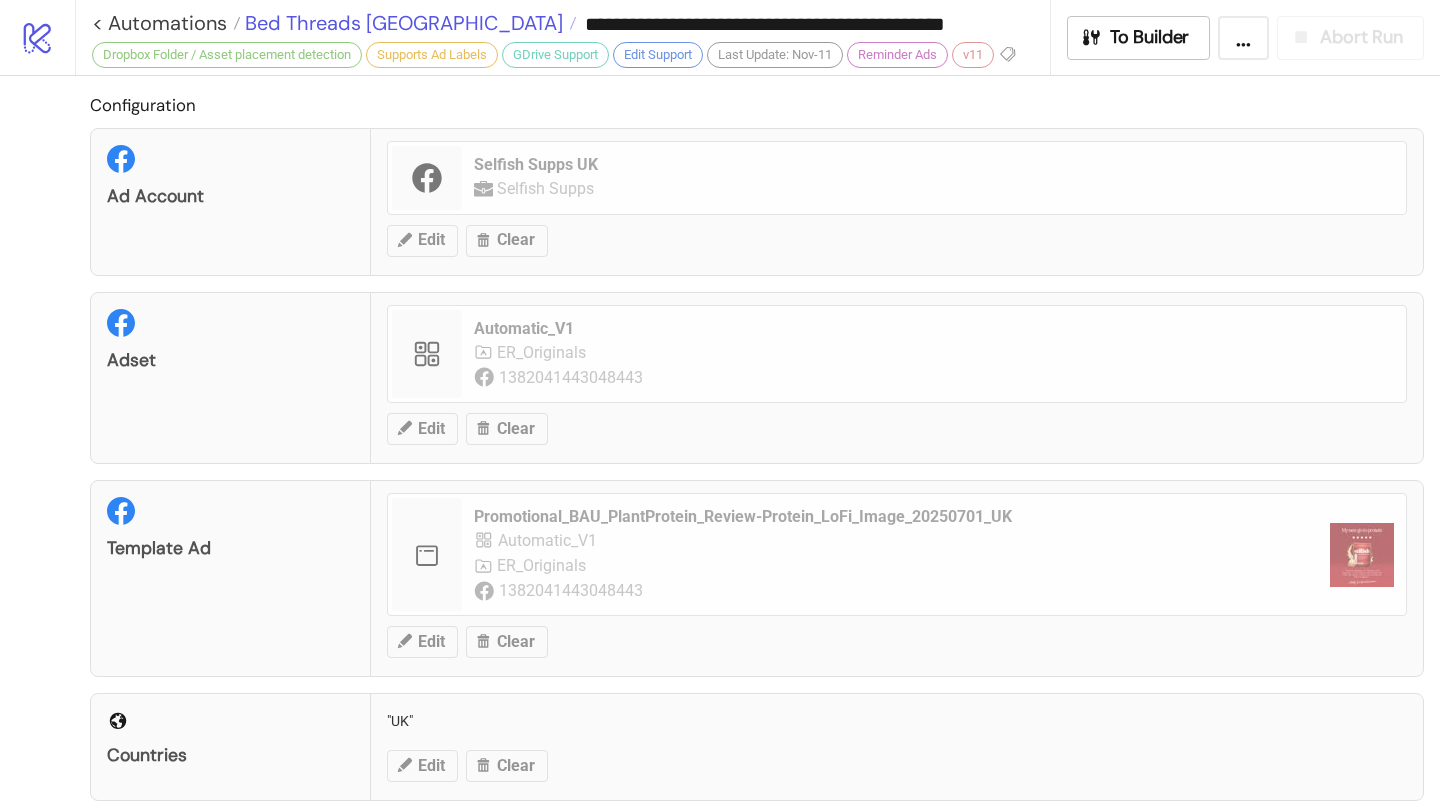 click on "Bed Threads [GEOGRAPHIC_DATA]" at bounding box center (401, 23) 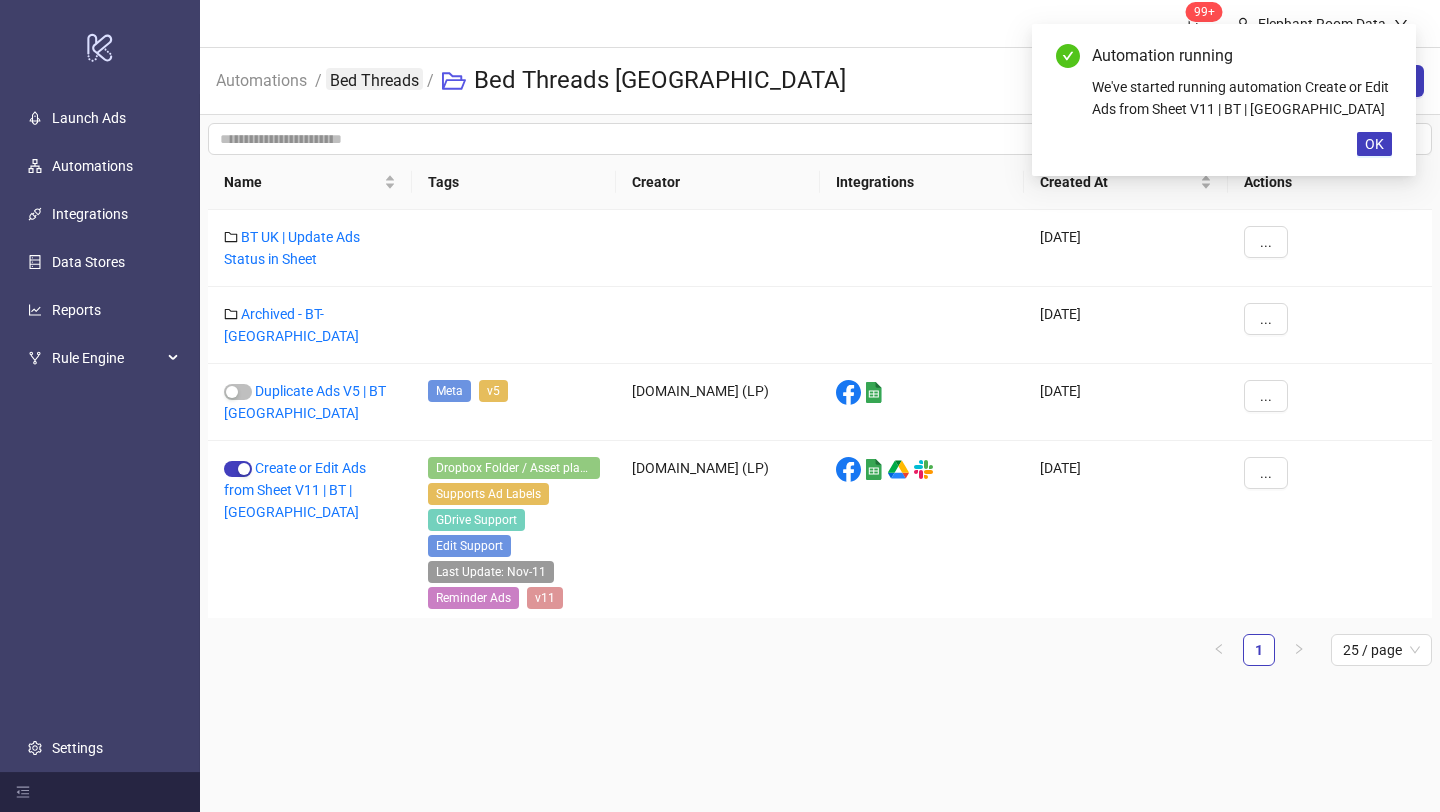click on "Bed Threads" at bounding box center (374, 79) 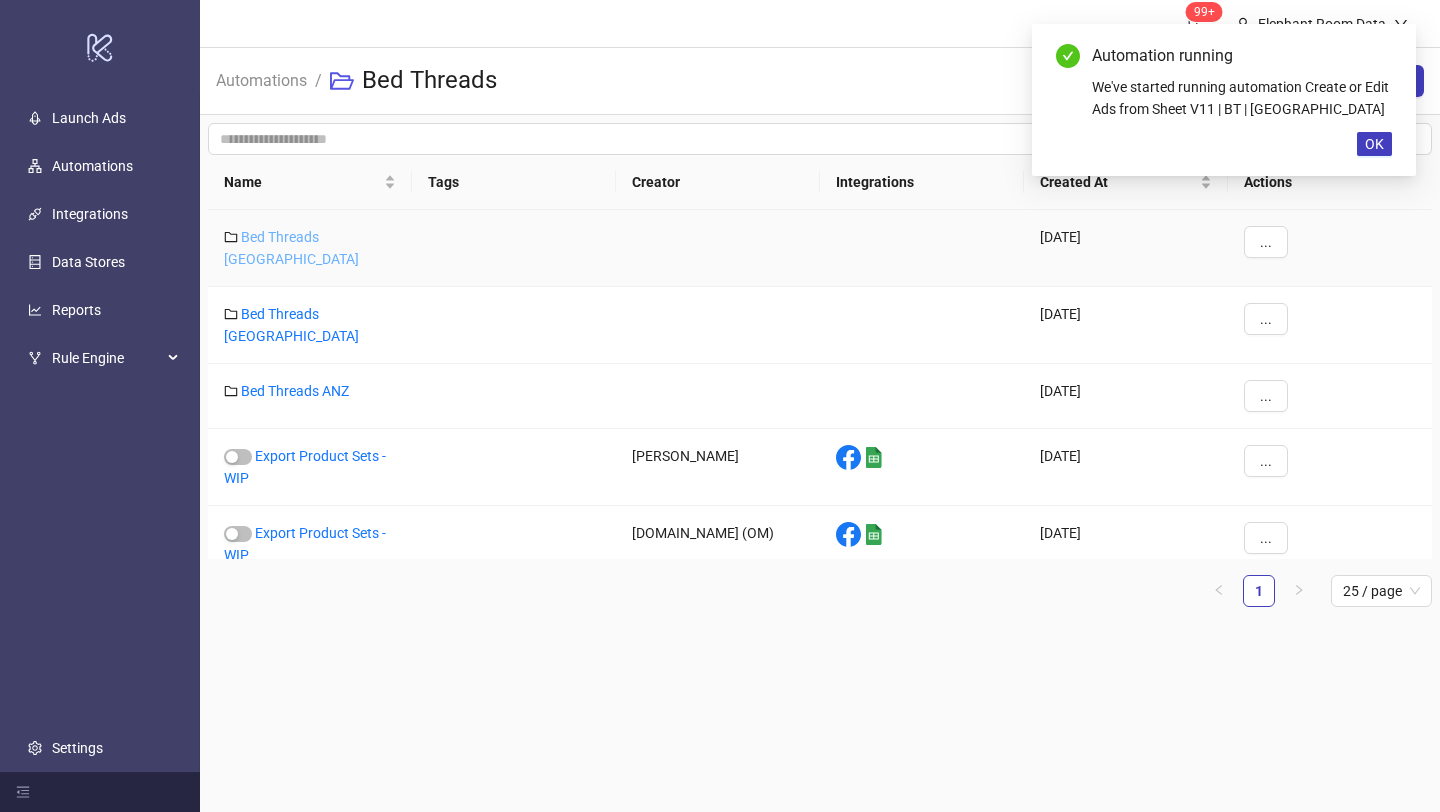 click on "Bed Threads [GEOGRAPHIC_DATA]" at bounding box center (291, 248) 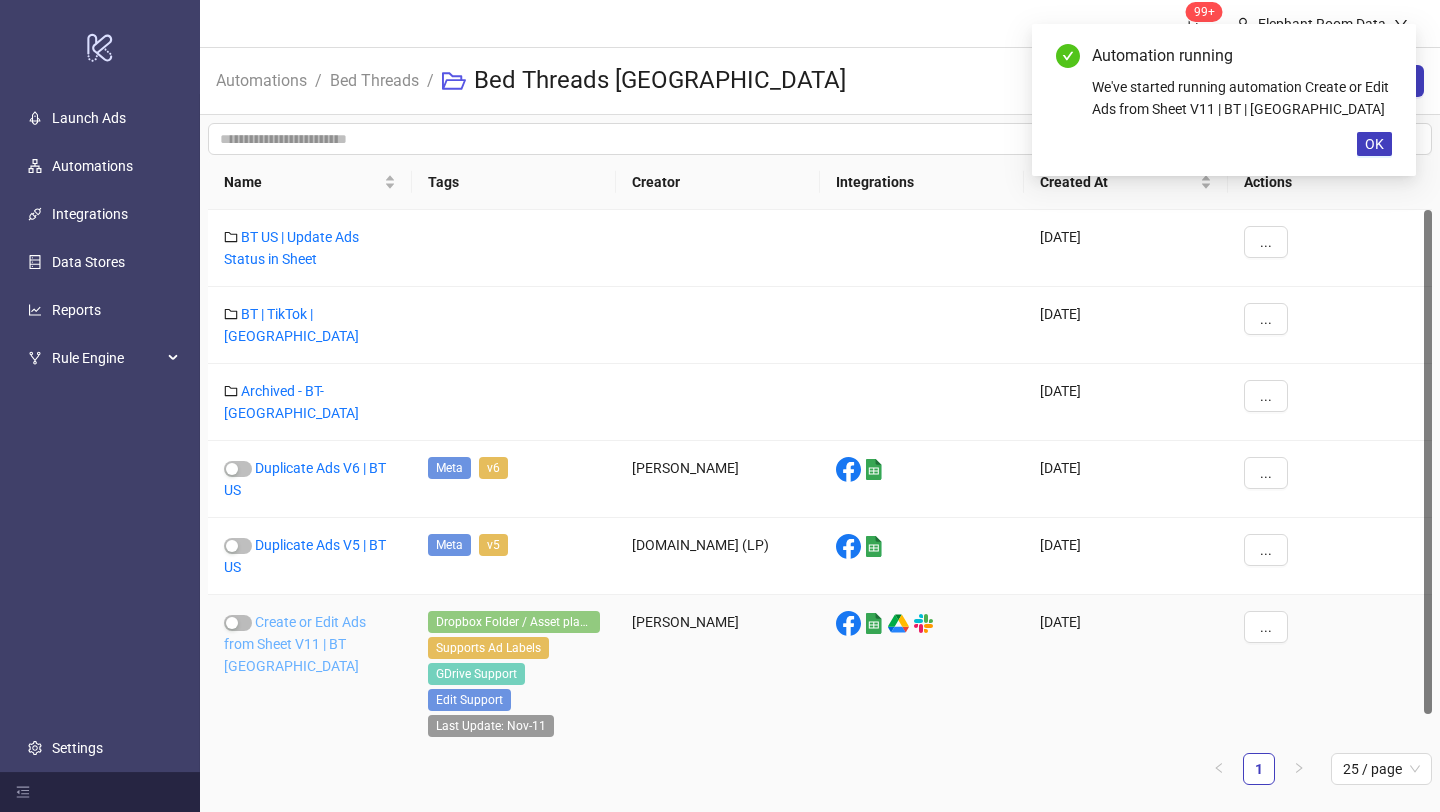 click on "Create or Edit Ads from Sheet V11 | BT [GEOGRAPHIC_DATA]" at bounding box center (295, 644) 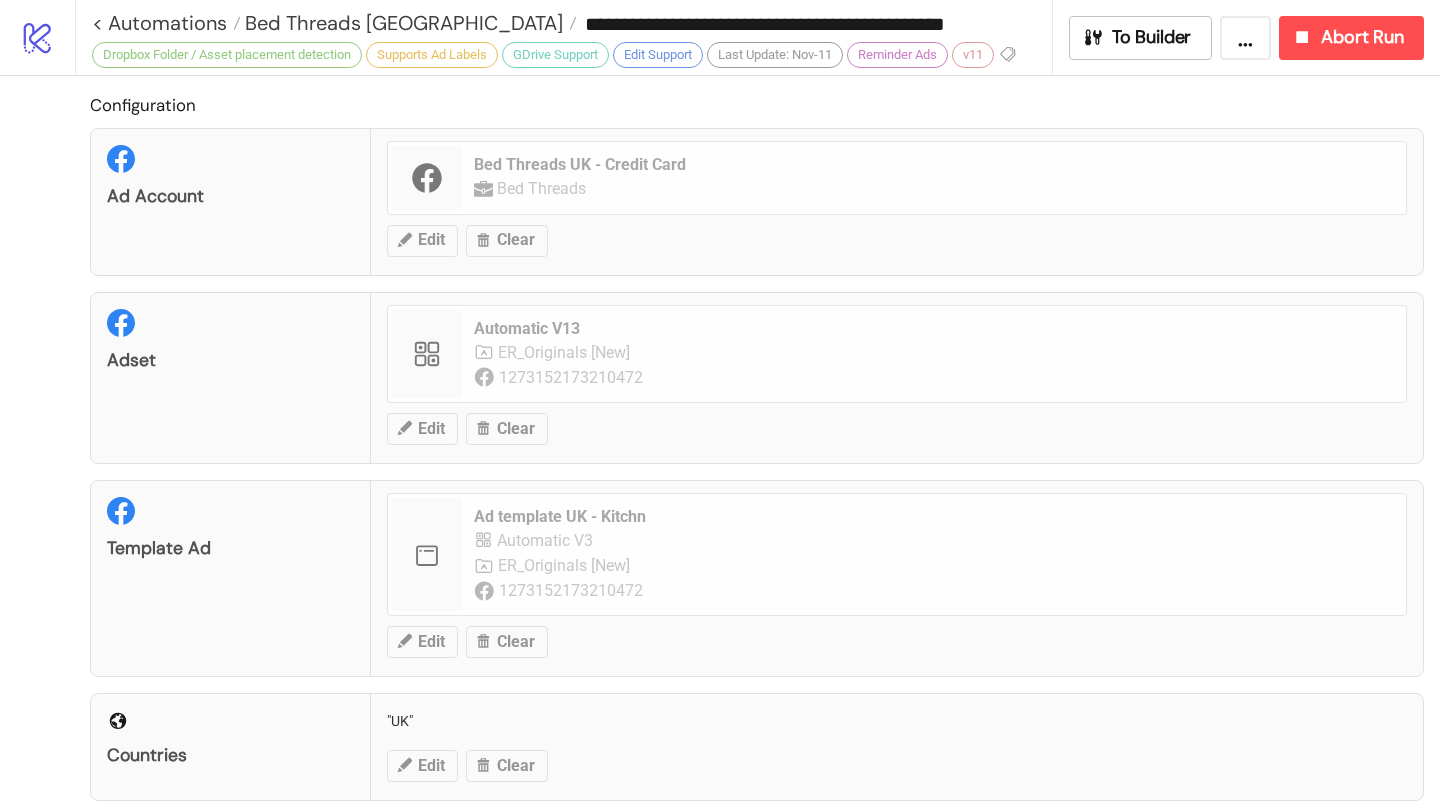 type on "**********" 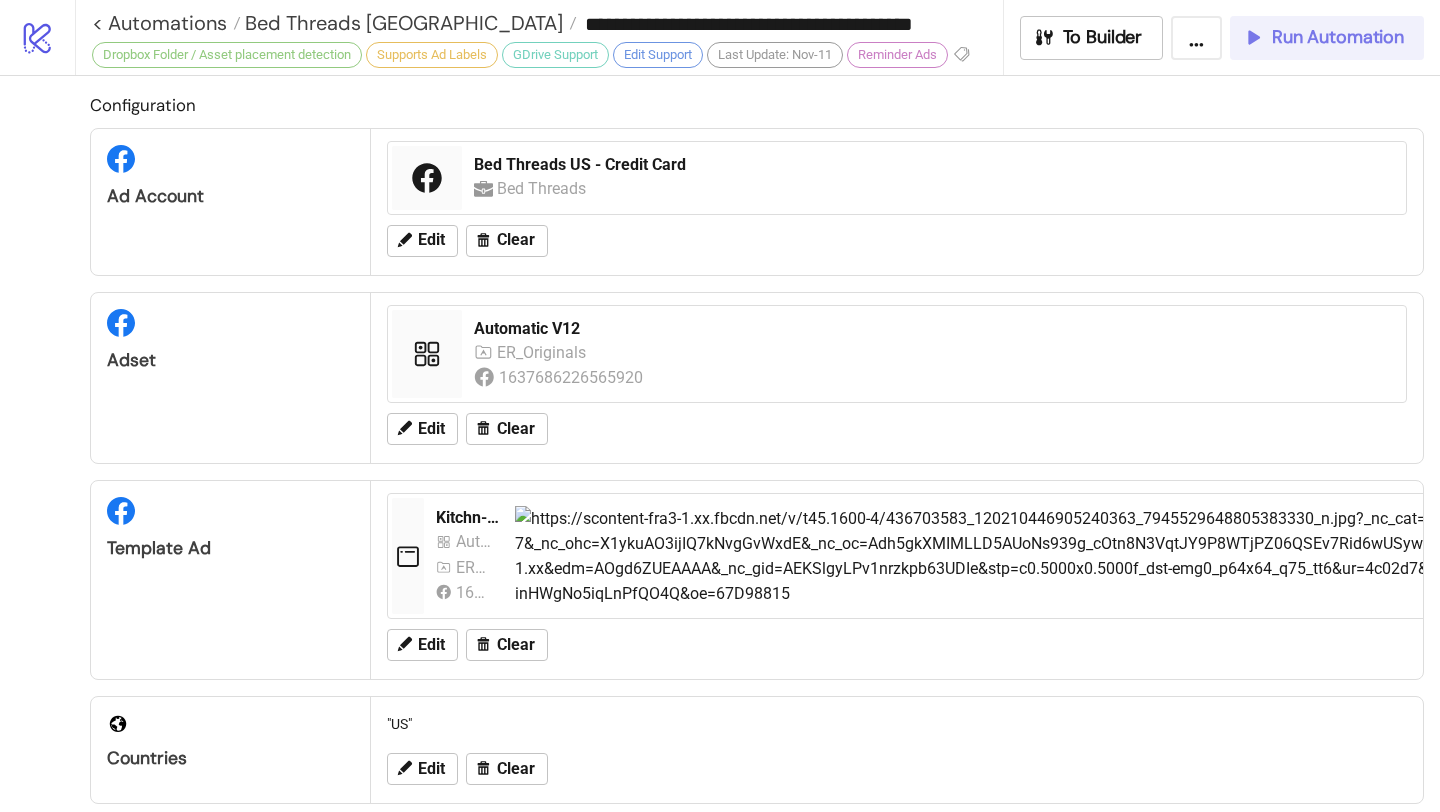 click on "Run Automation" at bounding box center [1338, 37] 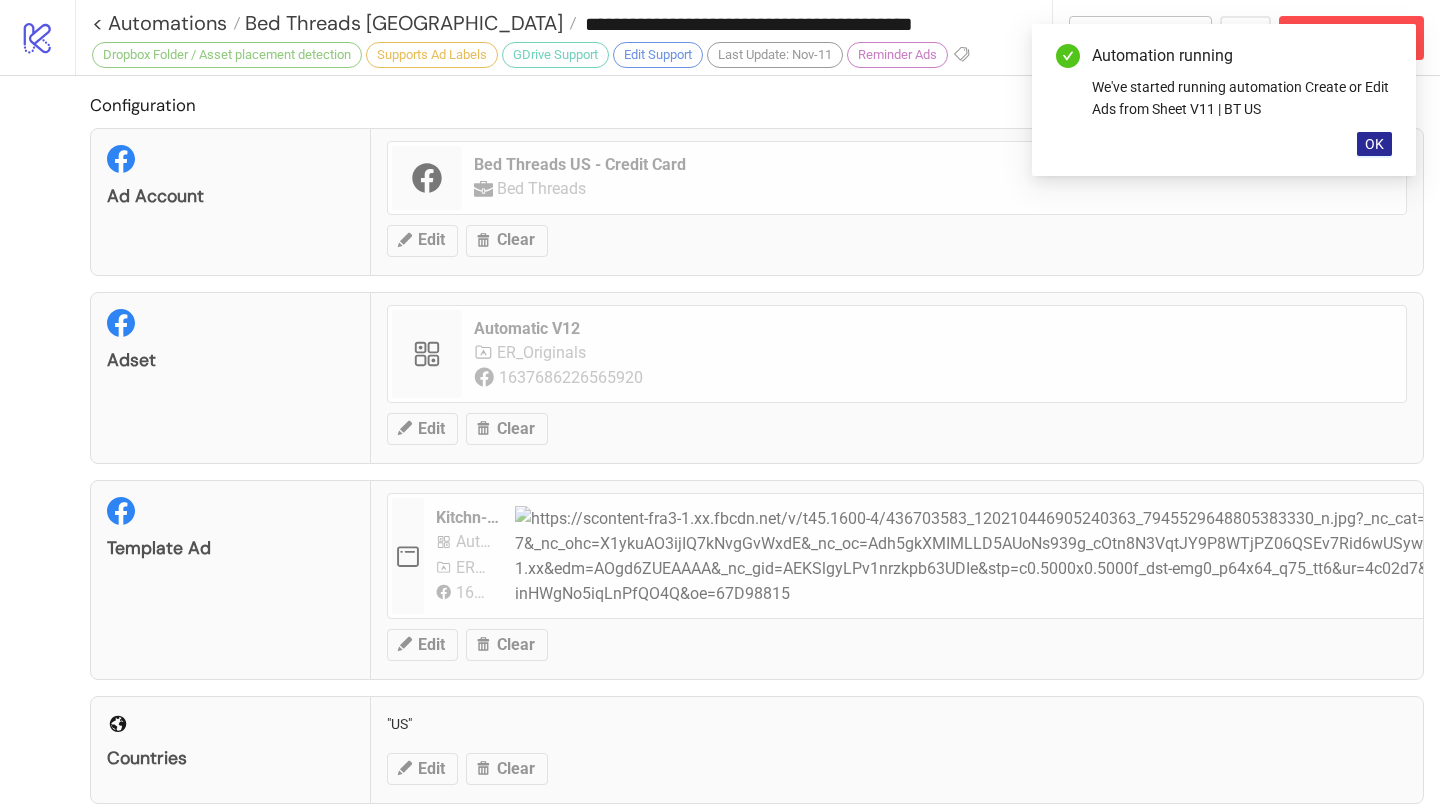 click on "OK" at bounding box center (1374, 144) 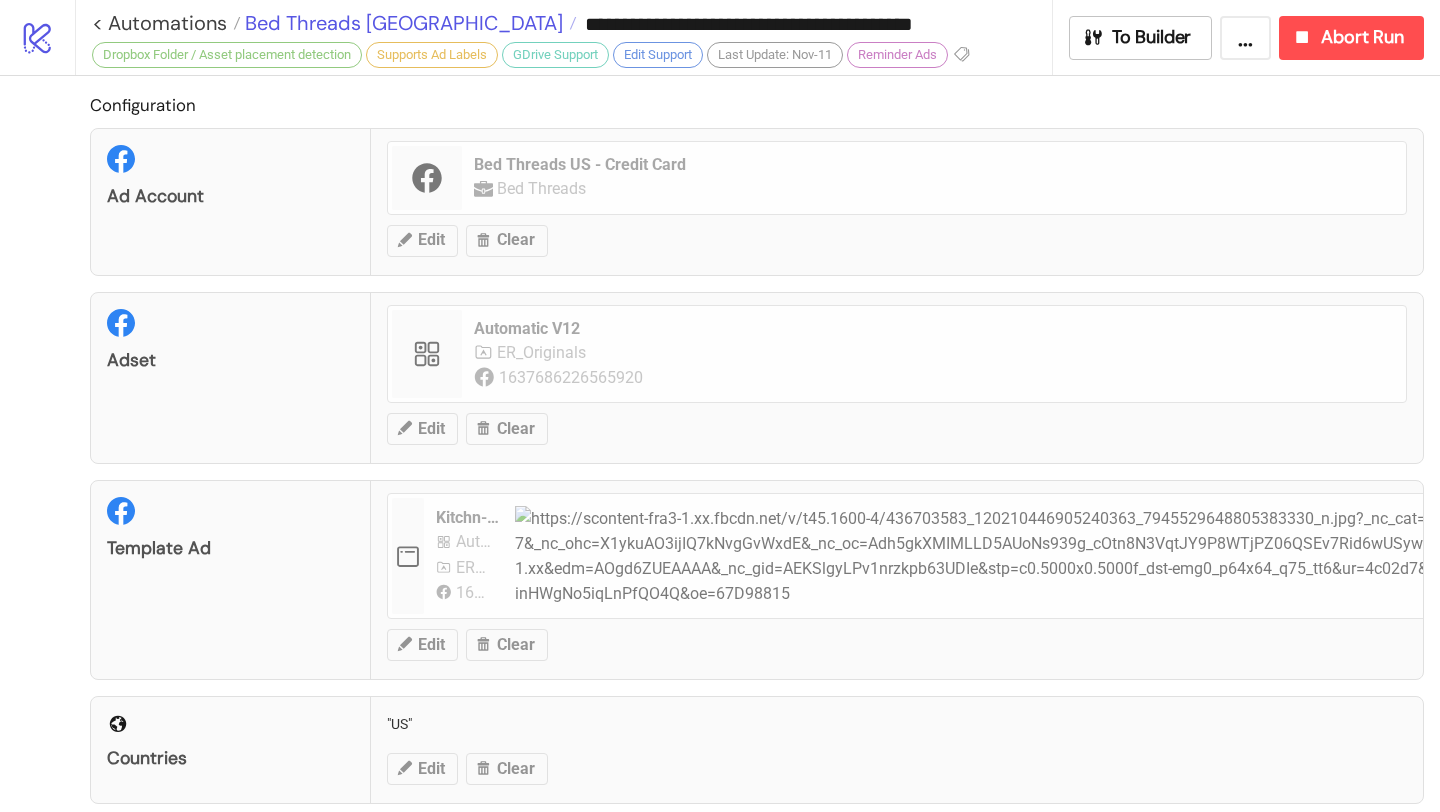 click on "Bed Threads [GEOGRAPHIC_DATA]" at bounding box center [401, 23] 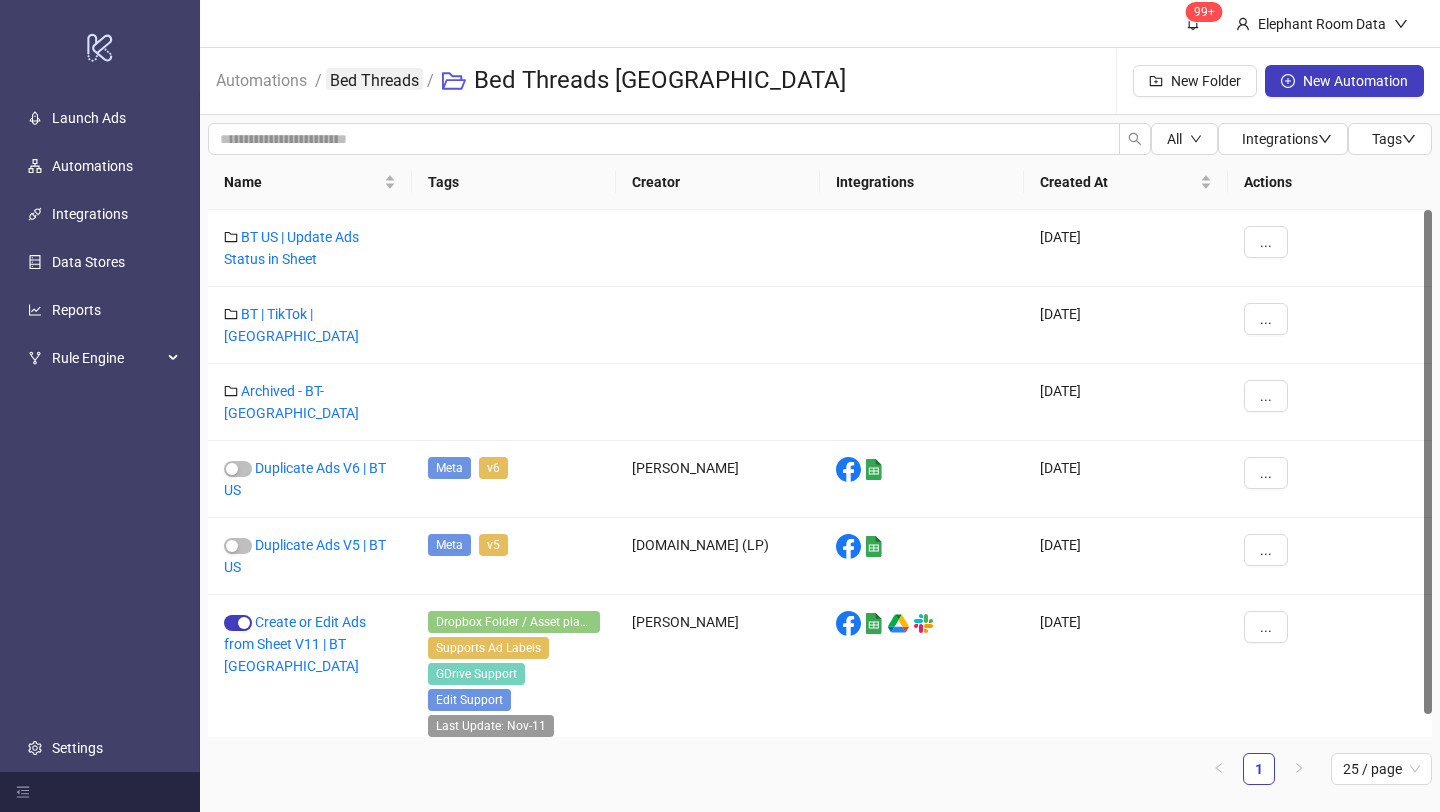 click on "Bed Threads" at bounding box center [374, 79] 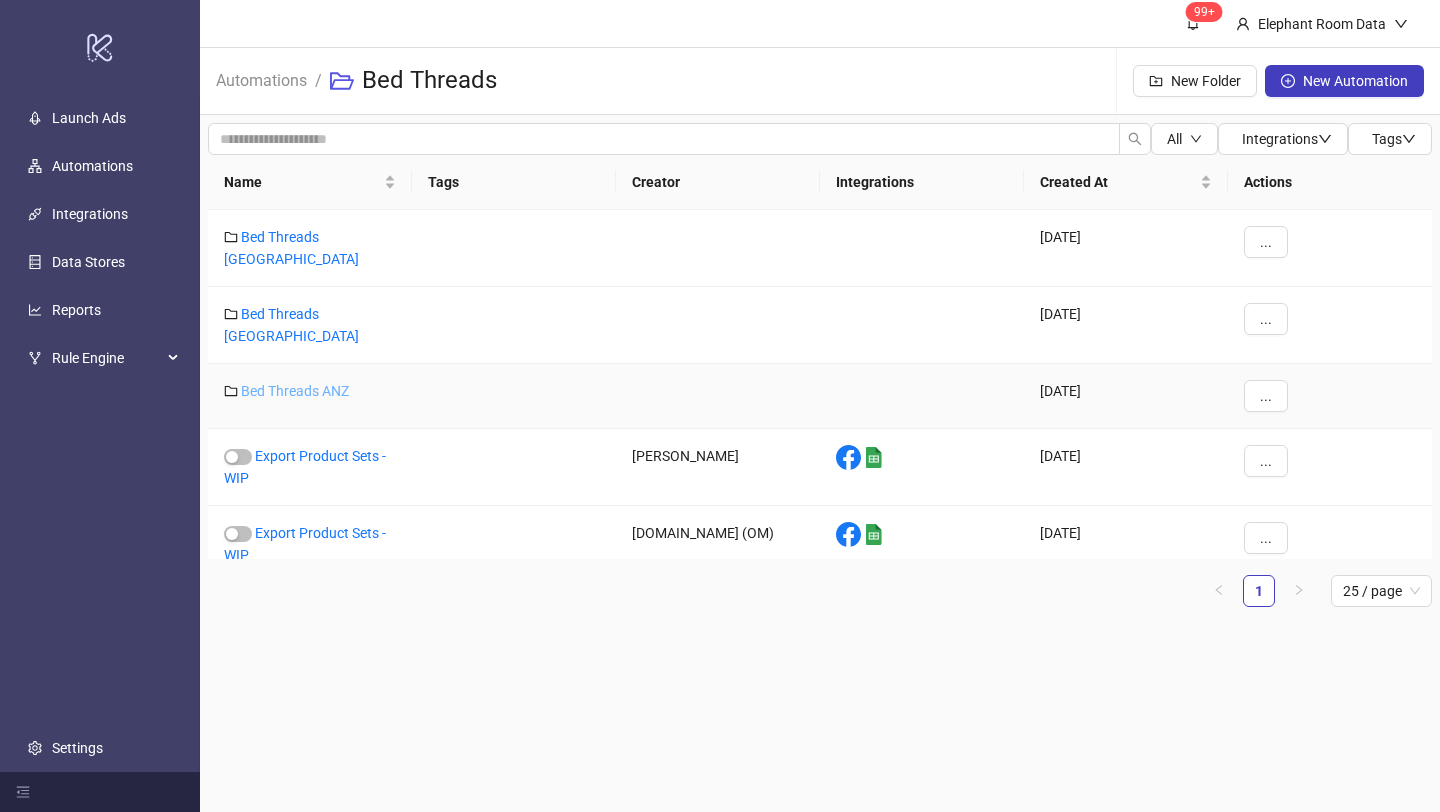 click on "Bed Threads ANZ" at bounding box center (295, 391) 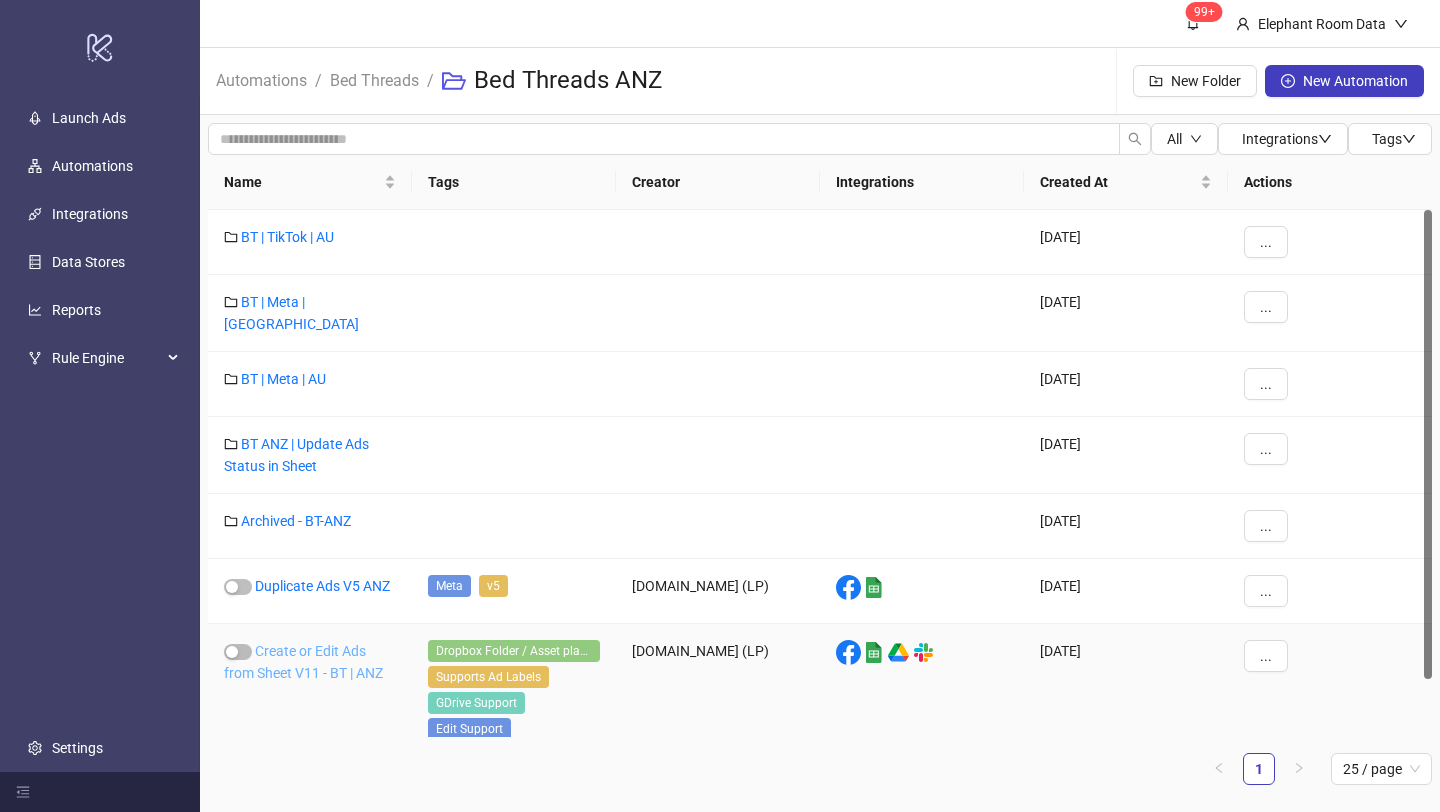 click on "Create or Edit Ads from Sheet V11 - BT | ANZ" at bounding box center [303, 662] 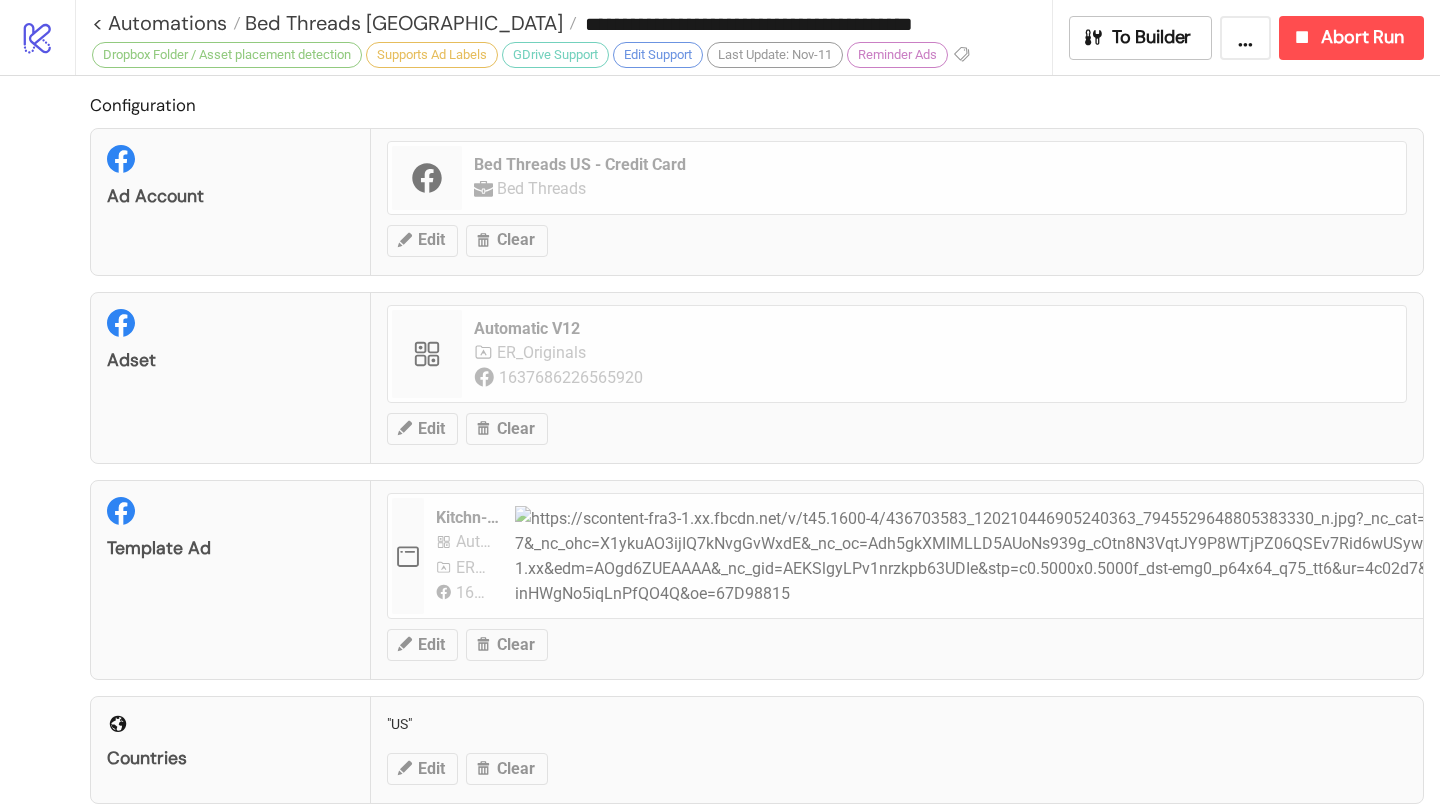 type on "**********" 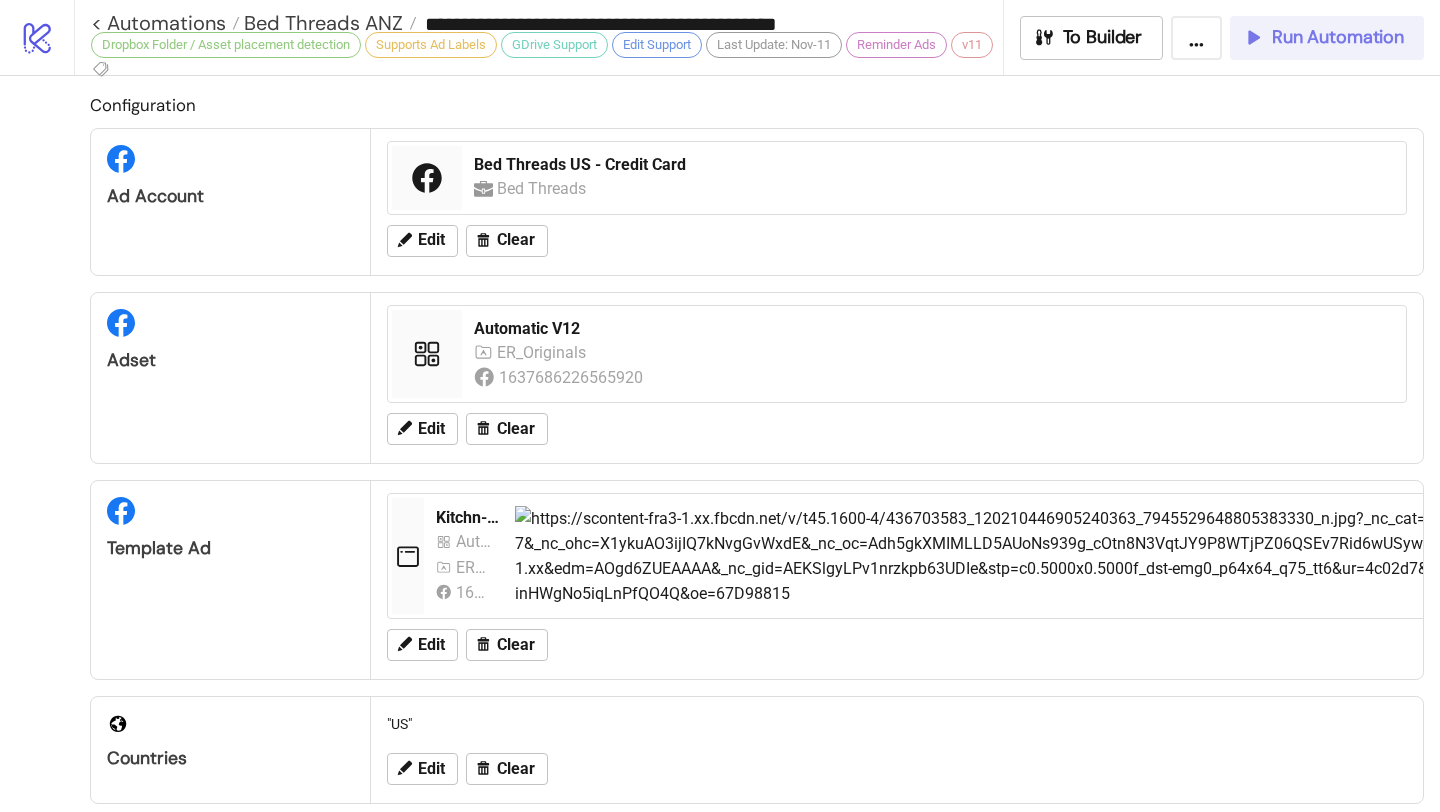 click on "Run Automation" at bounding box center [1338, 37] 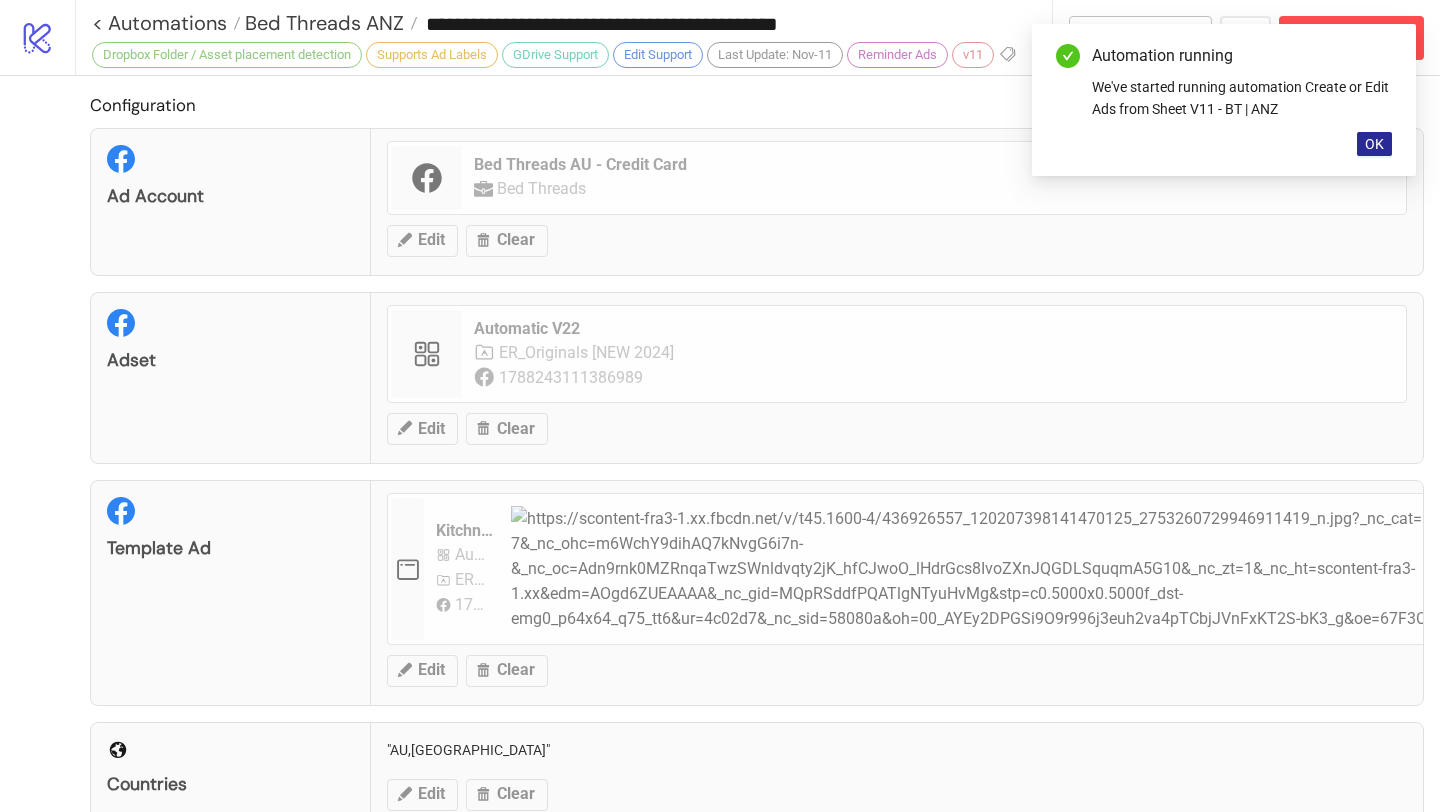 click on "OK" at bounding box center [1374, 144] 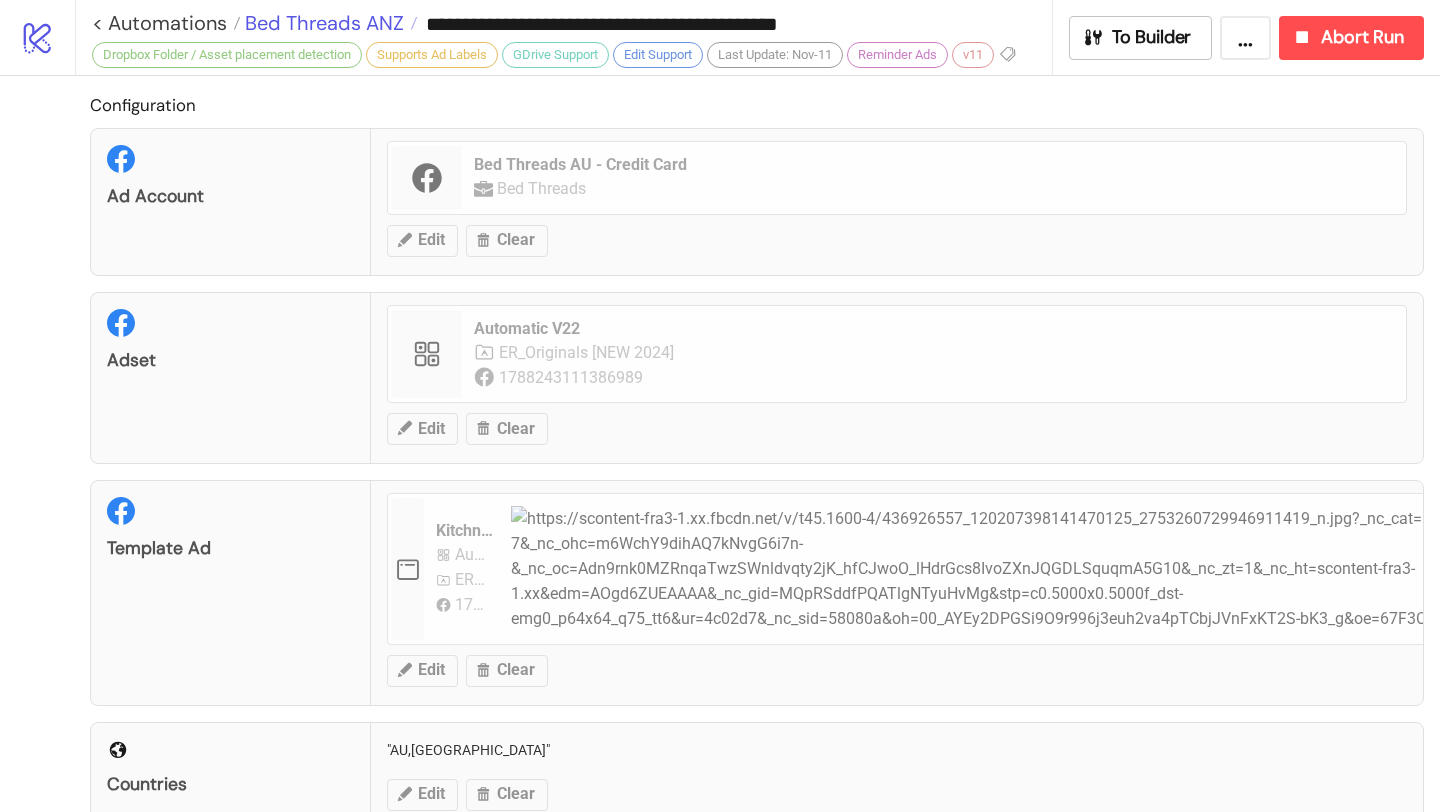 click on "Bed Threads ANZ" at bounding box center (322, 23) 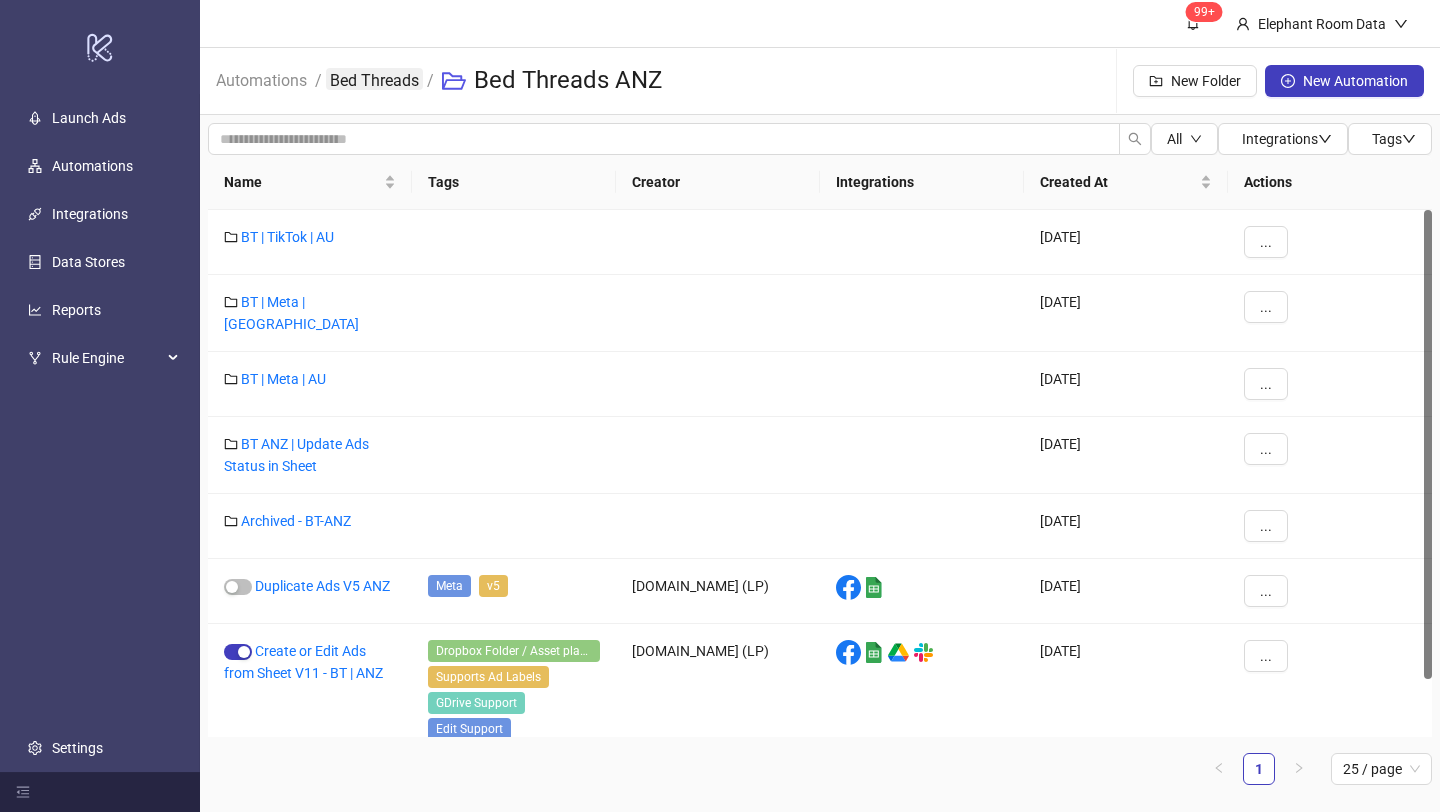 click on "Bed Threads" at bounding box center [374, 79] 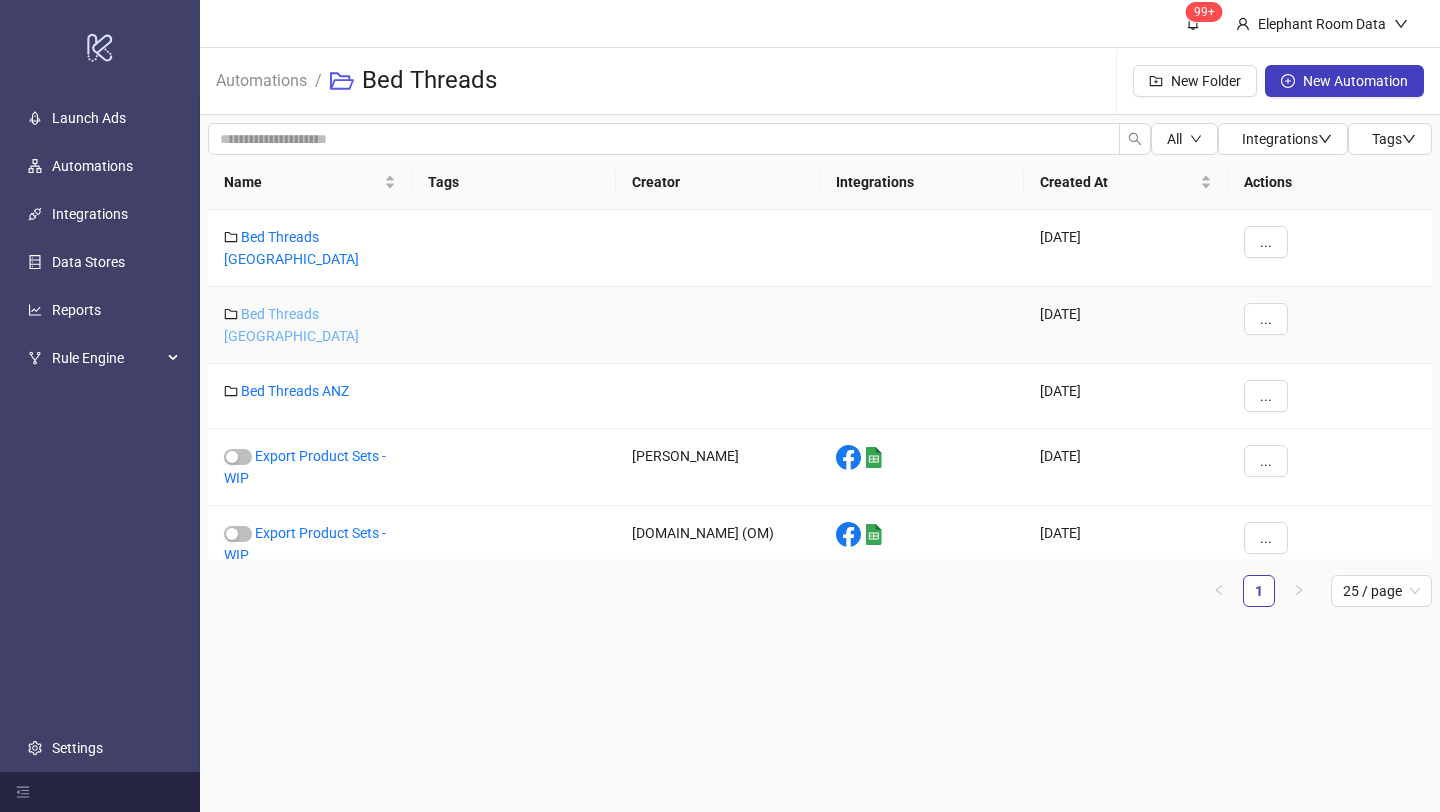 click on "Bed Threads [GEOGRAPHIC_DATA]" at bounding box center [291, 325] 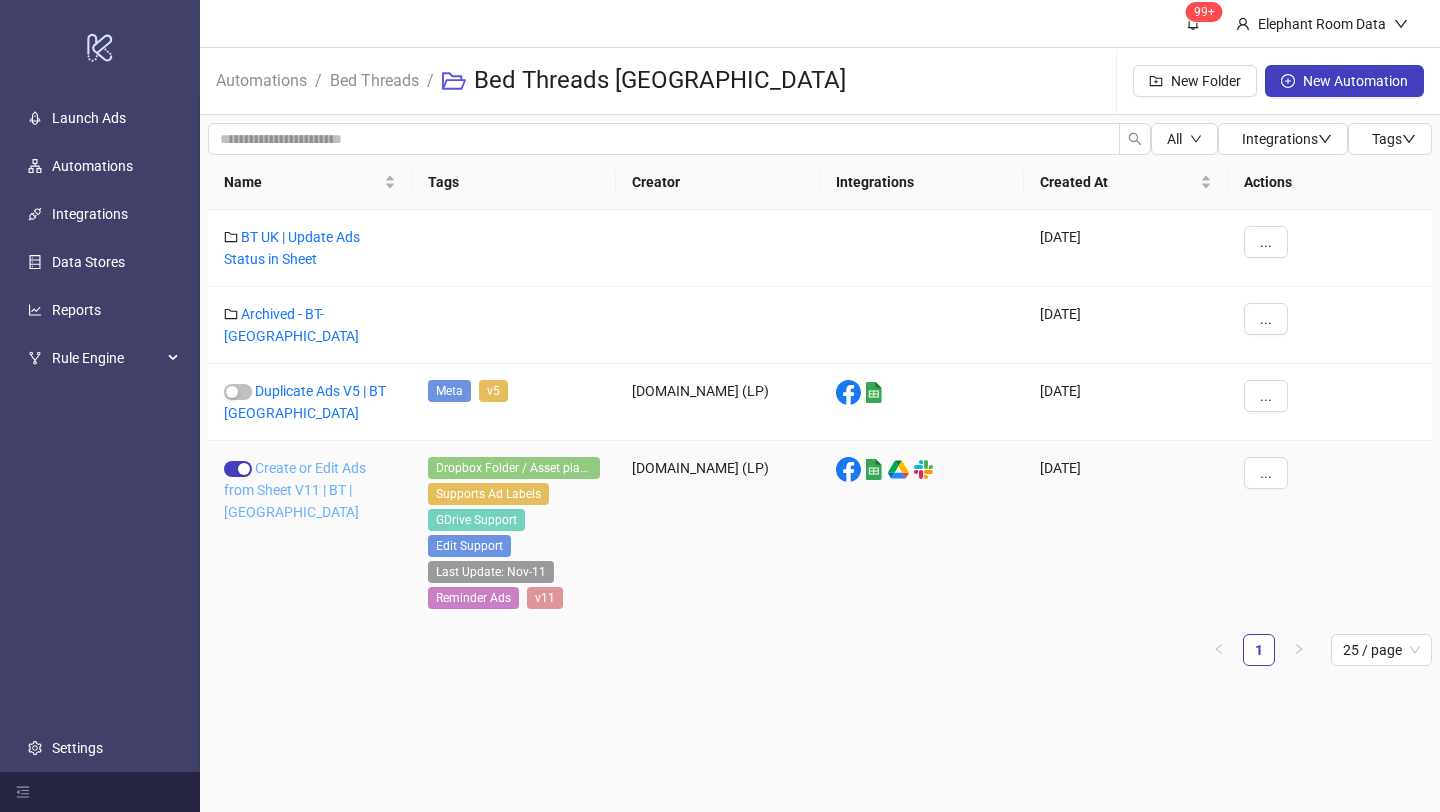 click on "Create or Edit Ads from Sheet V11  |  BT | [GEOGRAPHIC_DATA]" at bounding box center [295, 490] 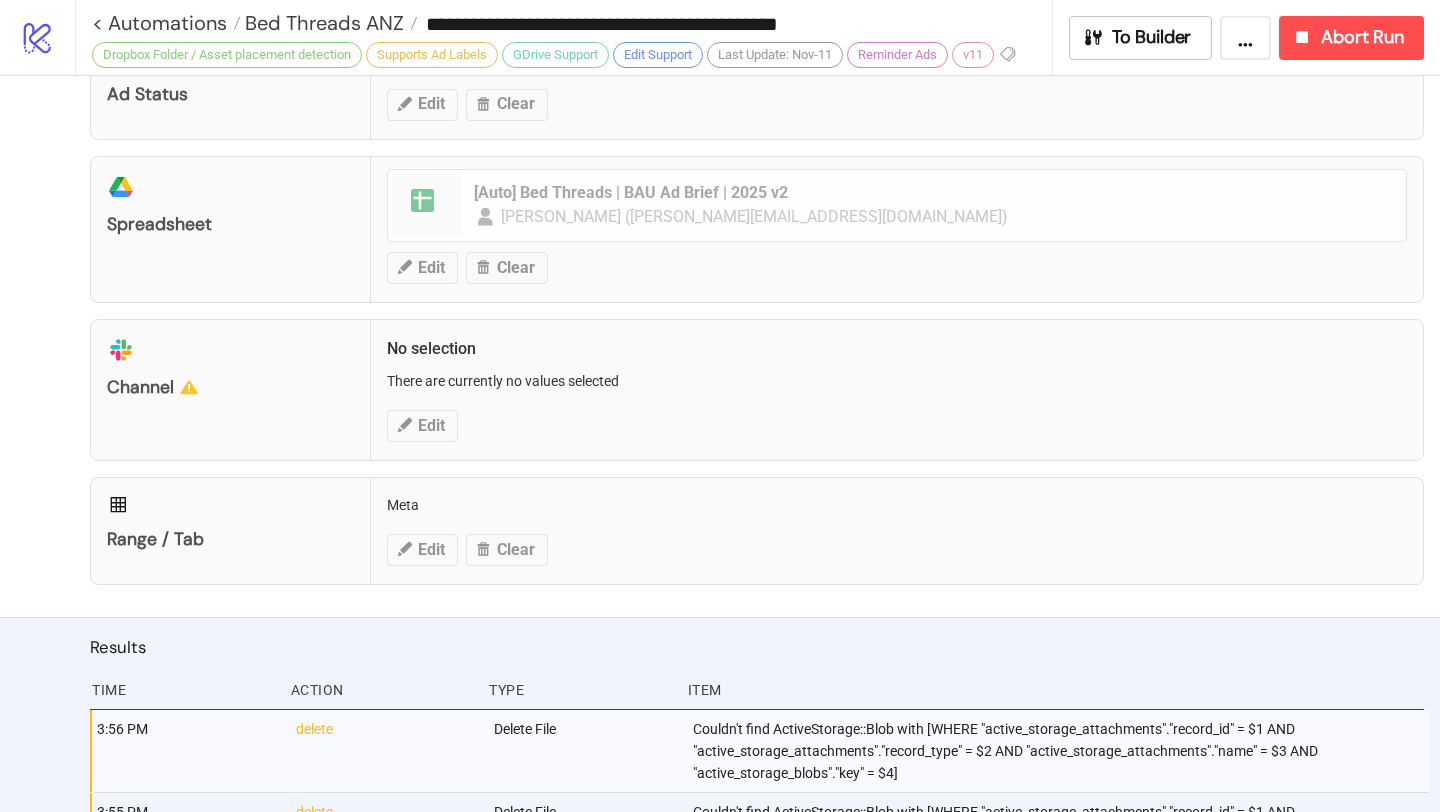 type on "**********" 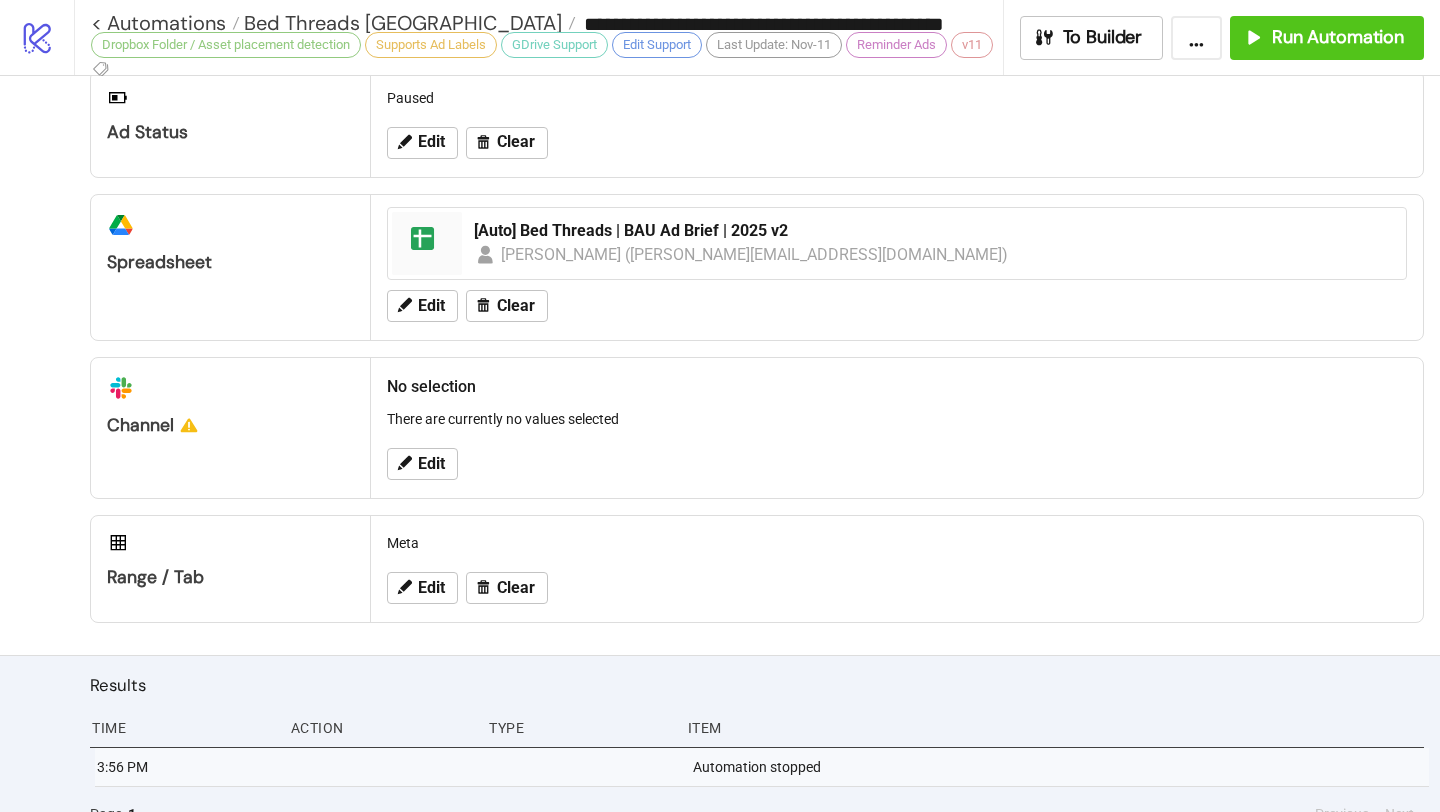 scroll, scrollTop: 929, scrollLeft: 0, axis: vertical 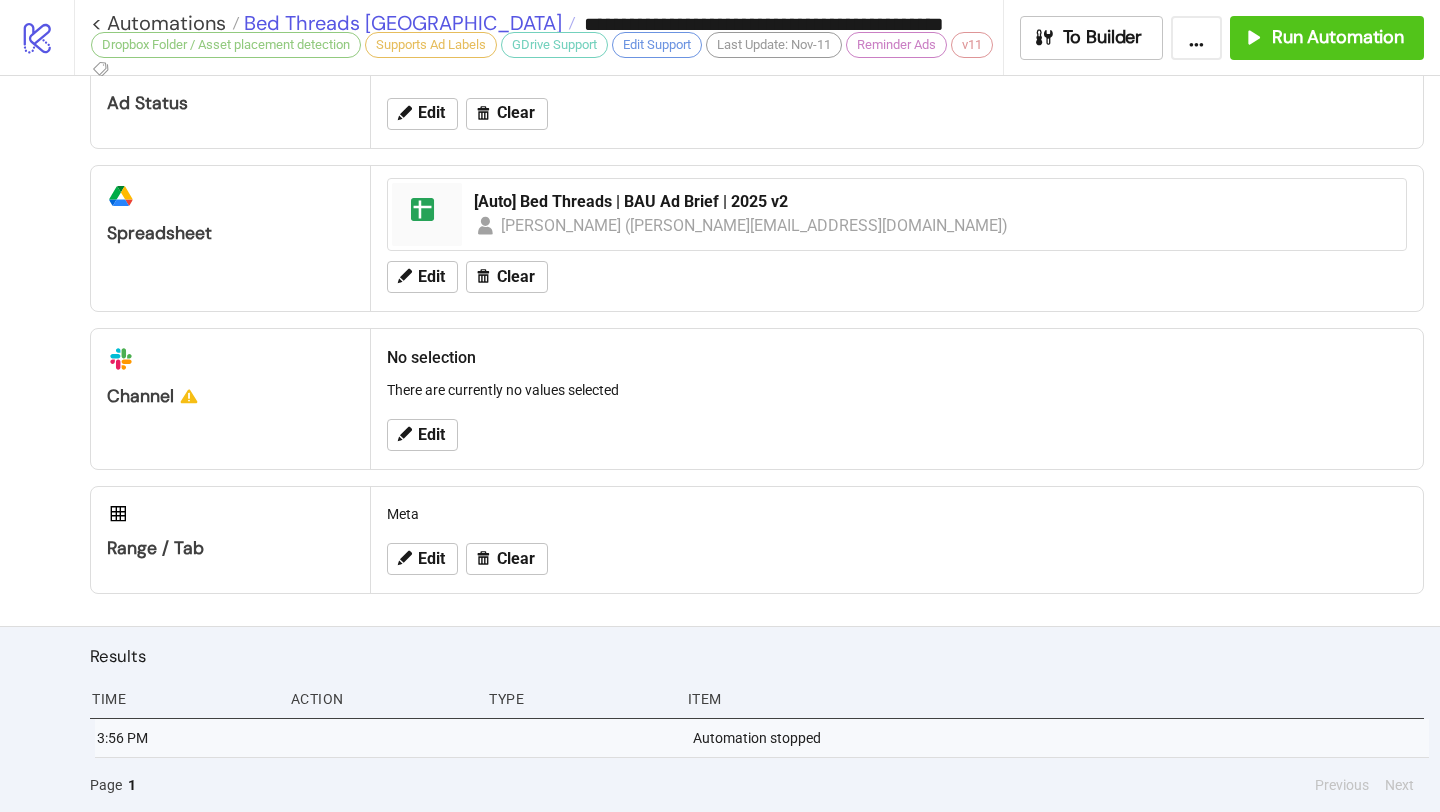 click on "Bed Threads [GEOGRAPHIC_DATA]" at bounding box center [400, 23] 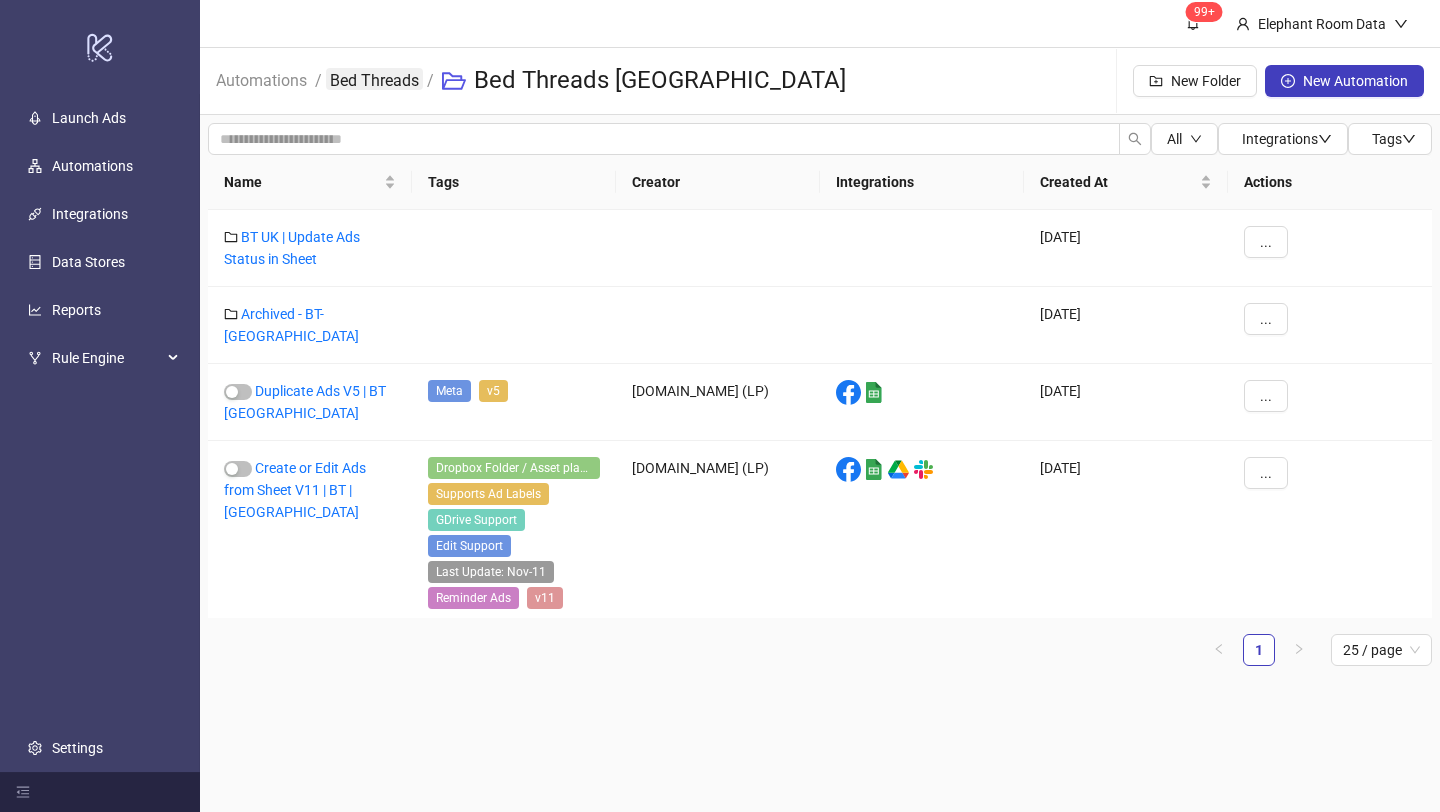 click on "Bed Threads" at bounding box center (374, 79) 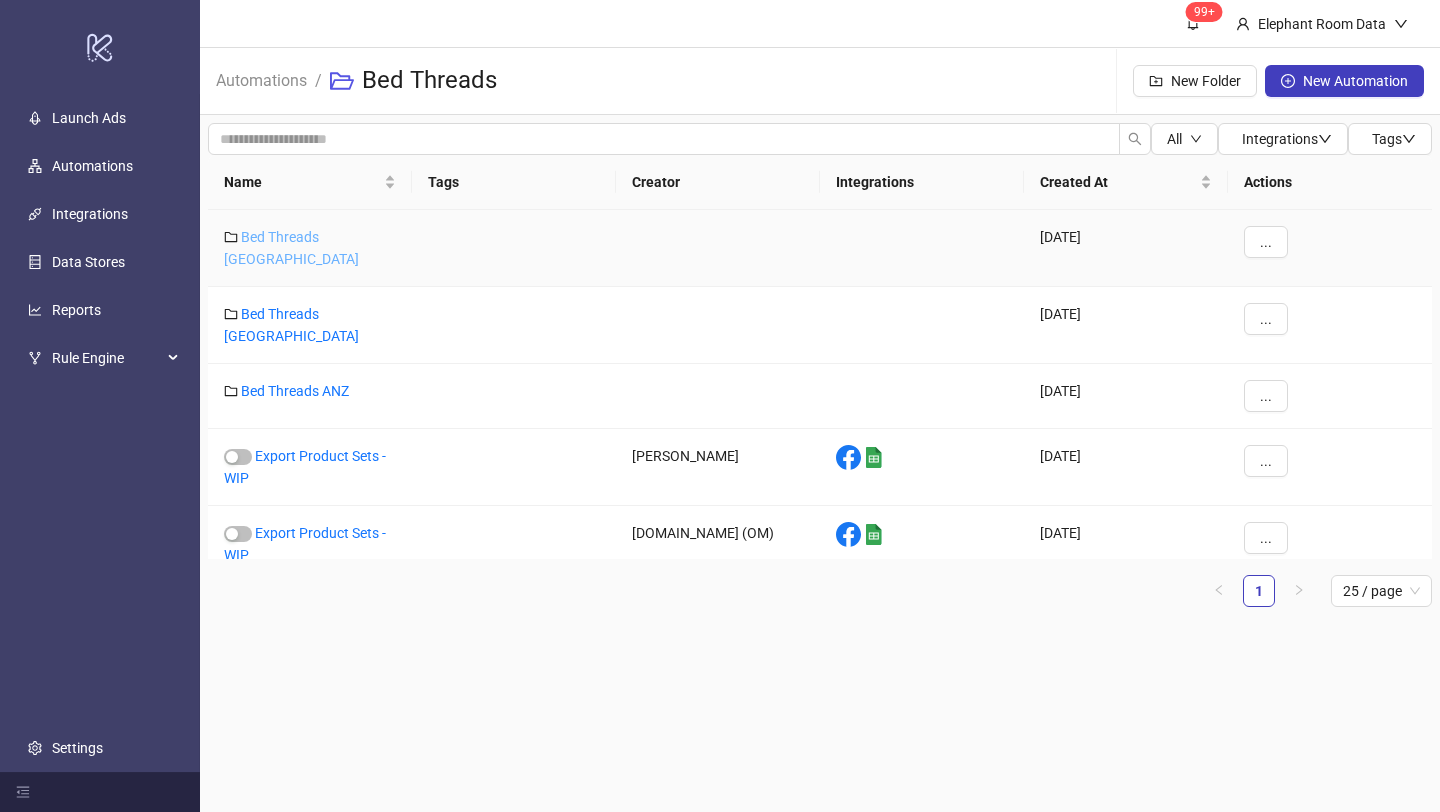 click on "Bed Threads [GEOGRAPHIC_DATA]" at bounding box center (291, 248) 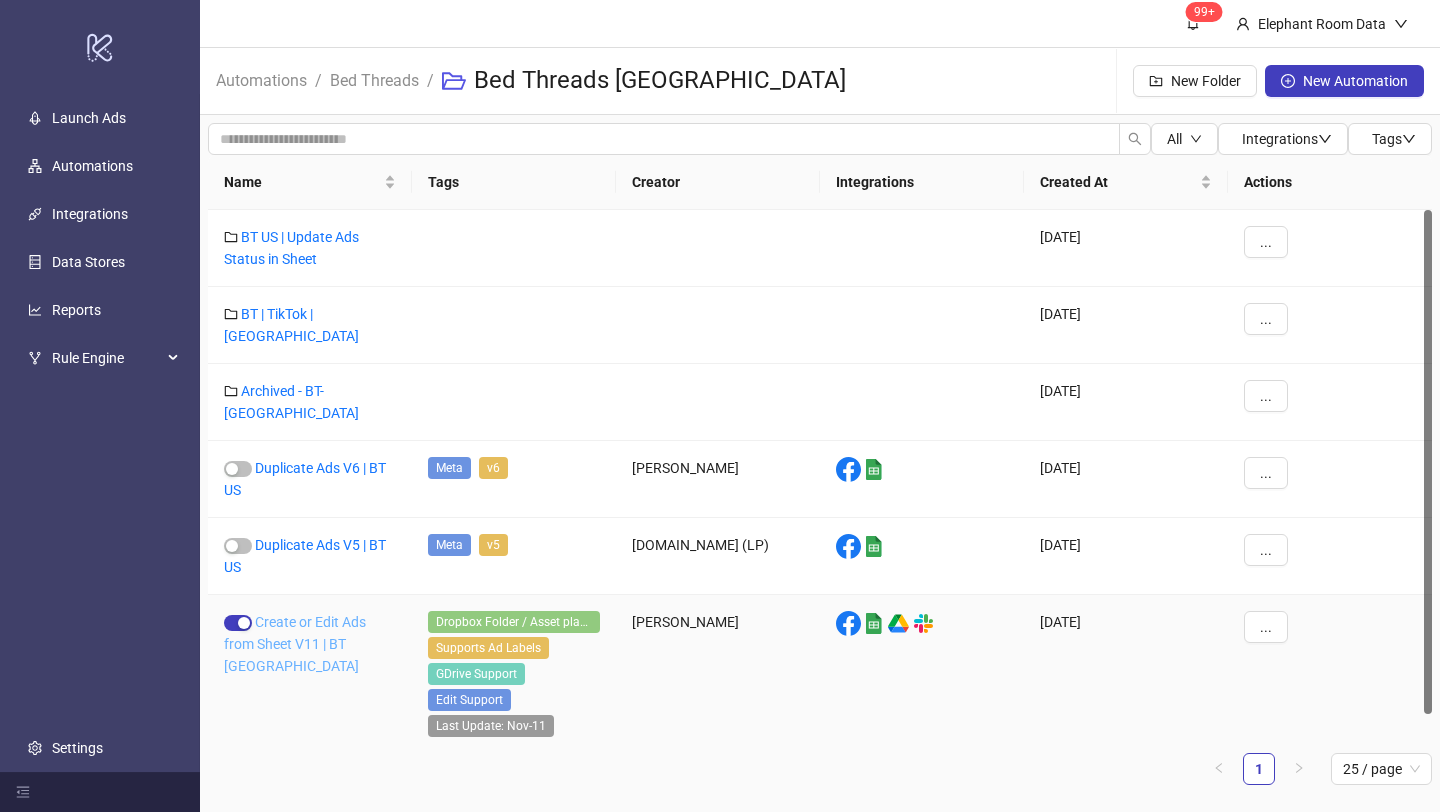 click on "Create or Edit Ads from Sheet V11 | BT [GEOGRAPHIC_DATA]" at bounding box center [295, 644] 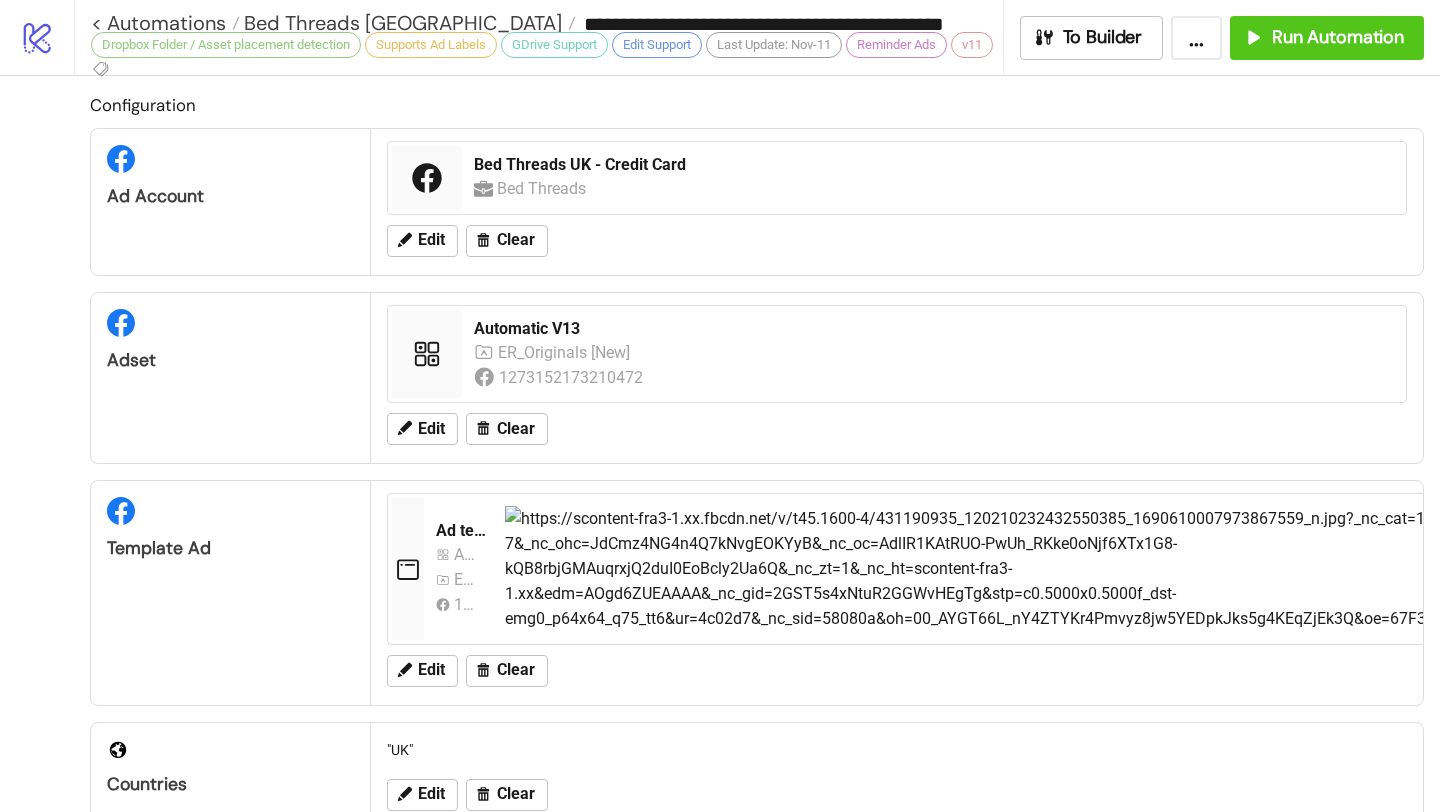 type on "**********" 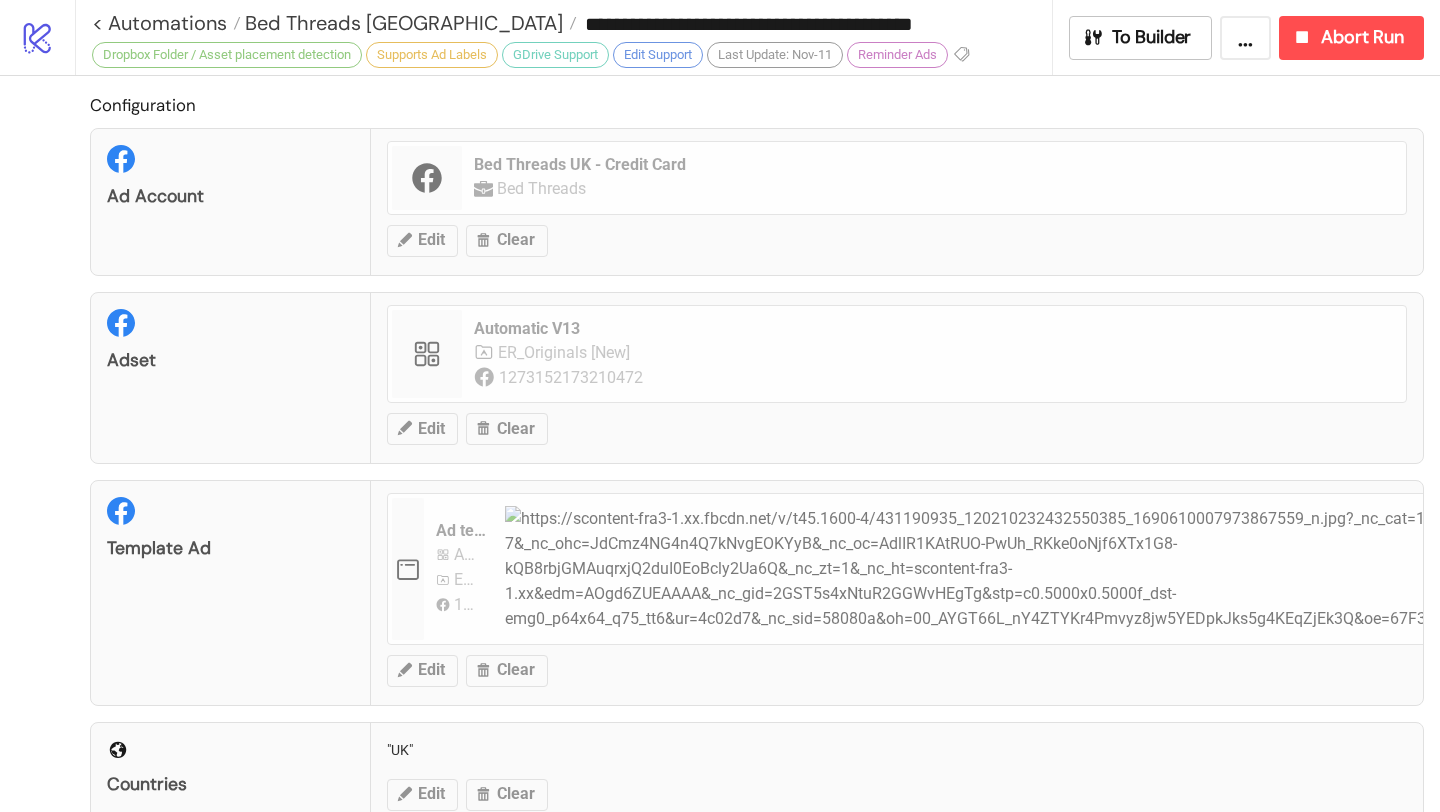 scroll, scrollTop: 504, scrollLeft: 0, axis: vertical 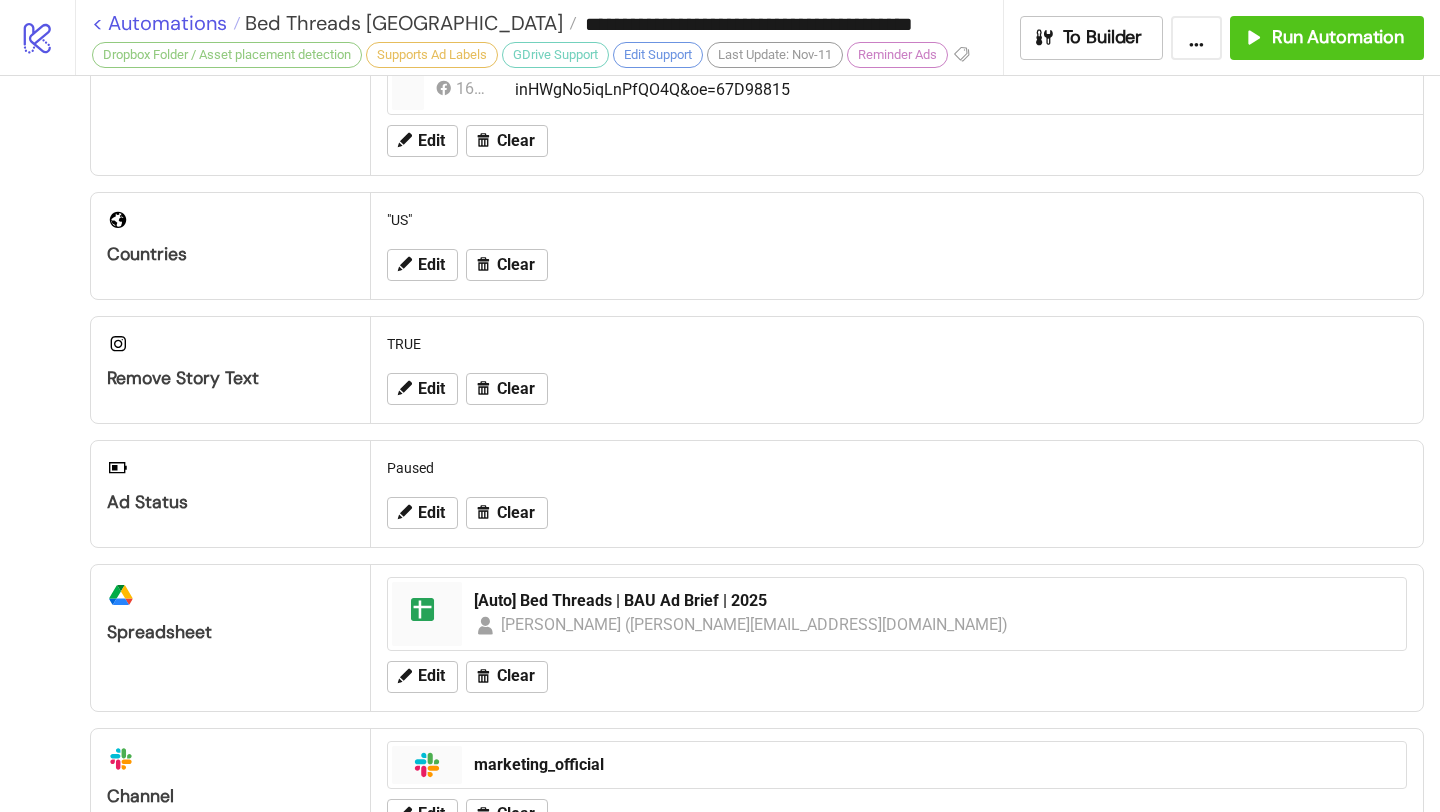 click on "< Automations" at bounding box center (166, 23) 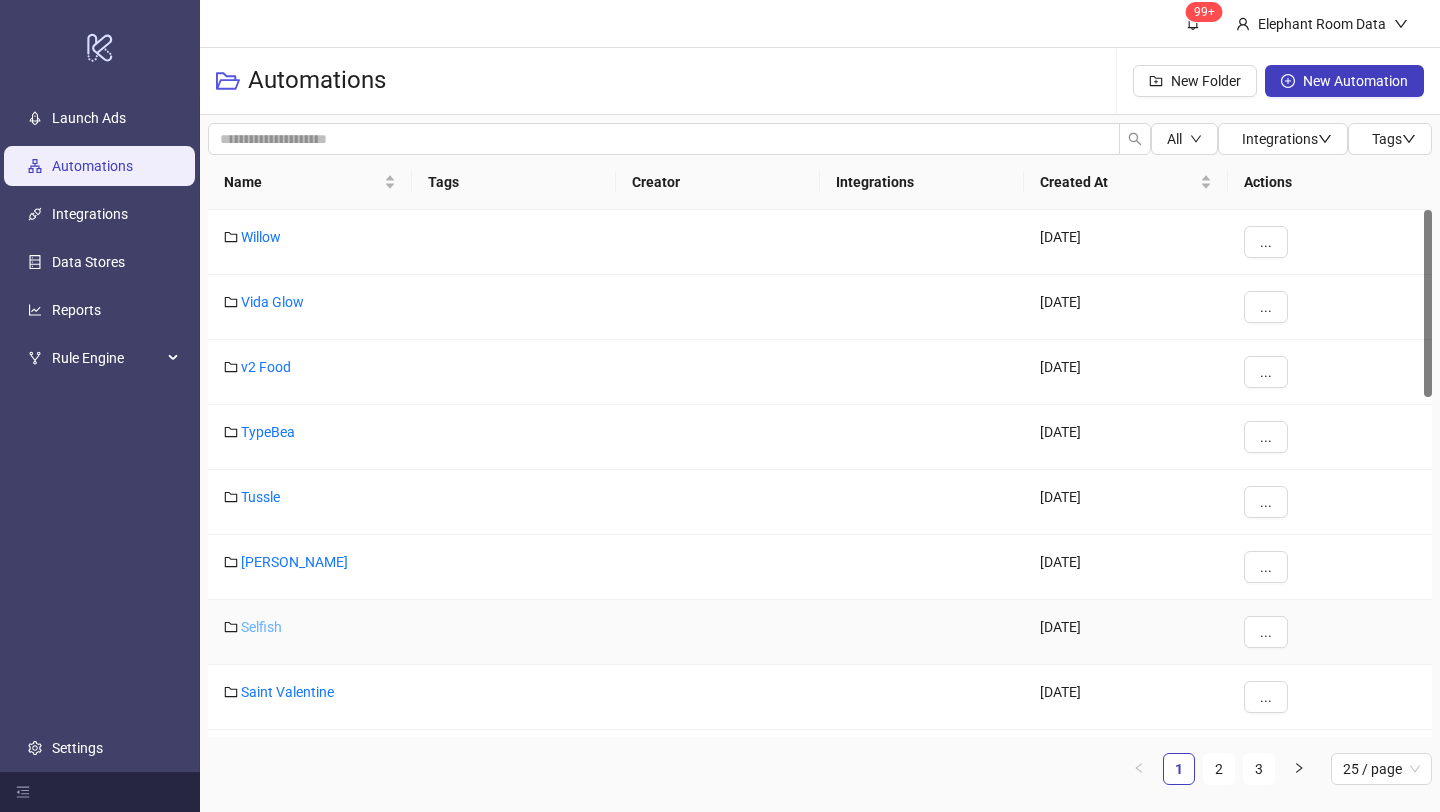click on "Selfish" at bounding box center [261, 627] 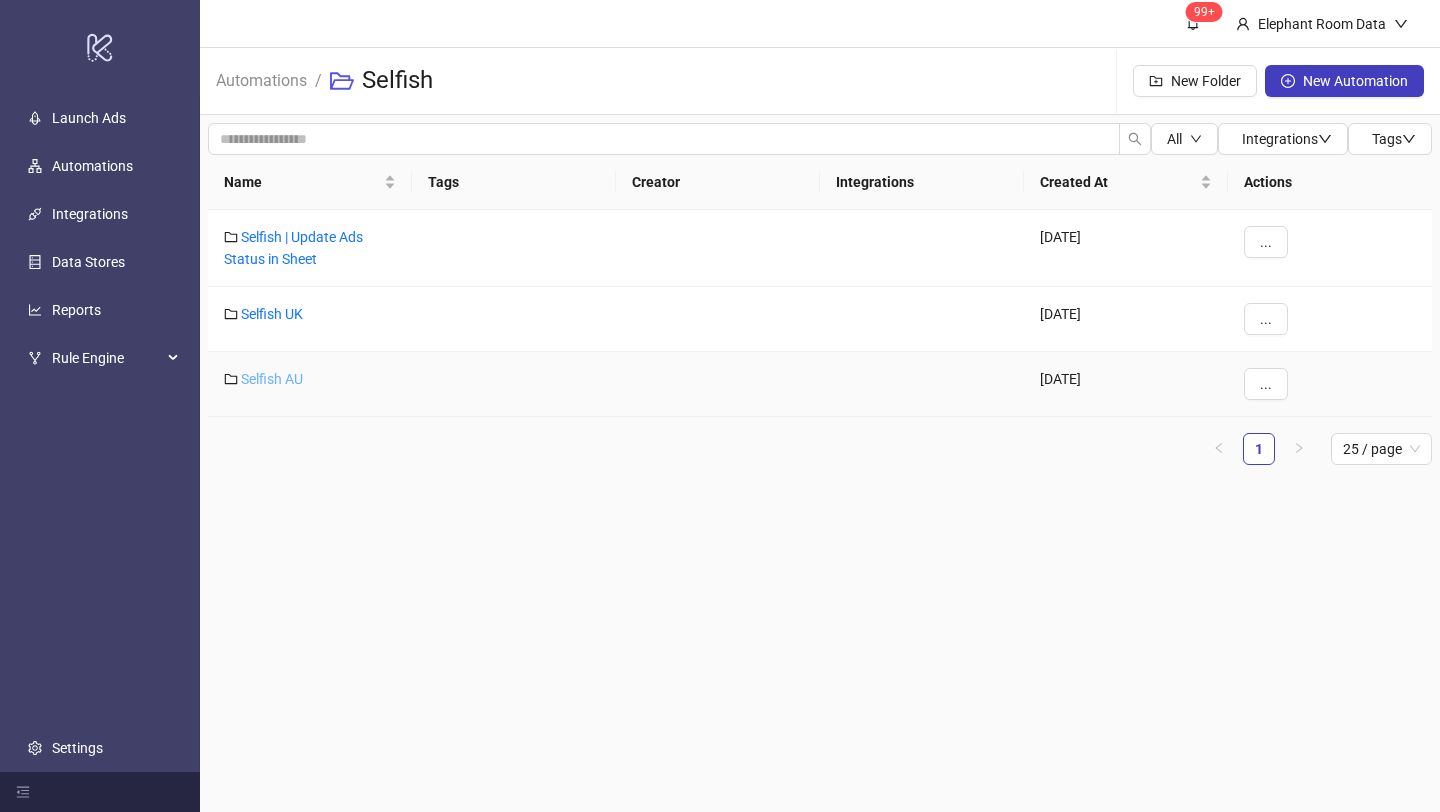 click on "Selfish AU" at bounding box center [272, 379] 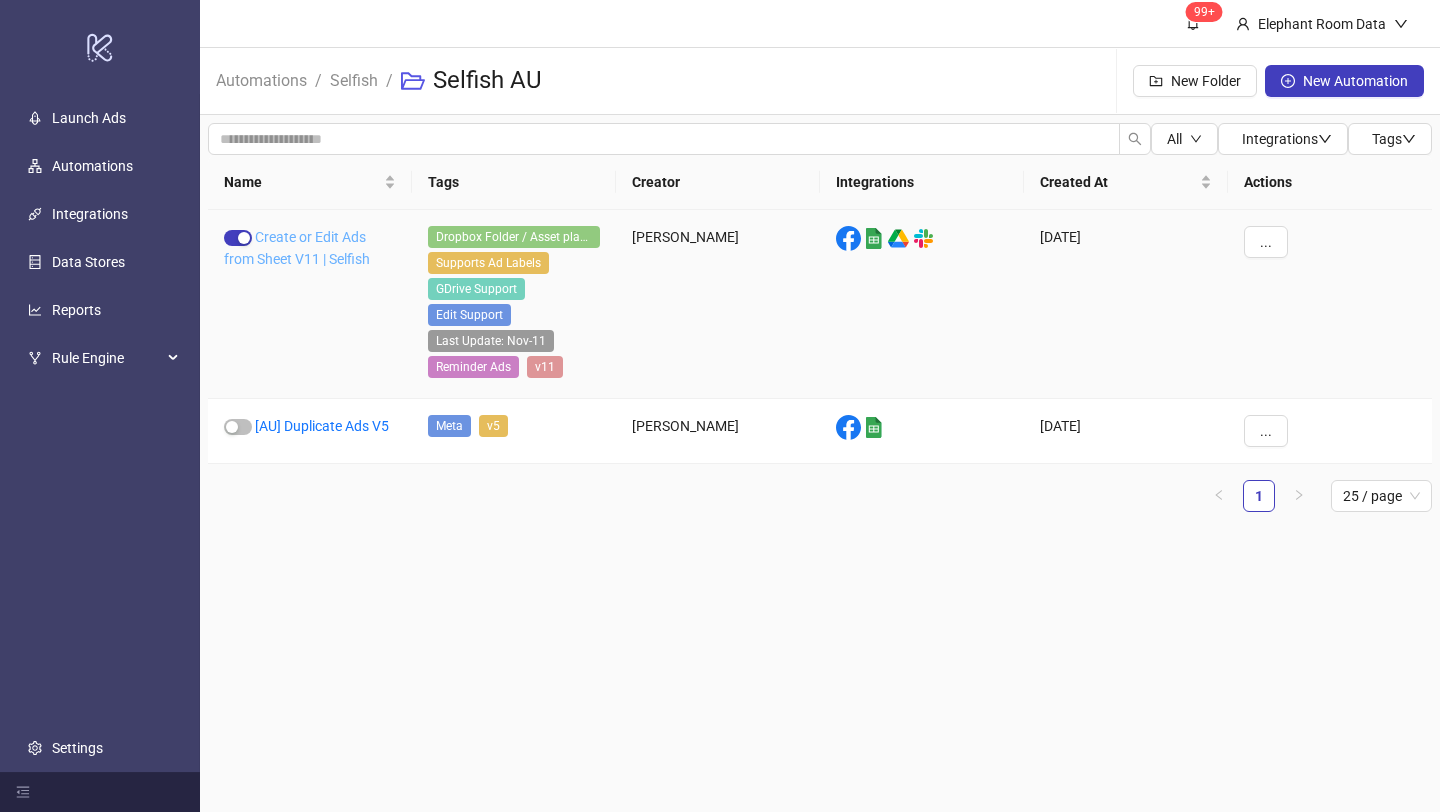 click on "Create or Edit Ads from Sheet V11 | Selfish" at bounding box center (297, 248) 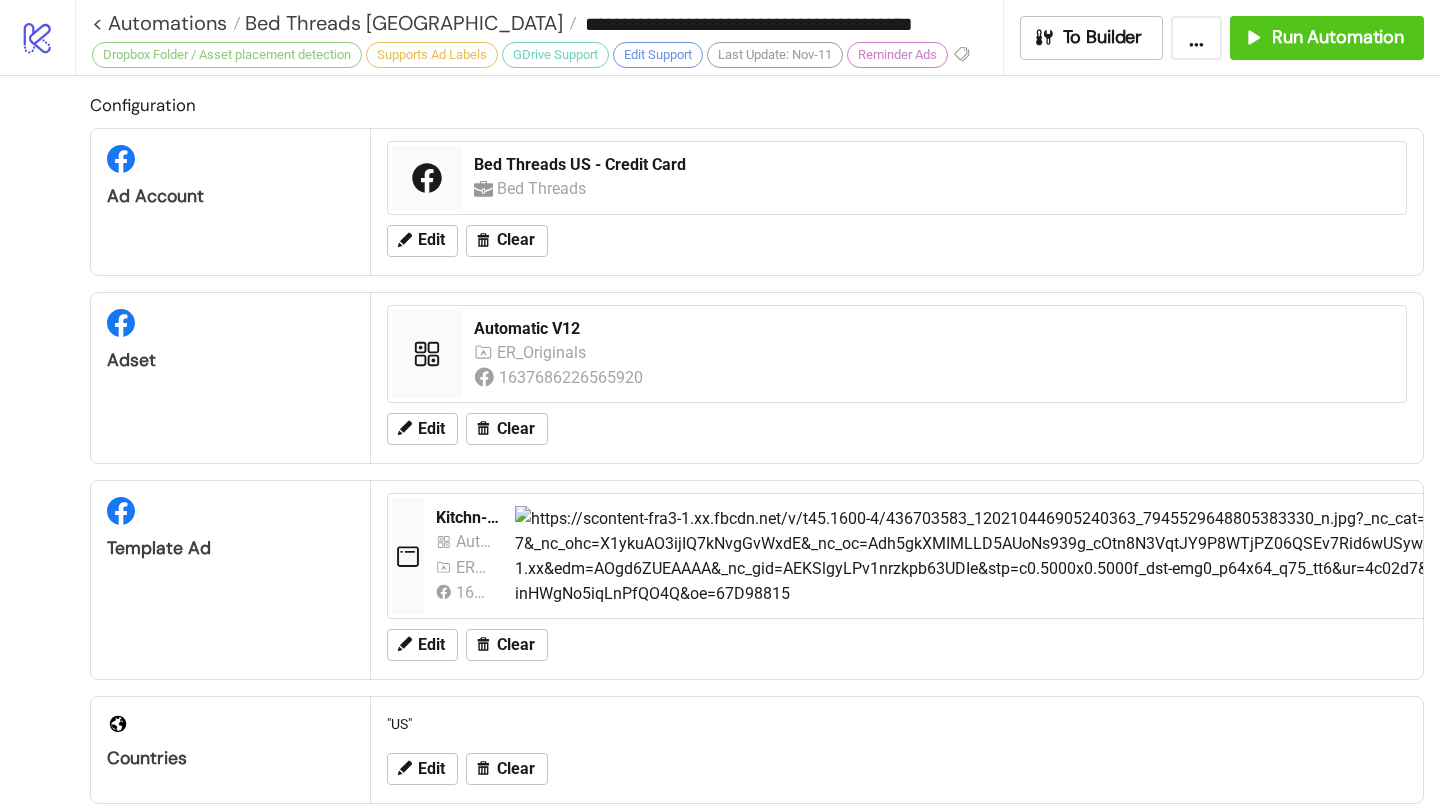type on "**********" 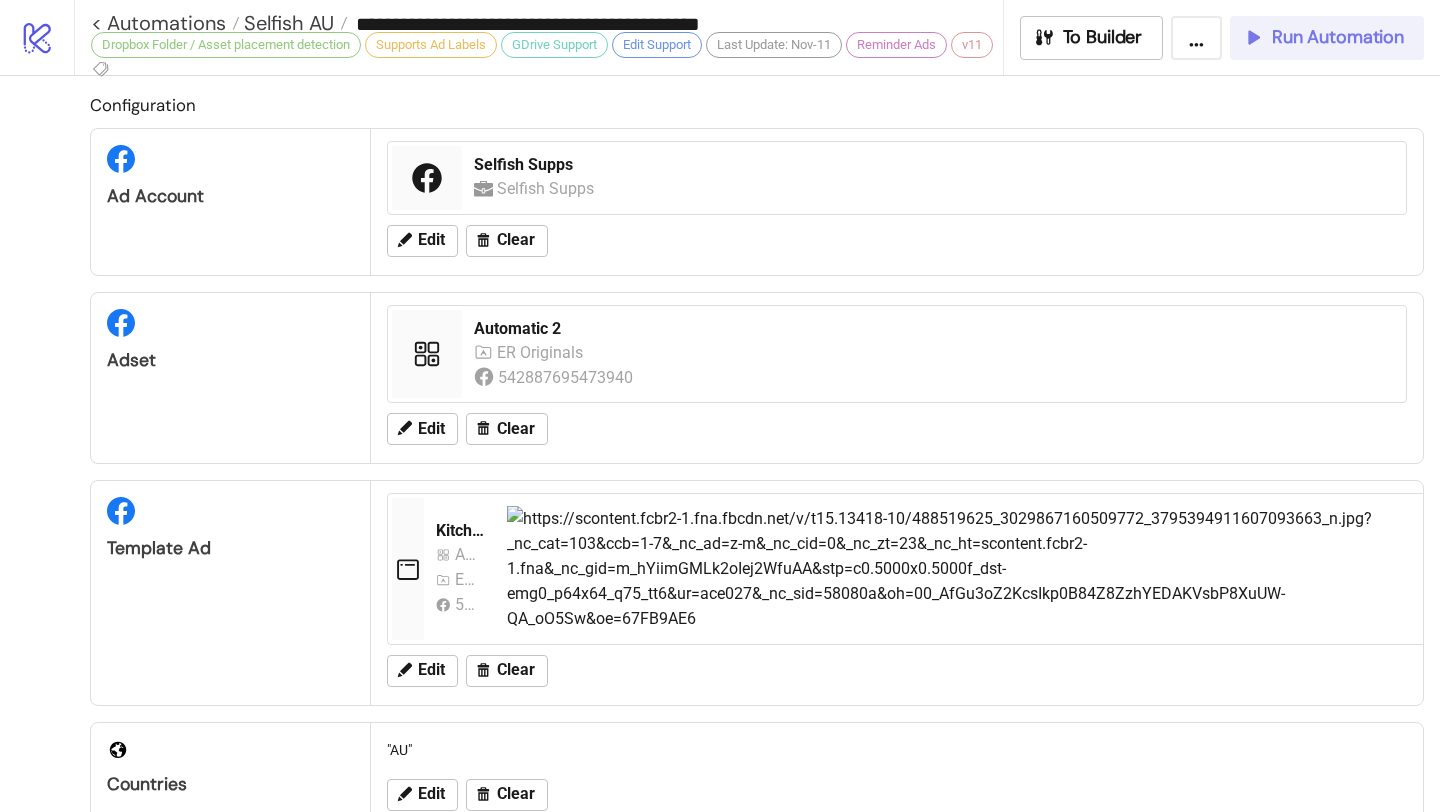 click on "Run Automation" at bounding box center [1323, 37] 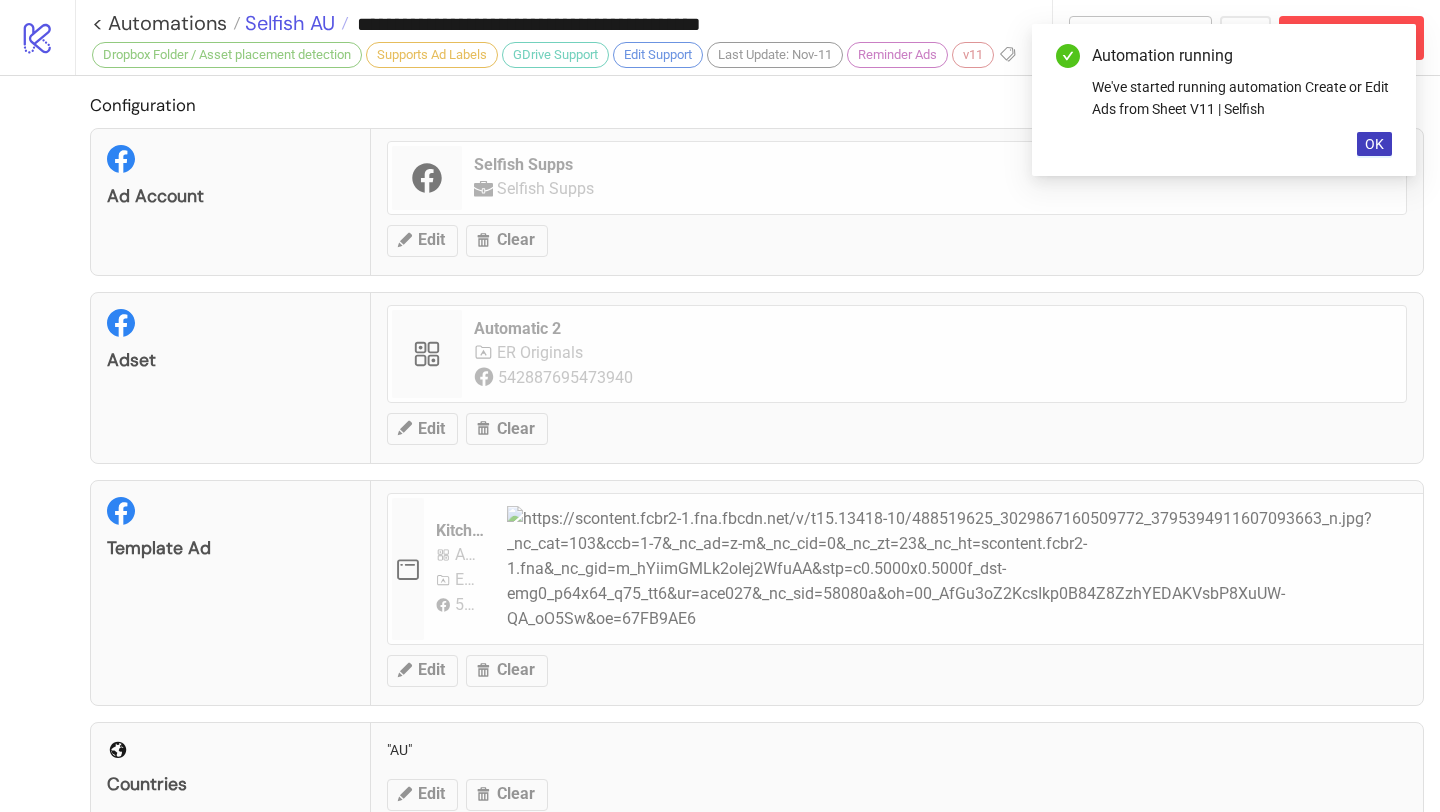 click on "Selfish AU" at bounding box center (287, 23) 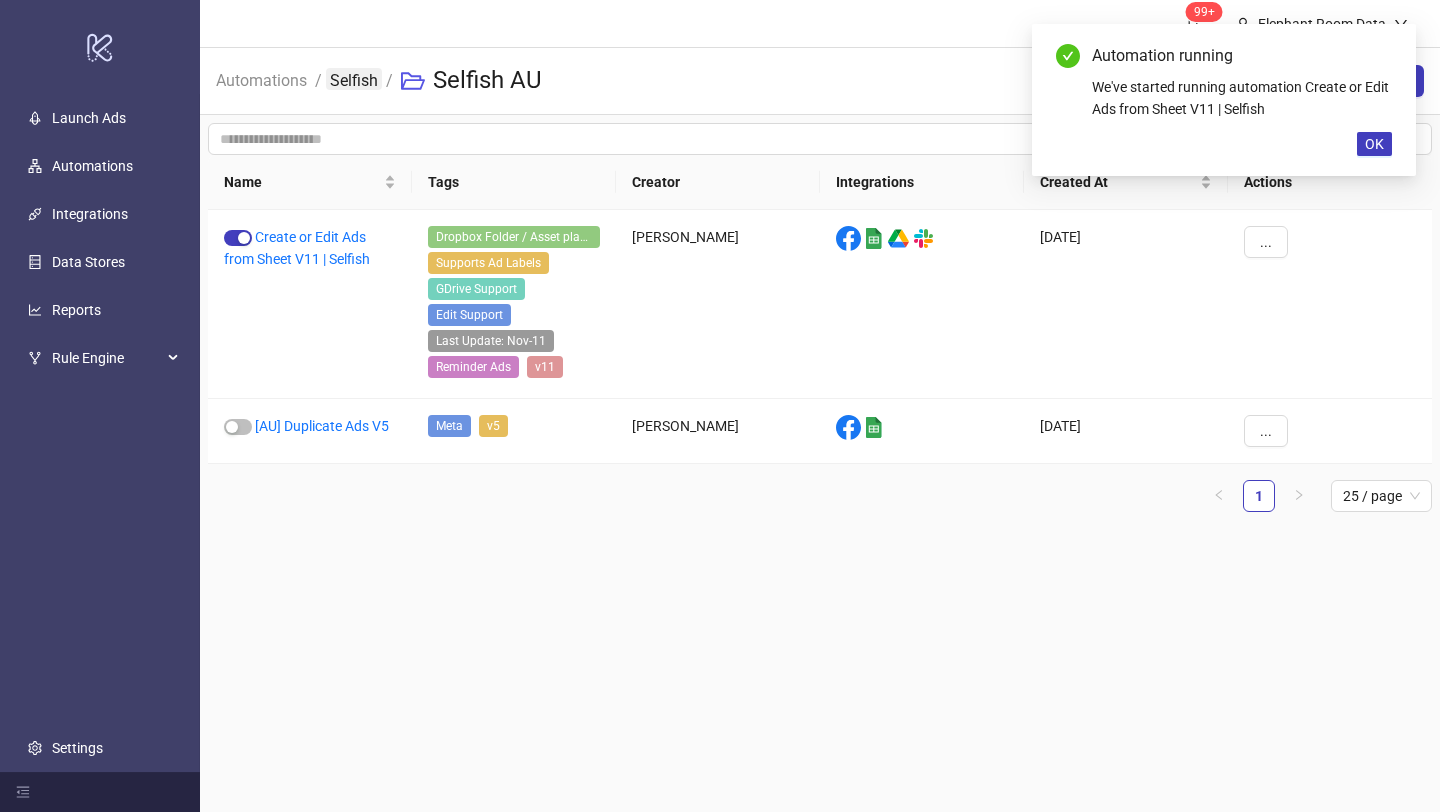click on "Selfish" at bounding box center [354, 79] 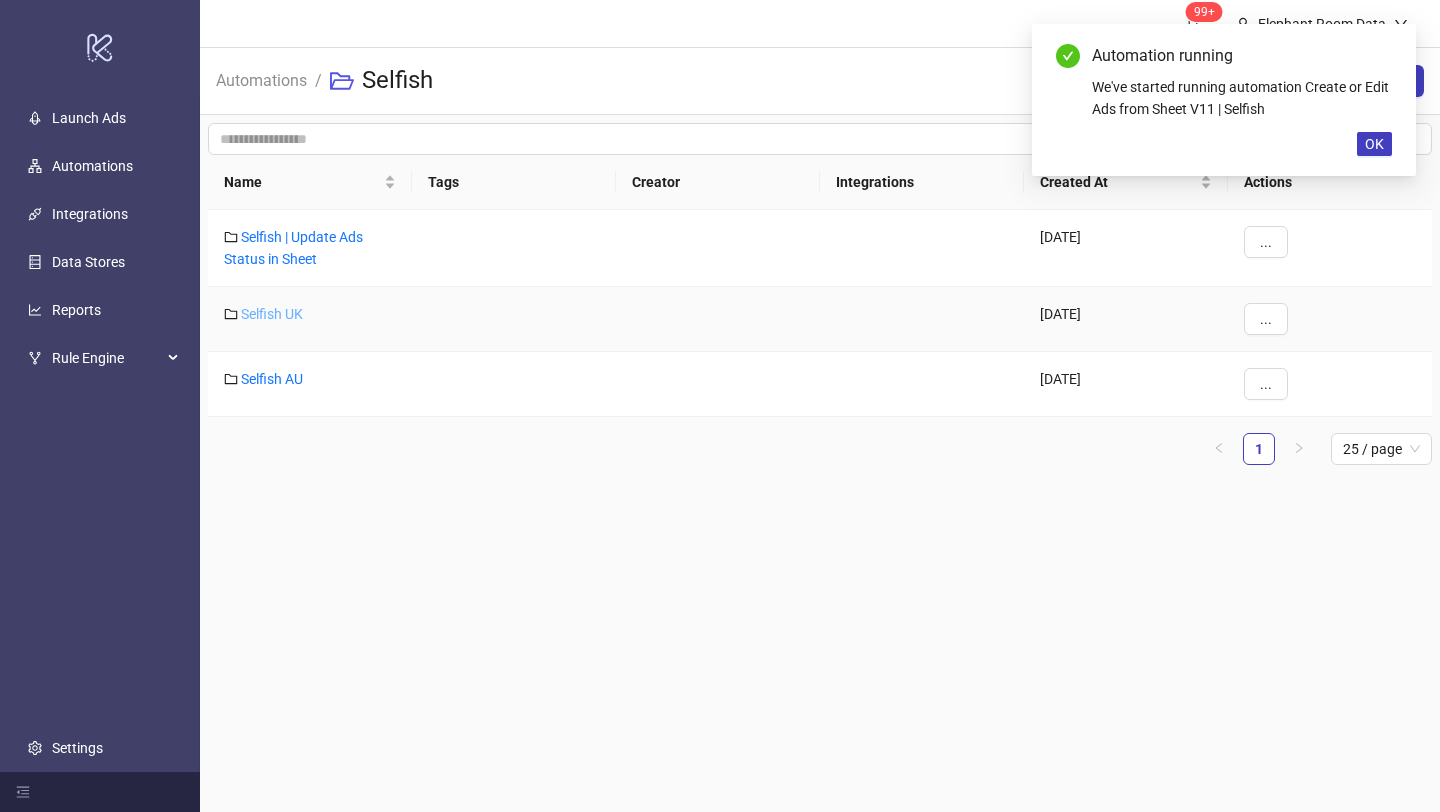 click on "Selfish UK" at bounding box center (272, 314) 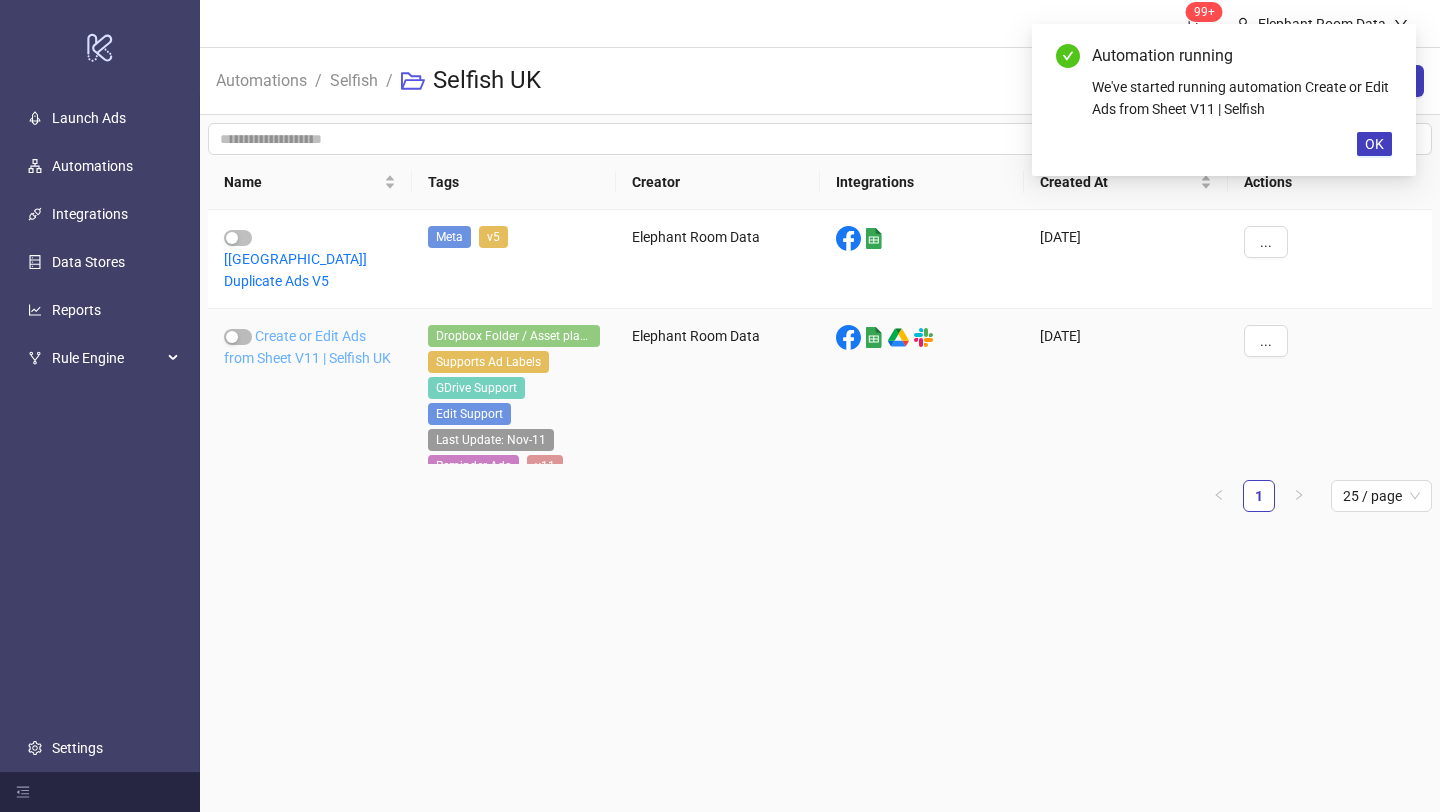 click on "Create or Edit Ads from Sheet V11 | Selfish UK" at bounding box center [307, 347] 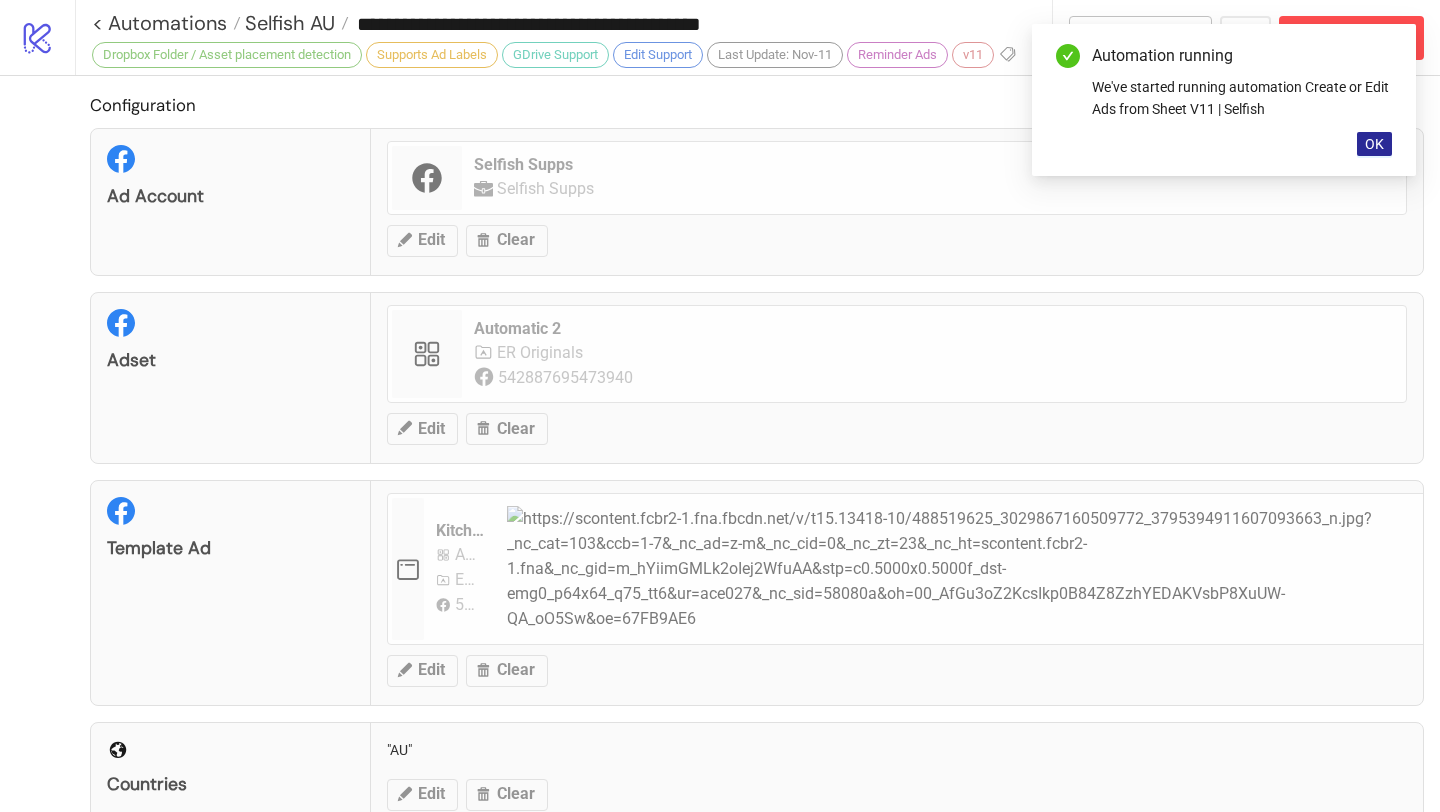 click on "OK" at bounding box center (1374, 144) 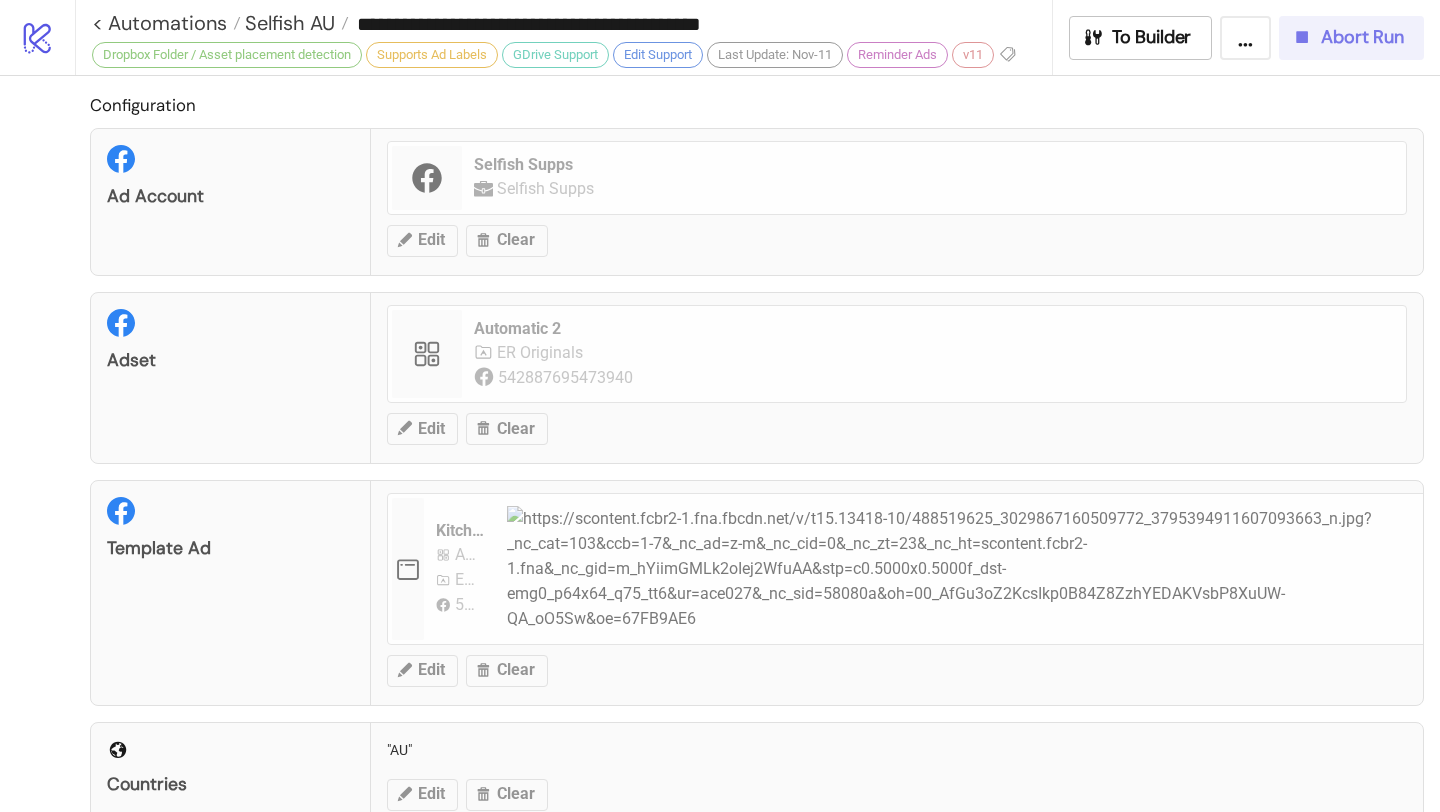 click on "Abort Run" at bounding box center (1351, 38) 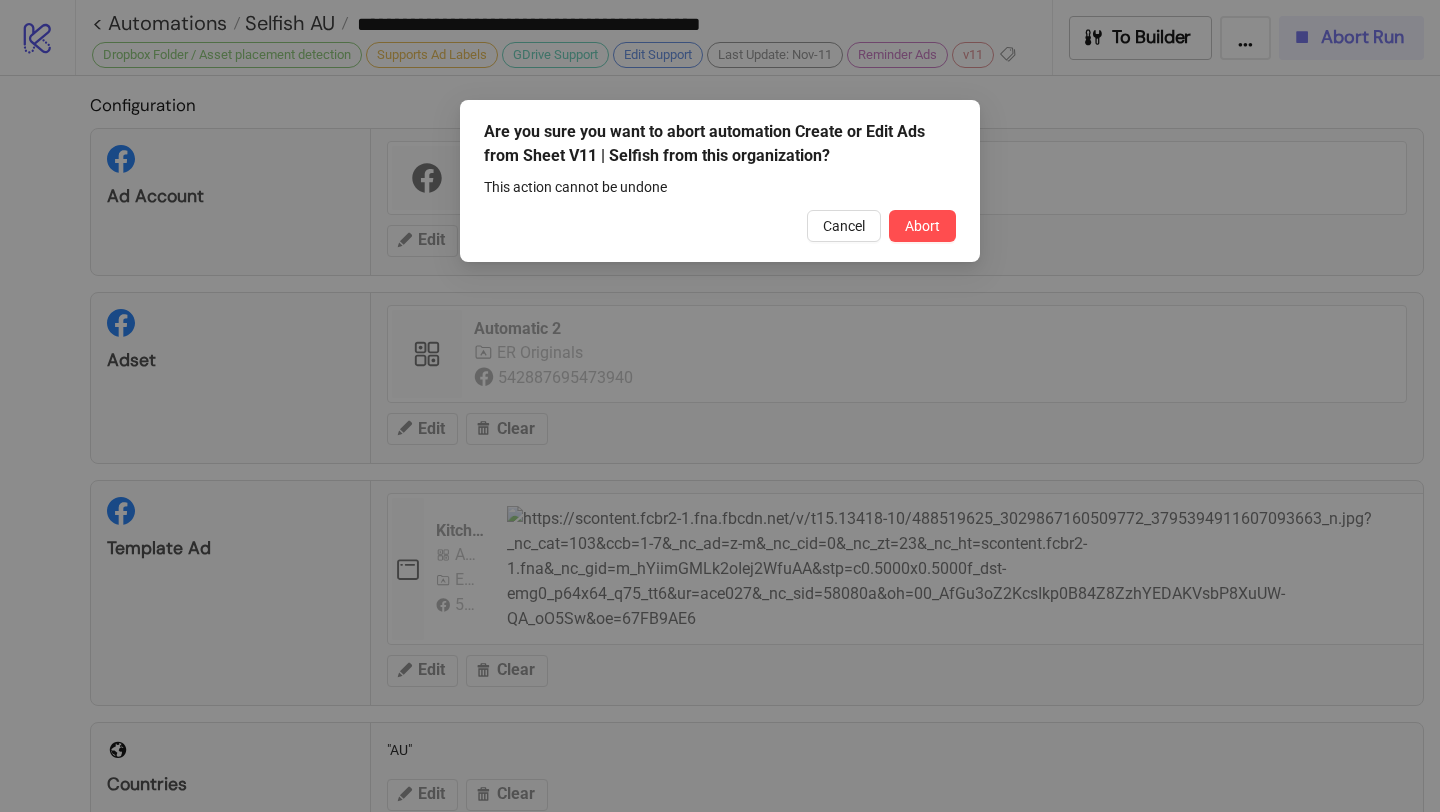 type on "**********" 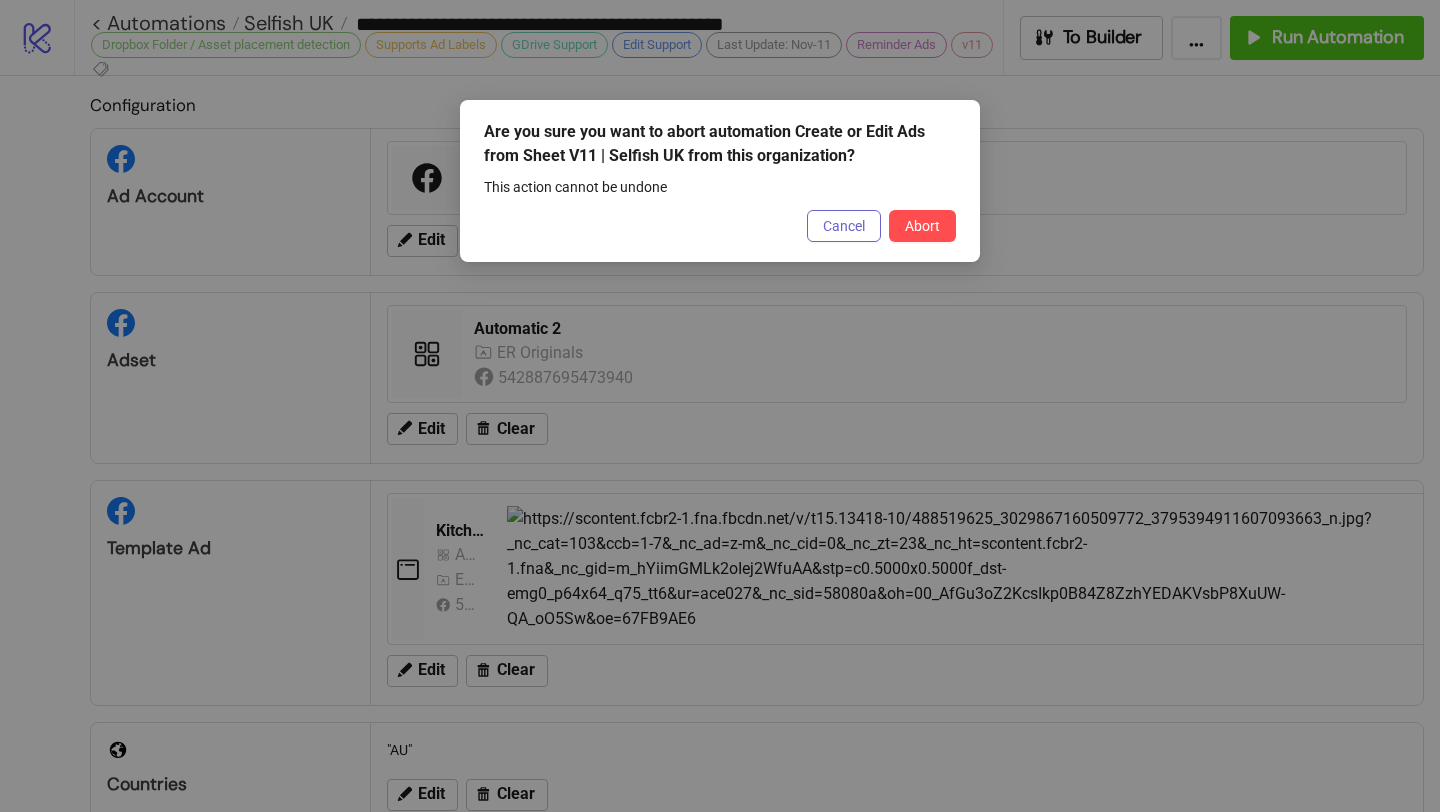 click on "Cancel" at bounding box center (844, 226) 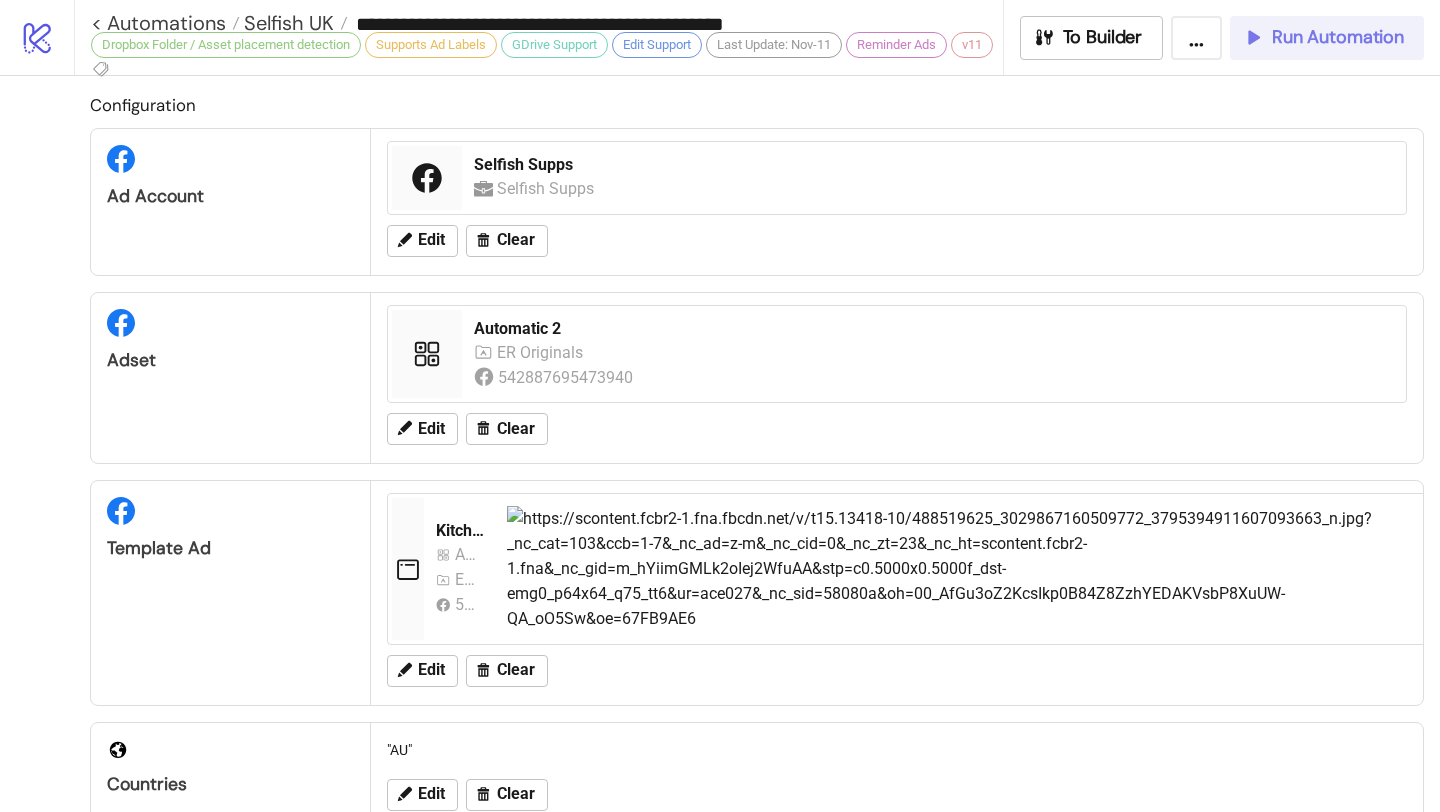 click 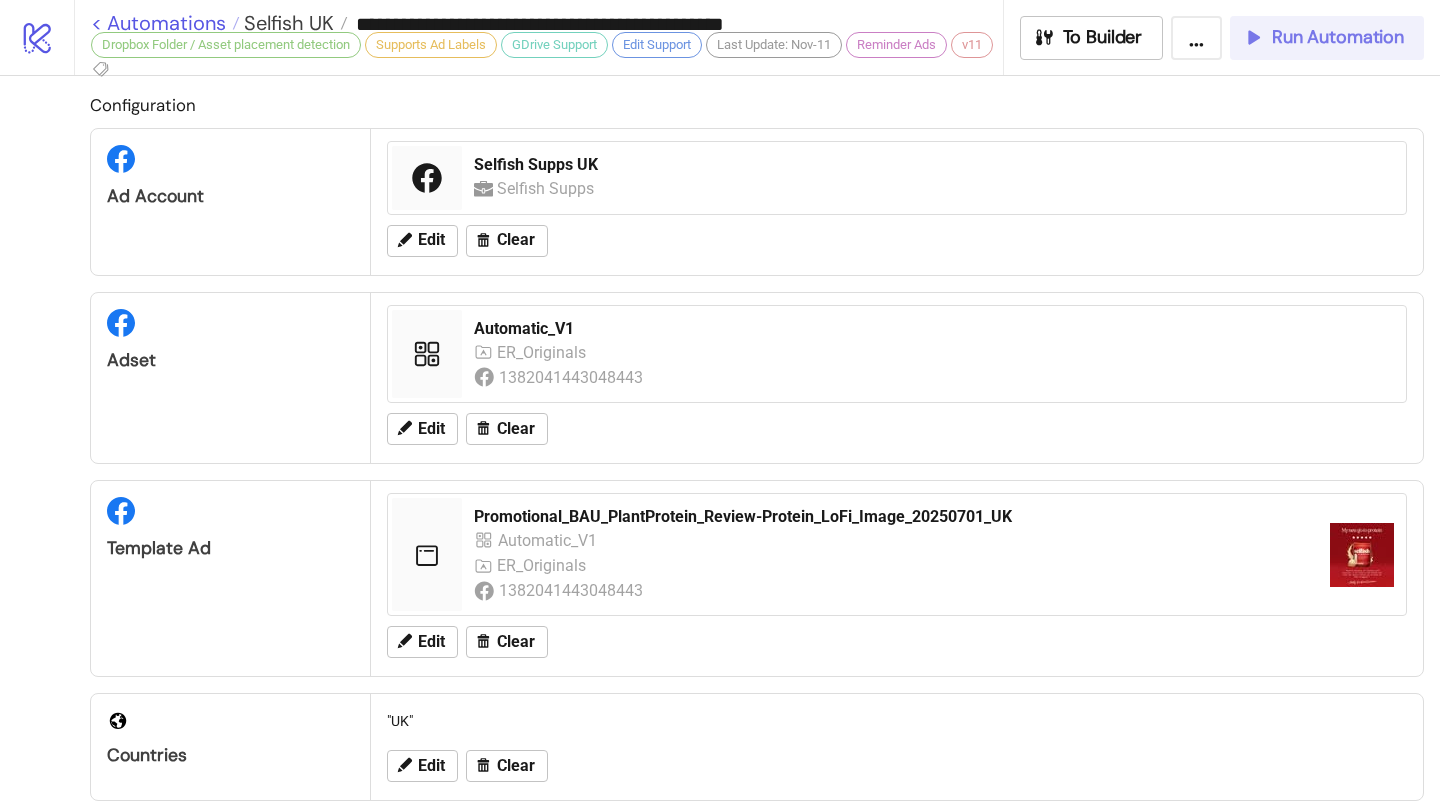 click on "< Automations" at bounding box center (165, 23) 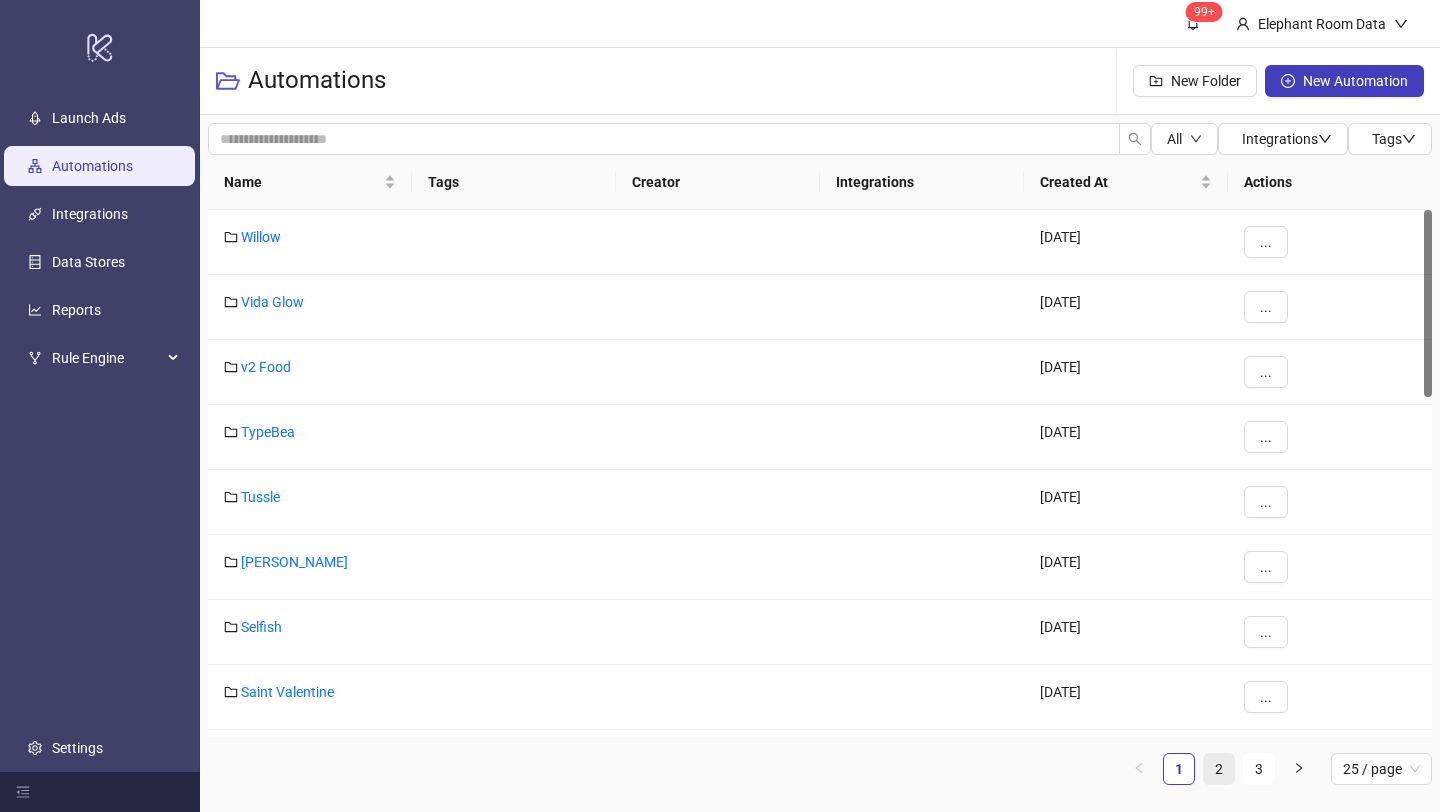 click on "2" at bounding box center (1219, 769) 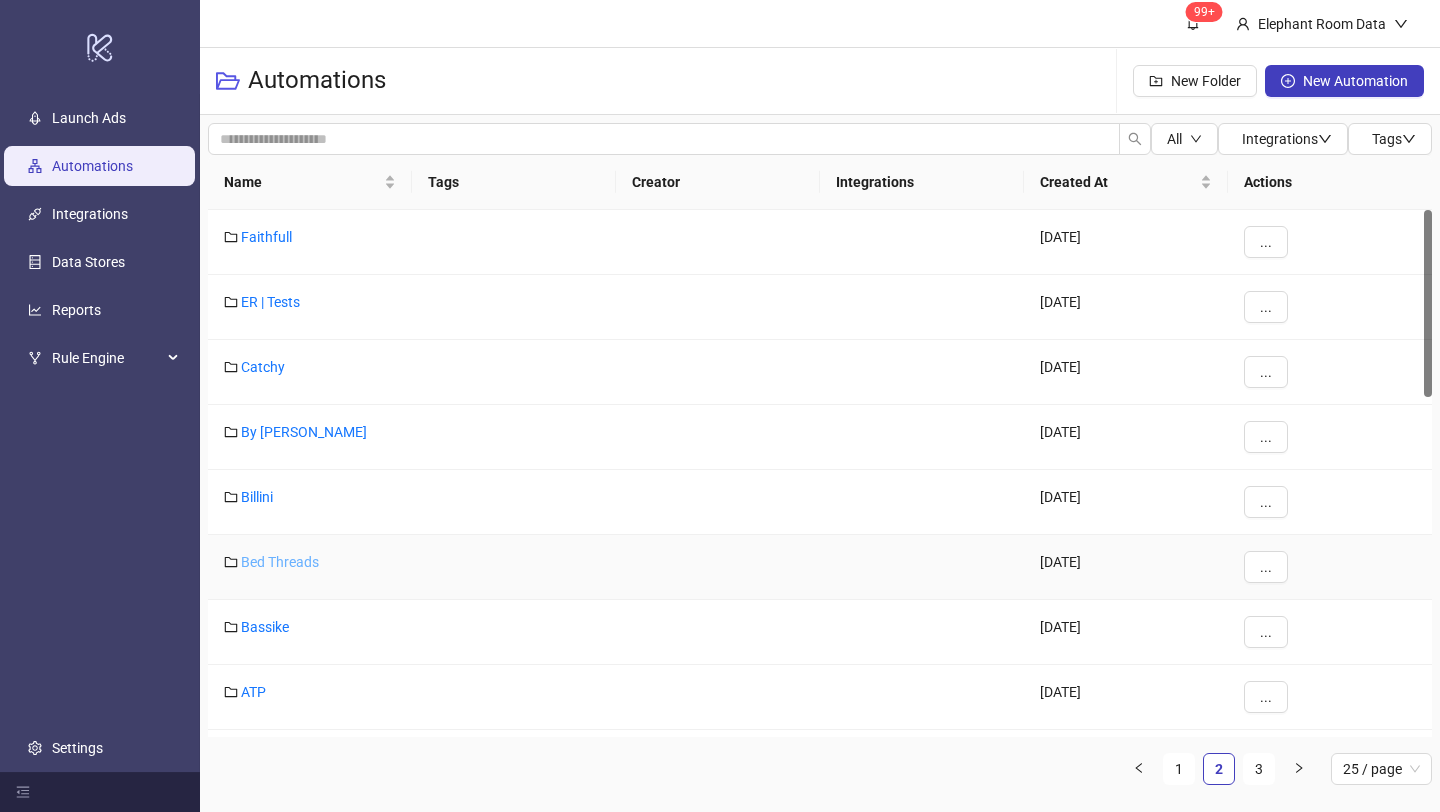 click on "Bed Threads" at bounding box center (280, 562) 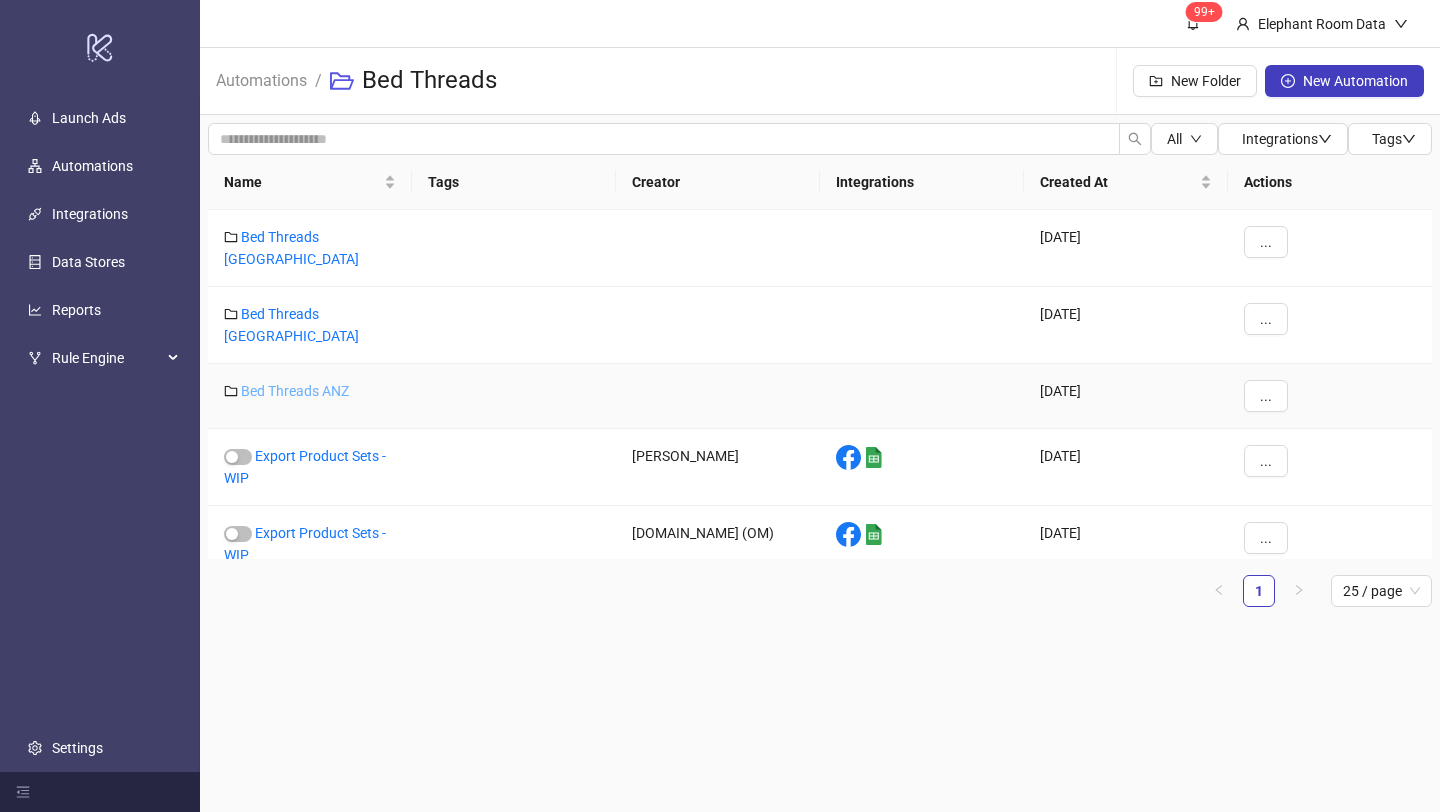 click on "Bed Threads ANZ" at bounding box center (295, 391) 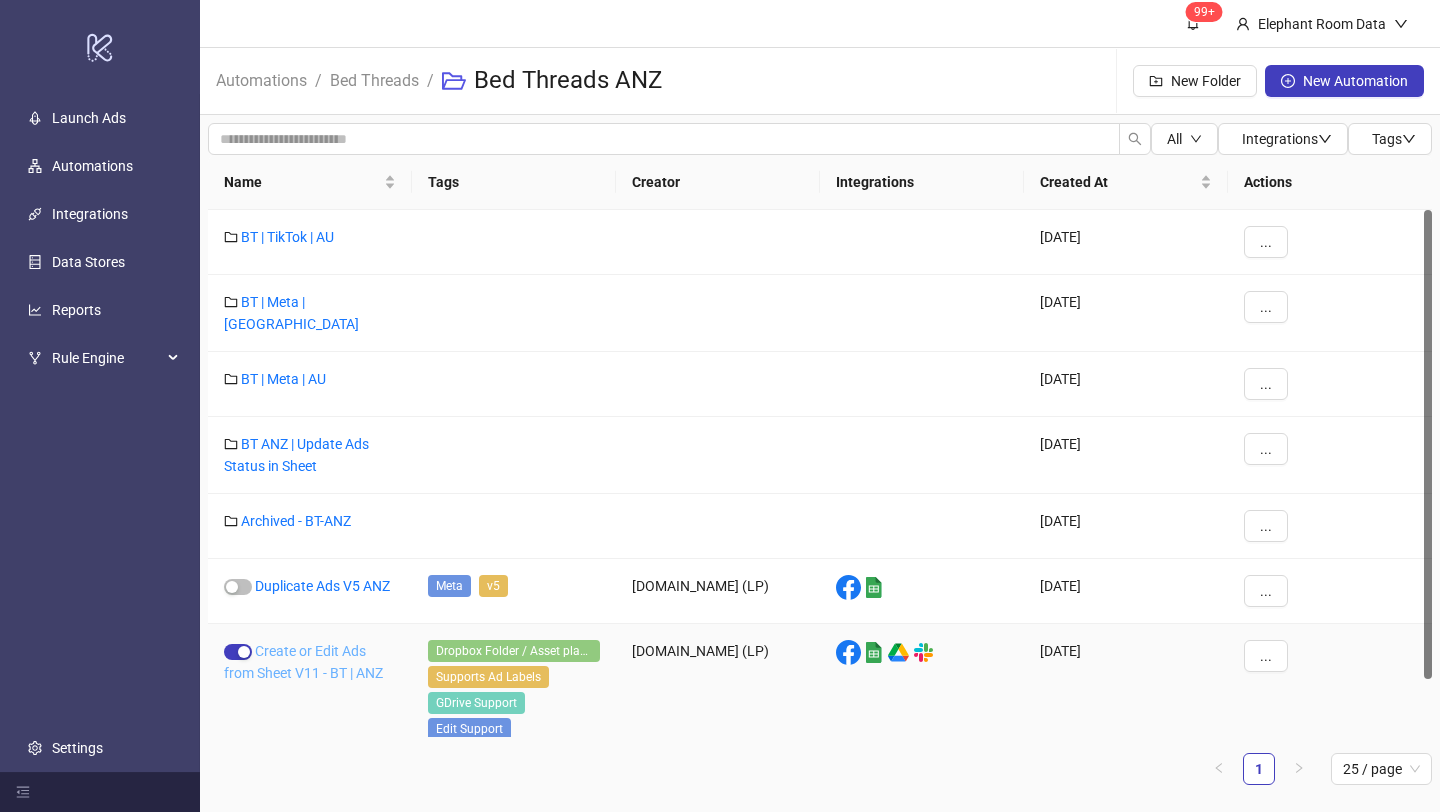 click on "Create or Edit Ads from Sheet V11 - BT | ANZ" at bounding box center [303, 662] 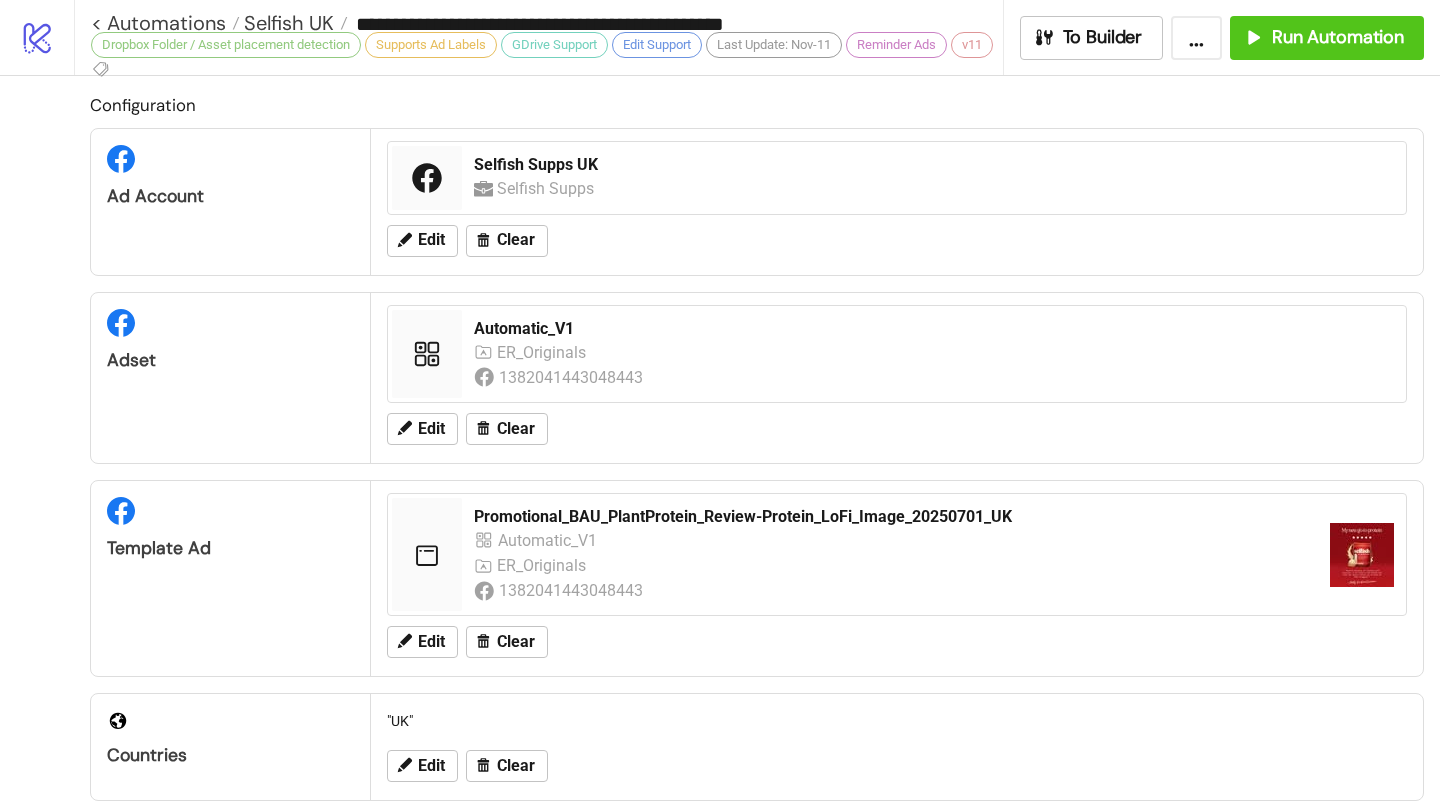 type on "**********" 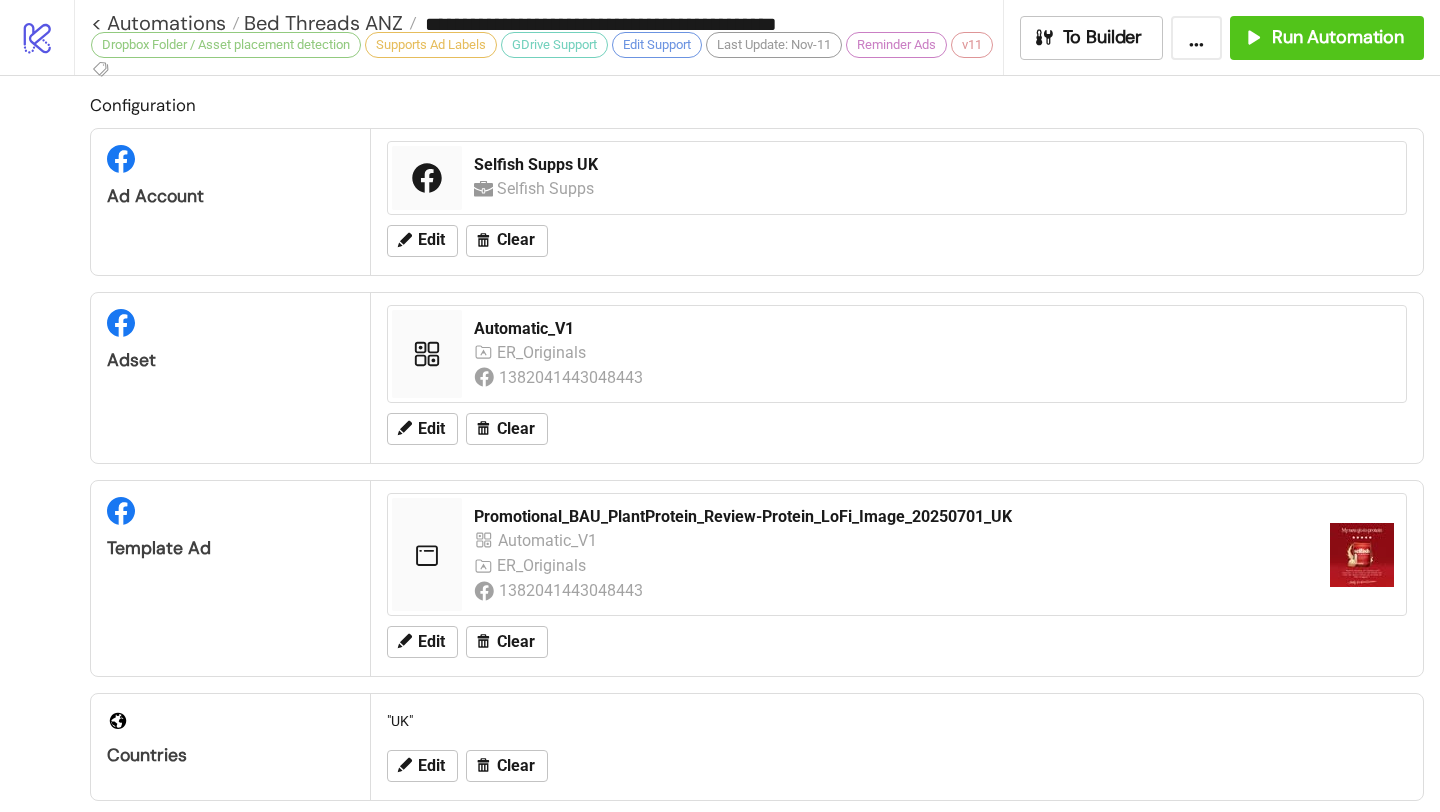 scroll, scrollTop: 908, scrollLeft: 0, axis: vertical 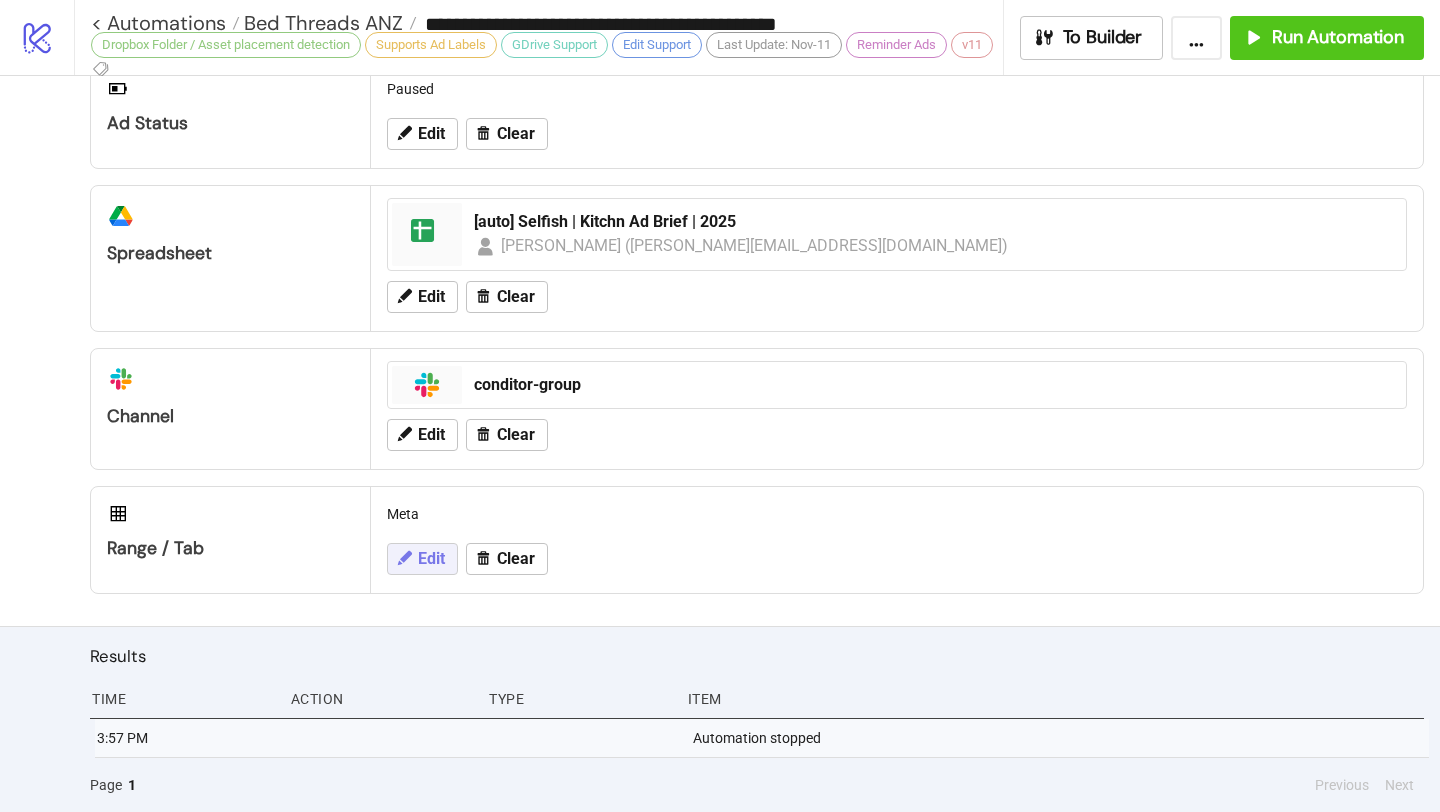 click on "Edit" at bounding box center [422, 559] 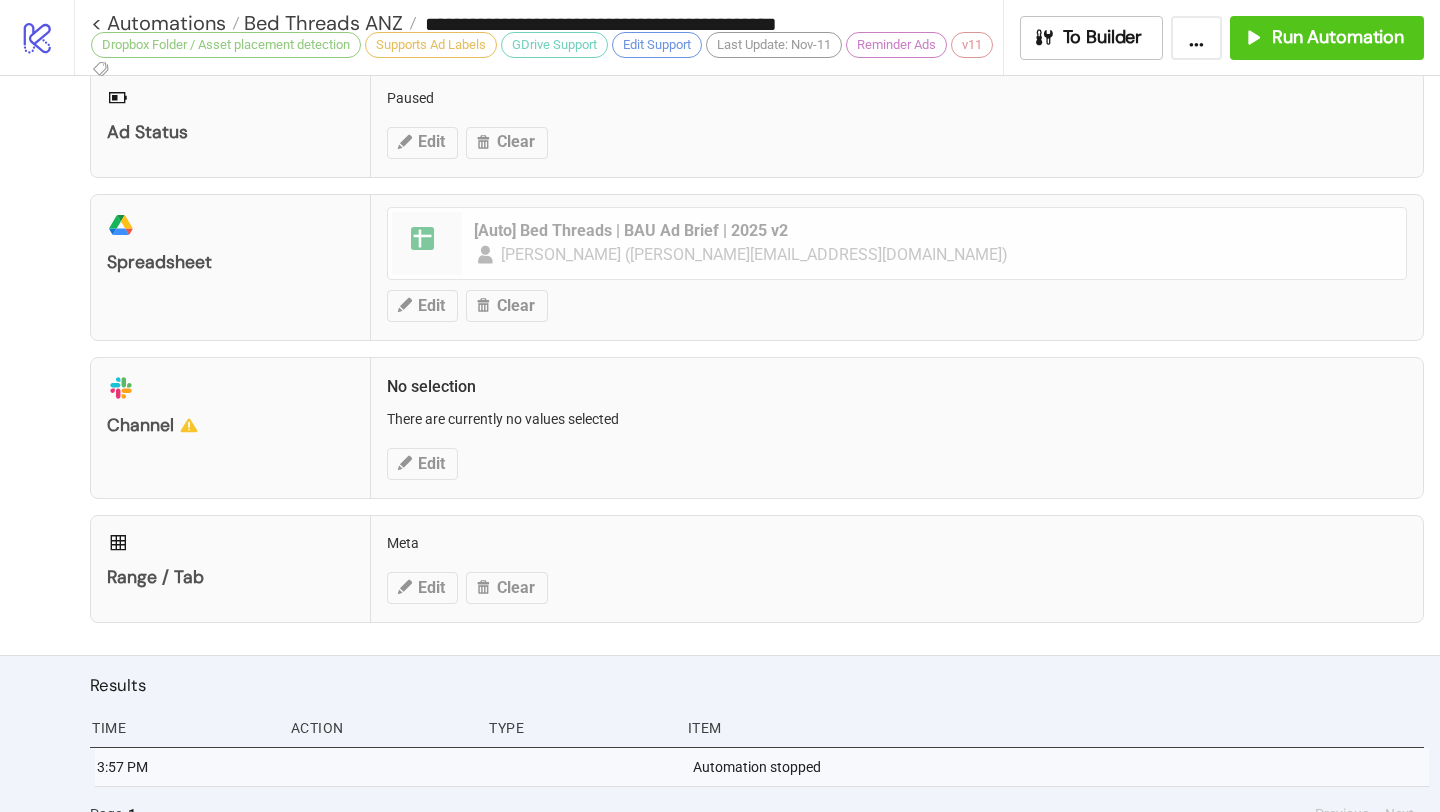 scroll, scrollTop: 908, scrollLeft: 0, axis: vertical 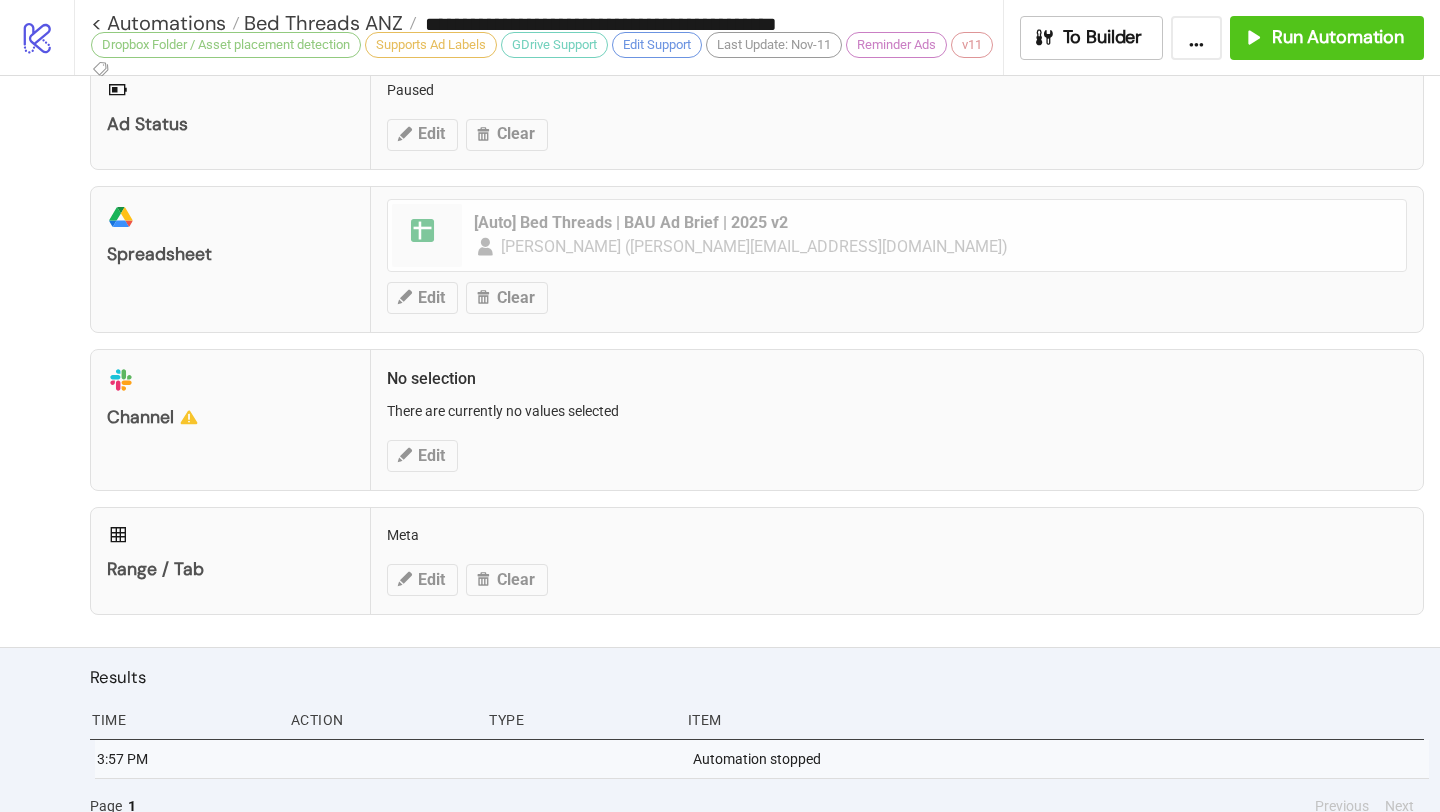 click on "Range / Tab Meta Edit Clear" at bounding box center (757, 561) 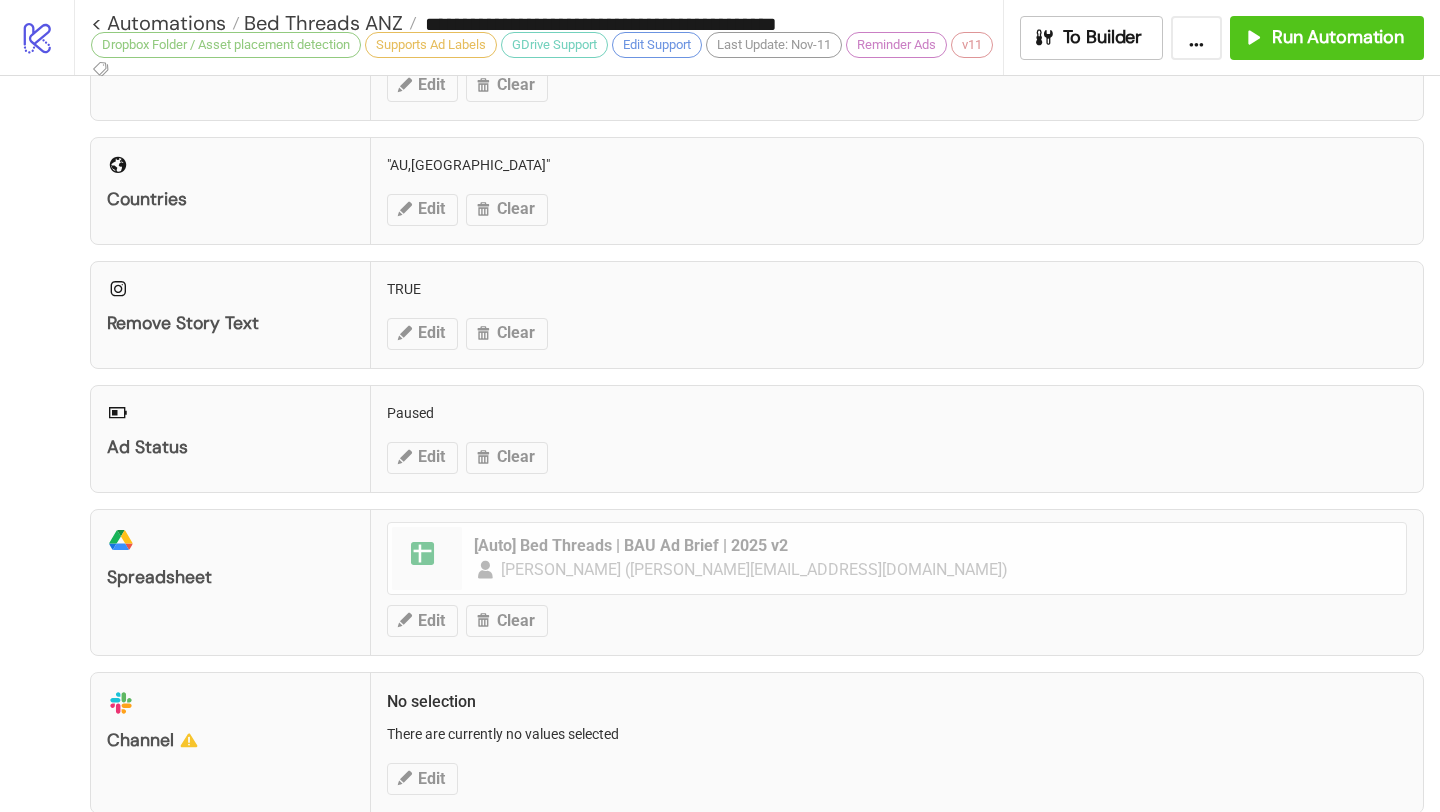 scroll, scrollTop: 929, scrollLeft: 0, axis: vertical 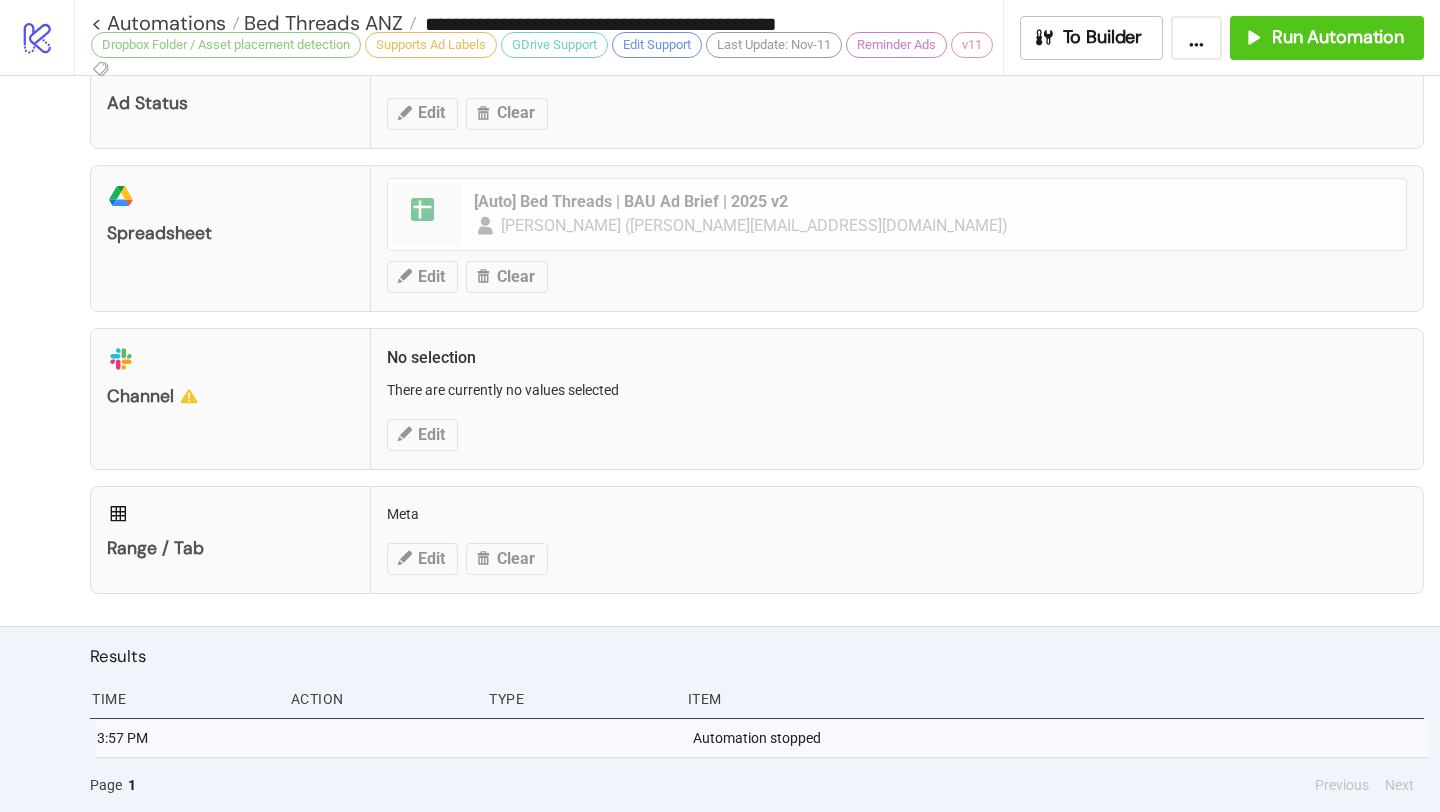 click on "Range / Tab Meta Edit Clear" at bounding box center [757, 540] 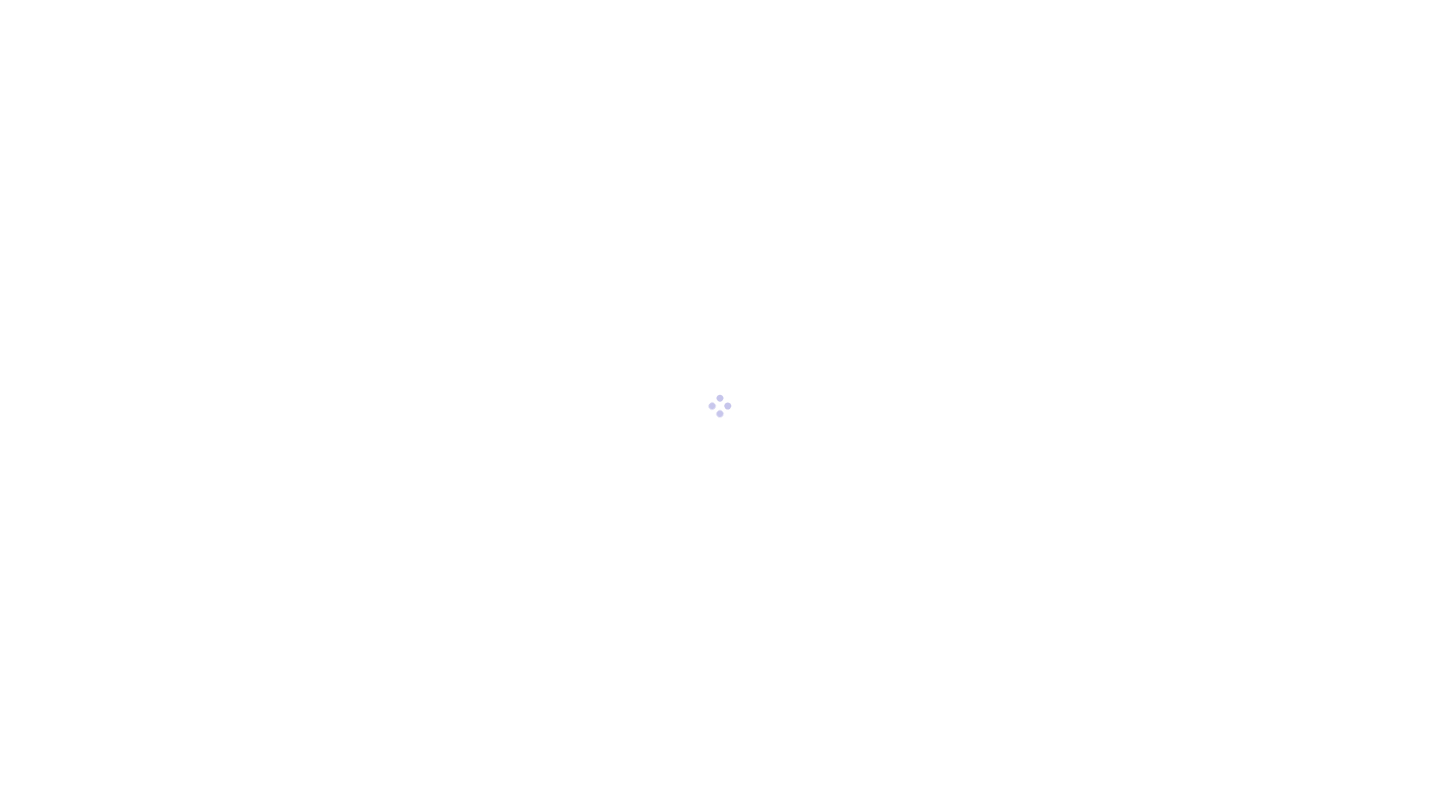 scroll, scrollTop: 0, scrollLeft: 0, axis: both 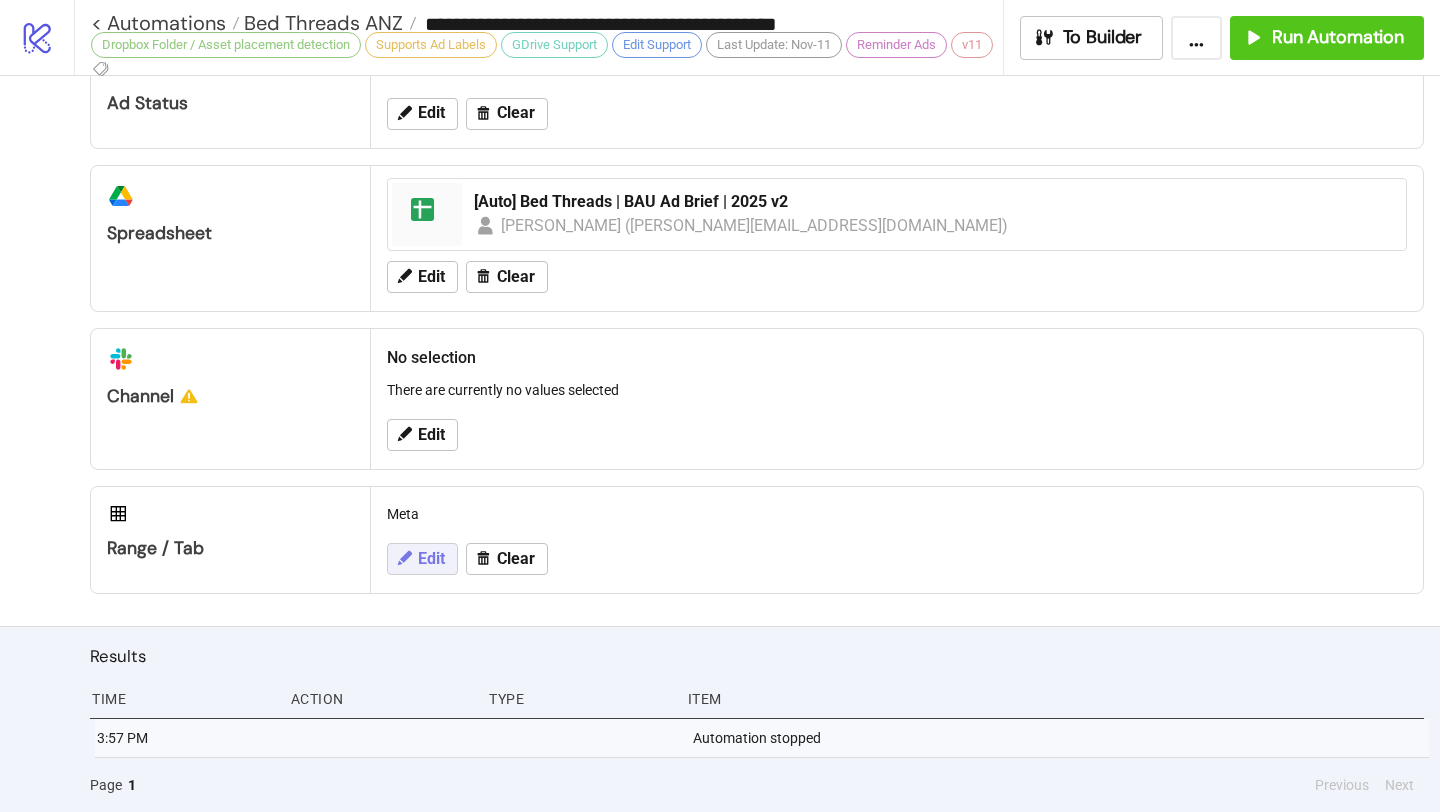 click on "Edit" at bounding box center (431, 559) 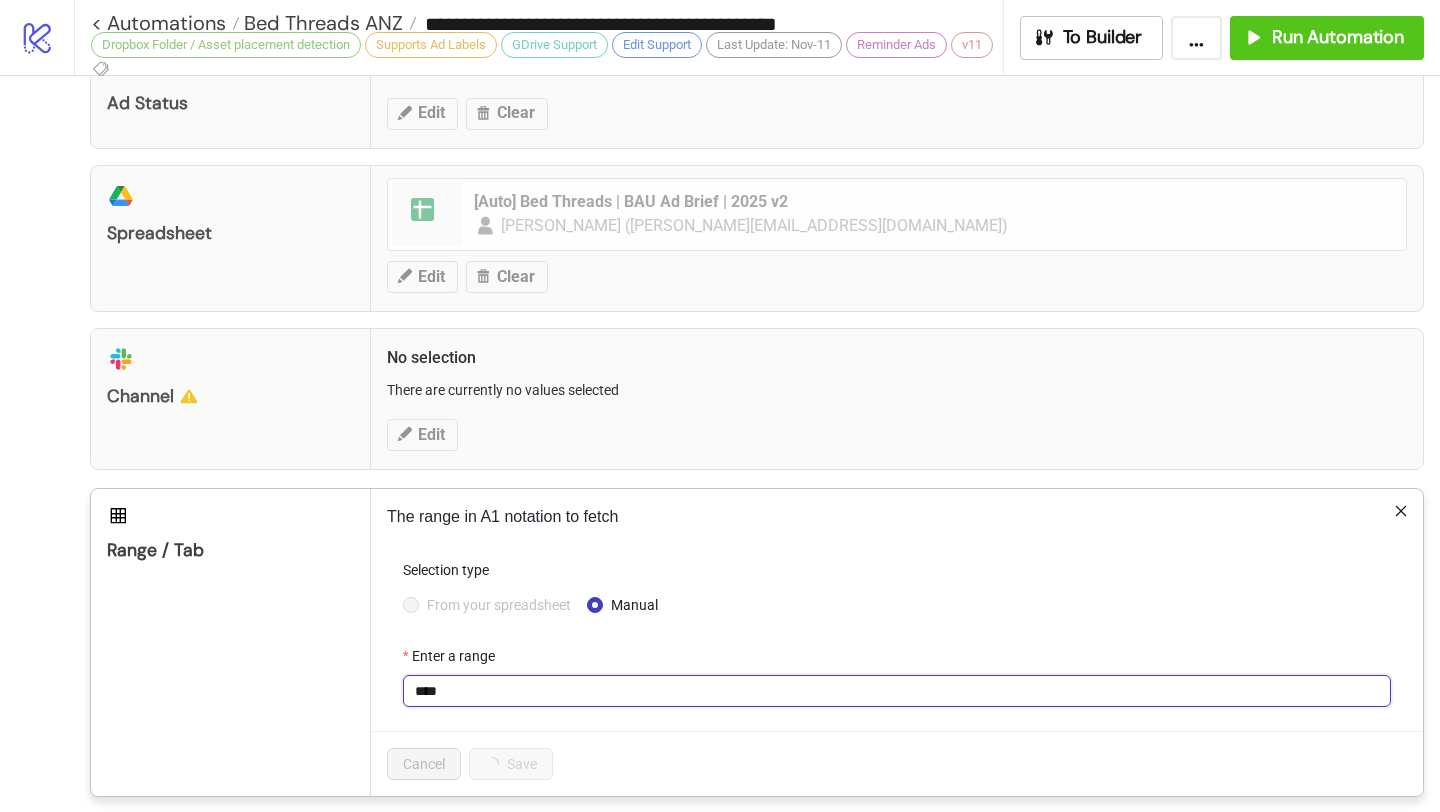 click on "****" at bounding box center (897, 691) 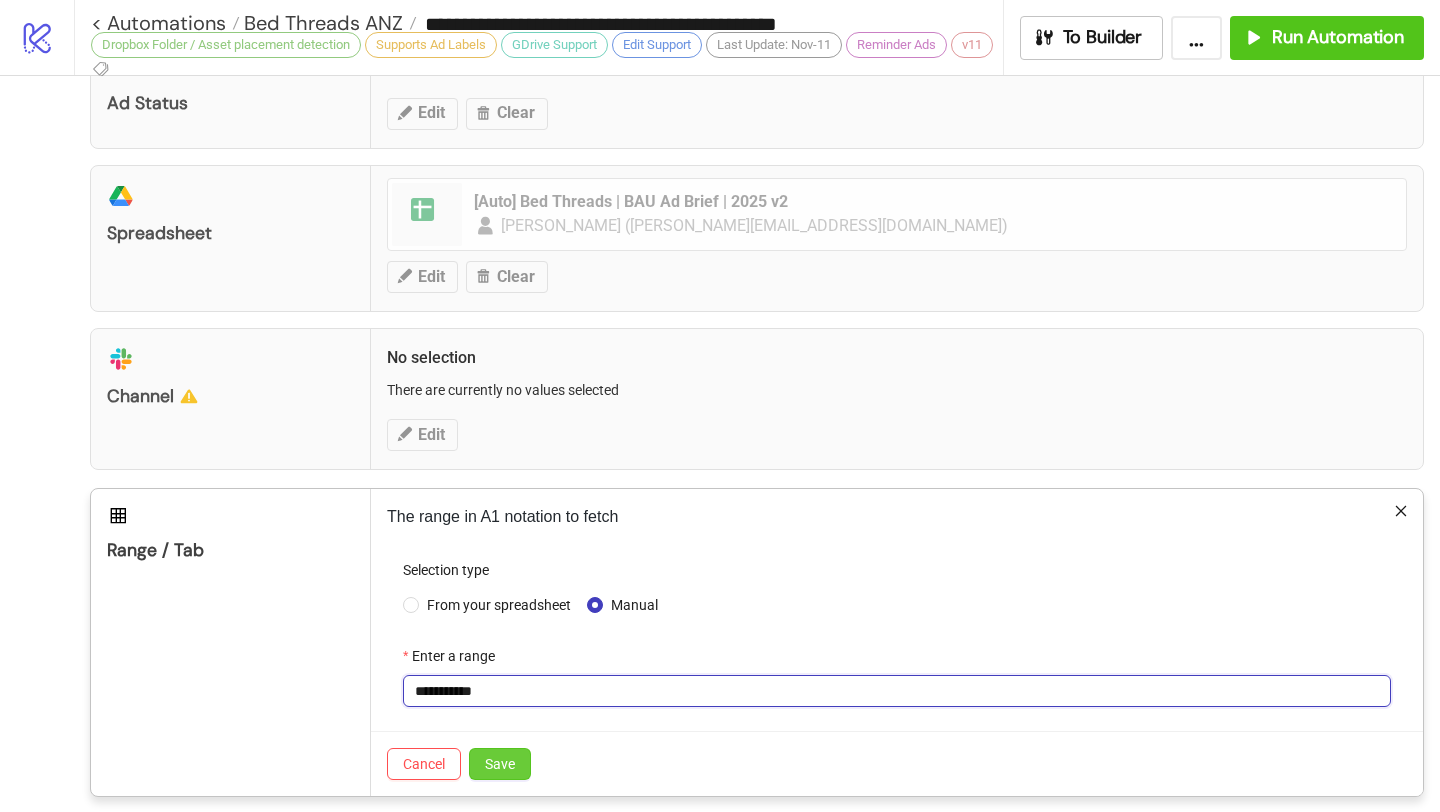 type on "**********" 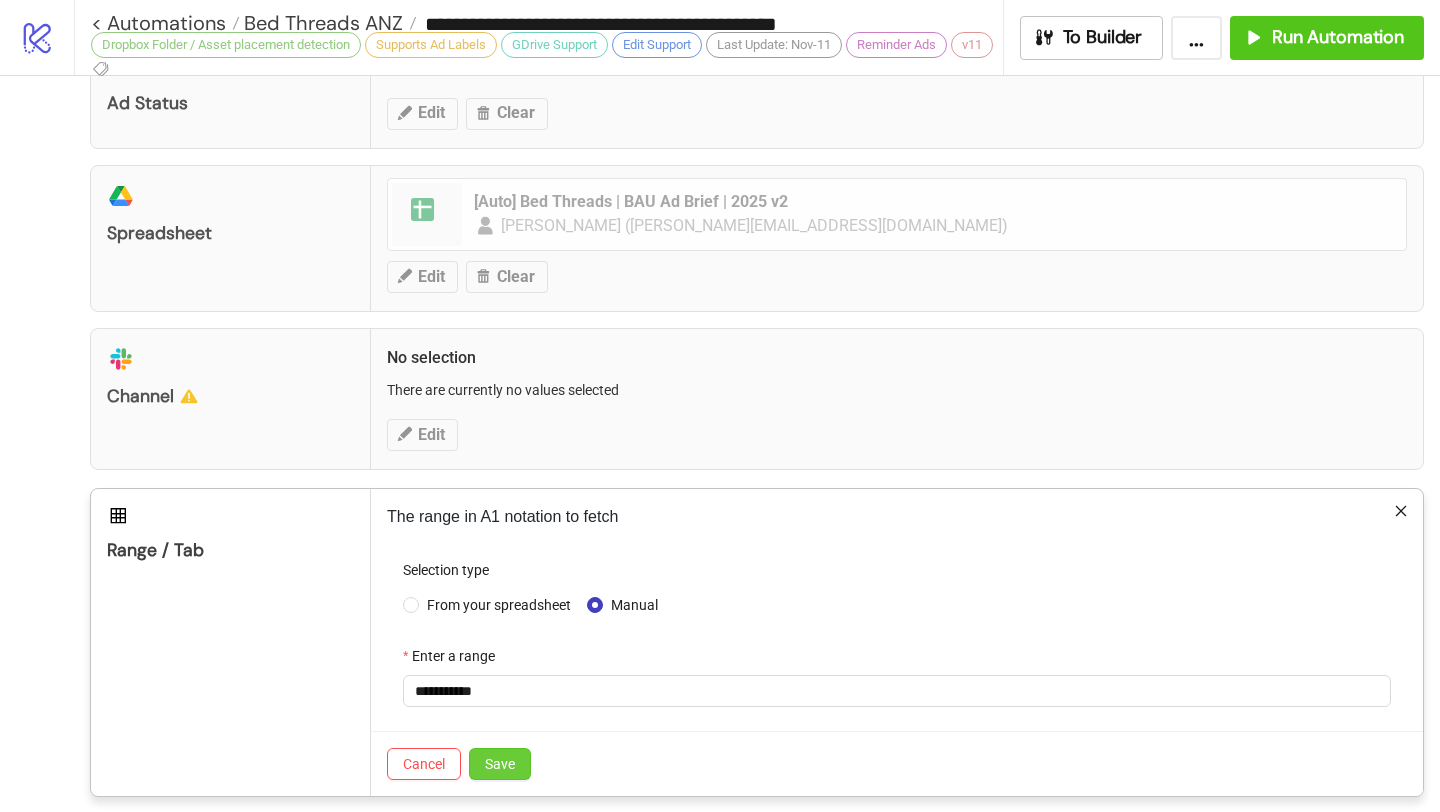 click on "Save" at bounding box center [500, 764] 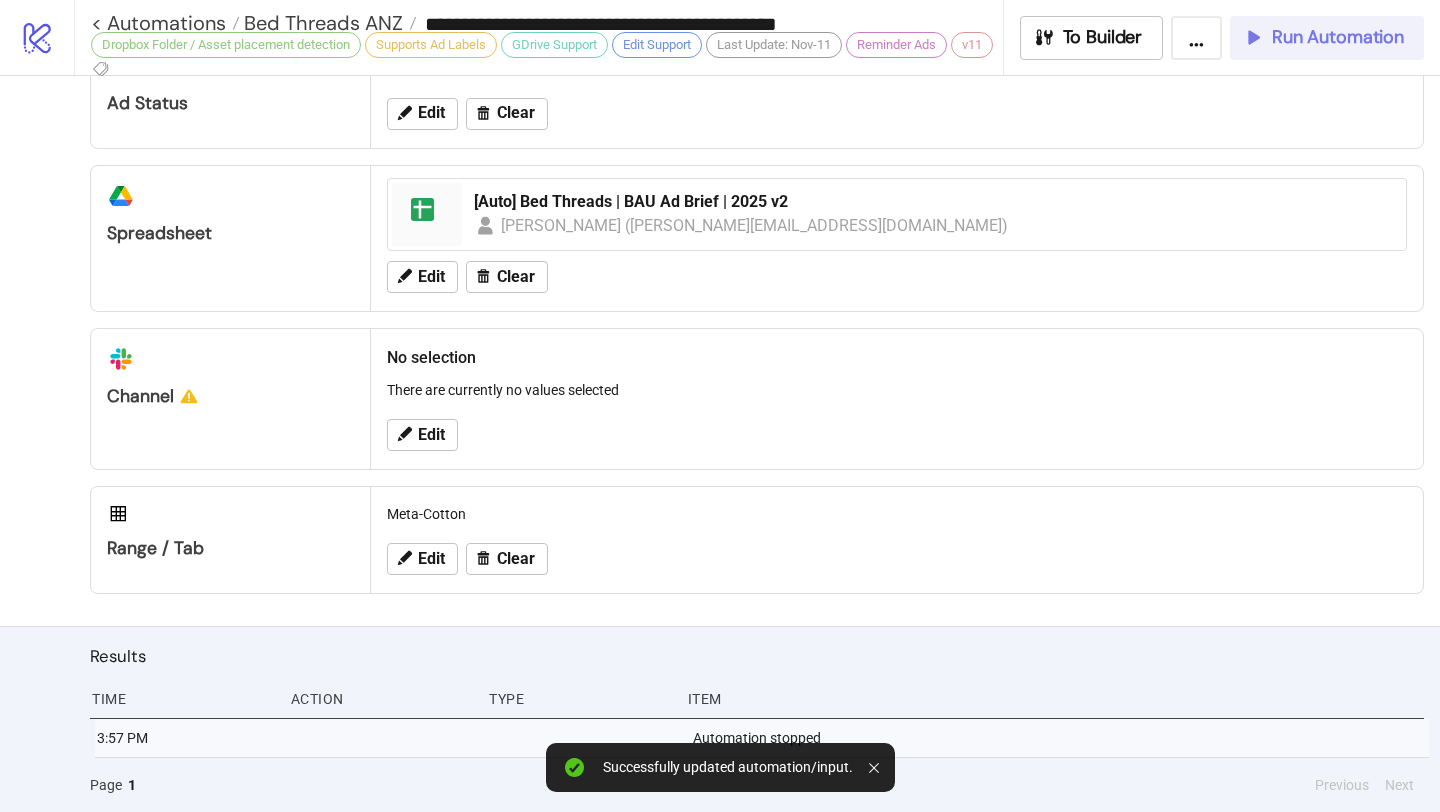 click on "Run Automation" at bounding box center [1327, 38] 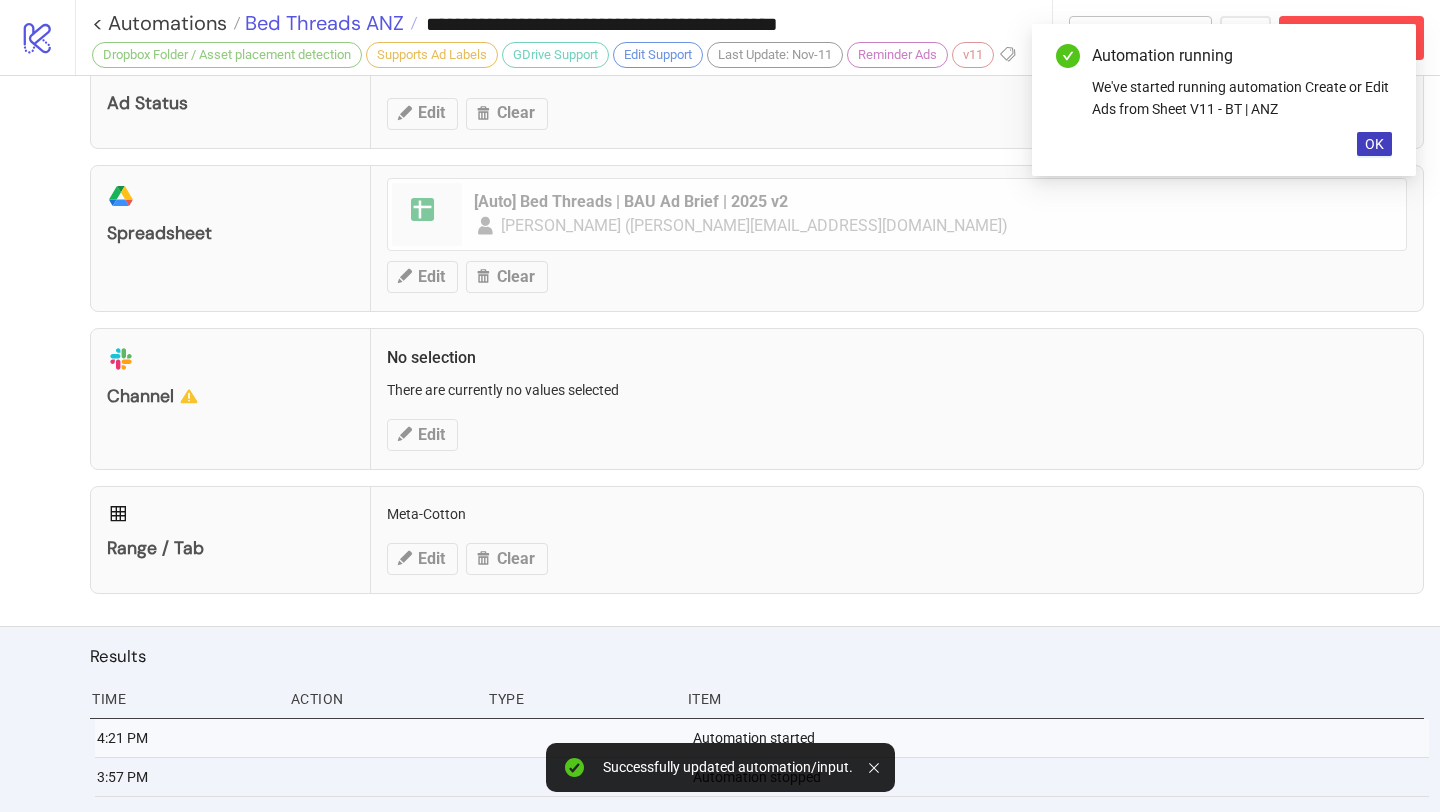 click on "Bed Threads ANZ" at bounding box center (322, 23) 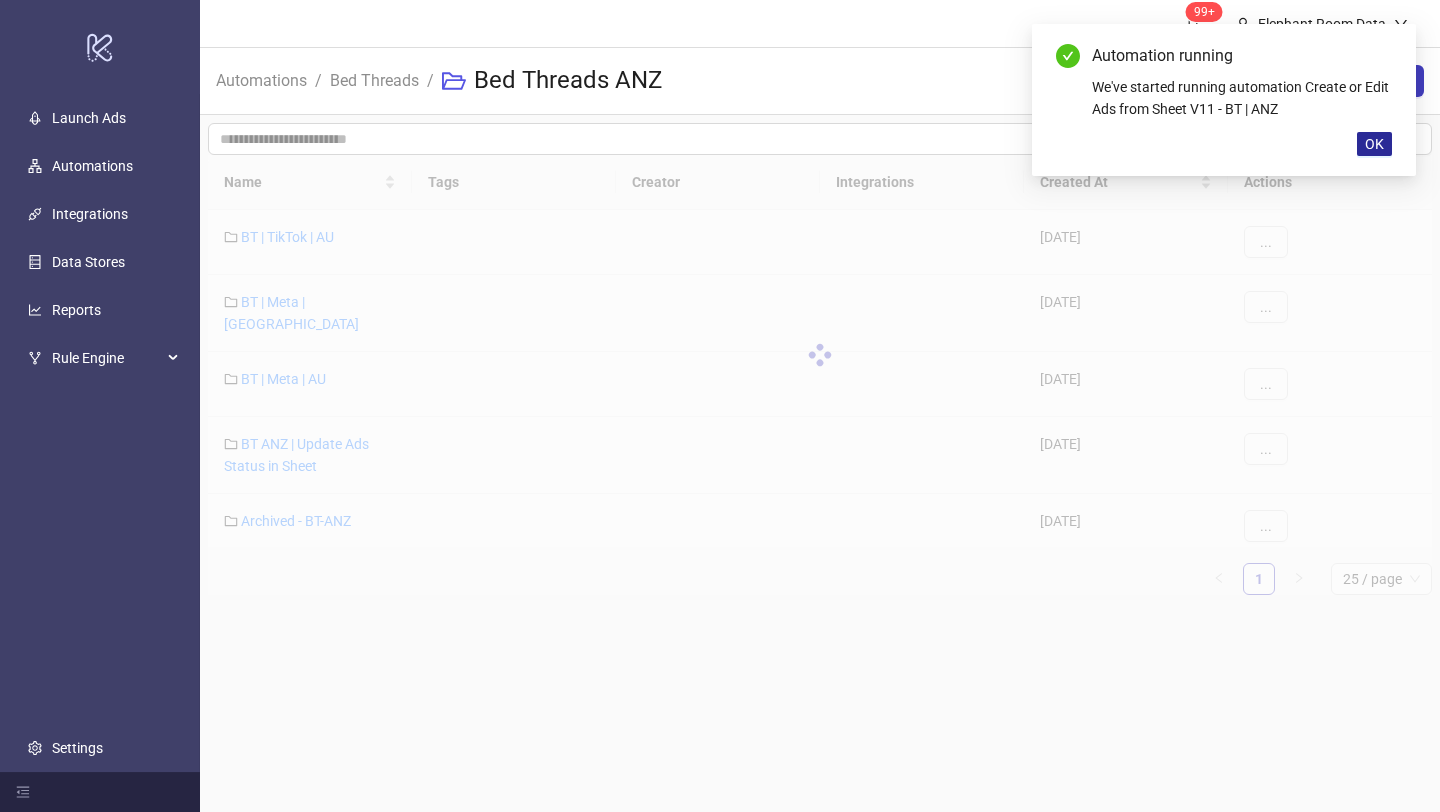 click on "OK" at bounding box center (1374, 144) 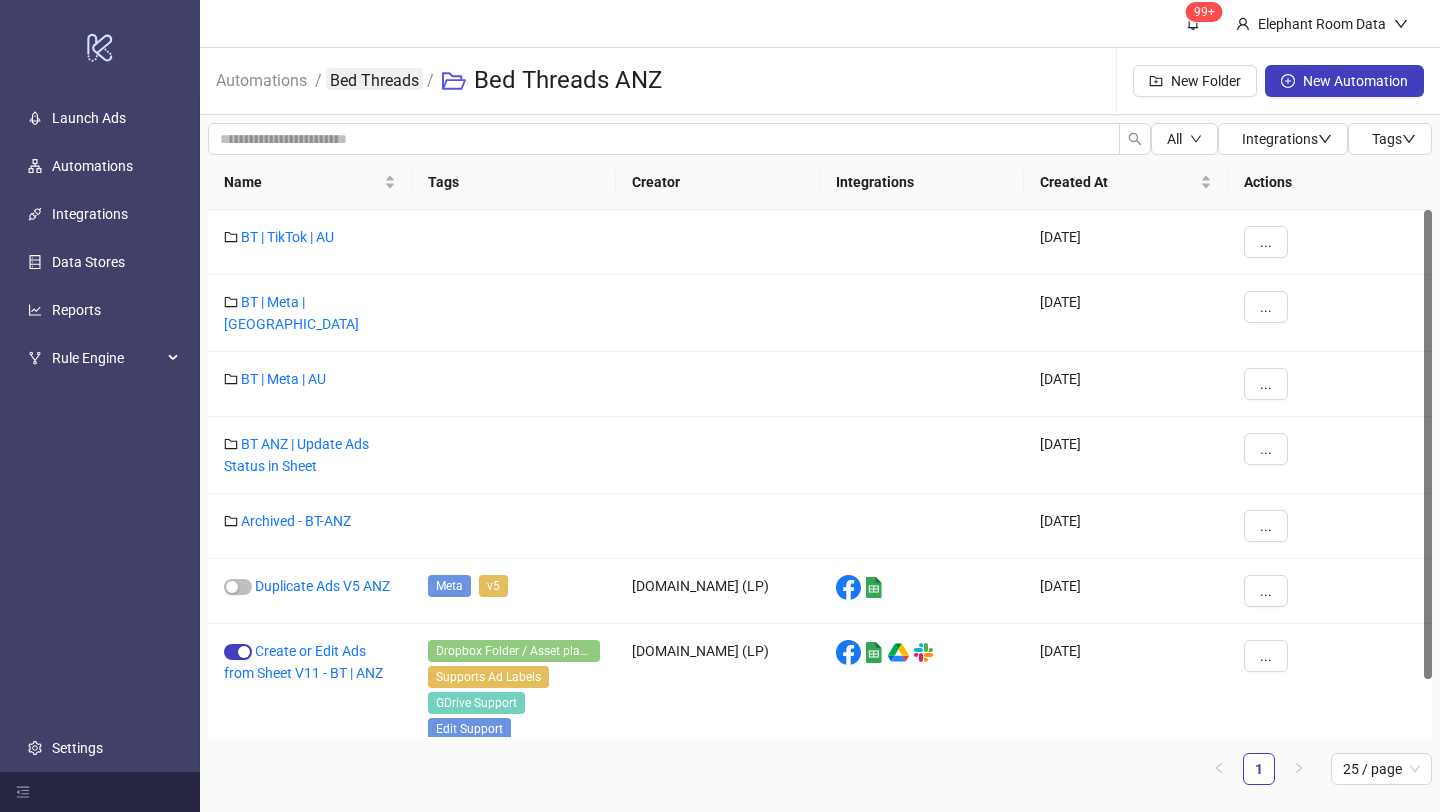 click on "Bed Threads" at bounding box center [374, 79] 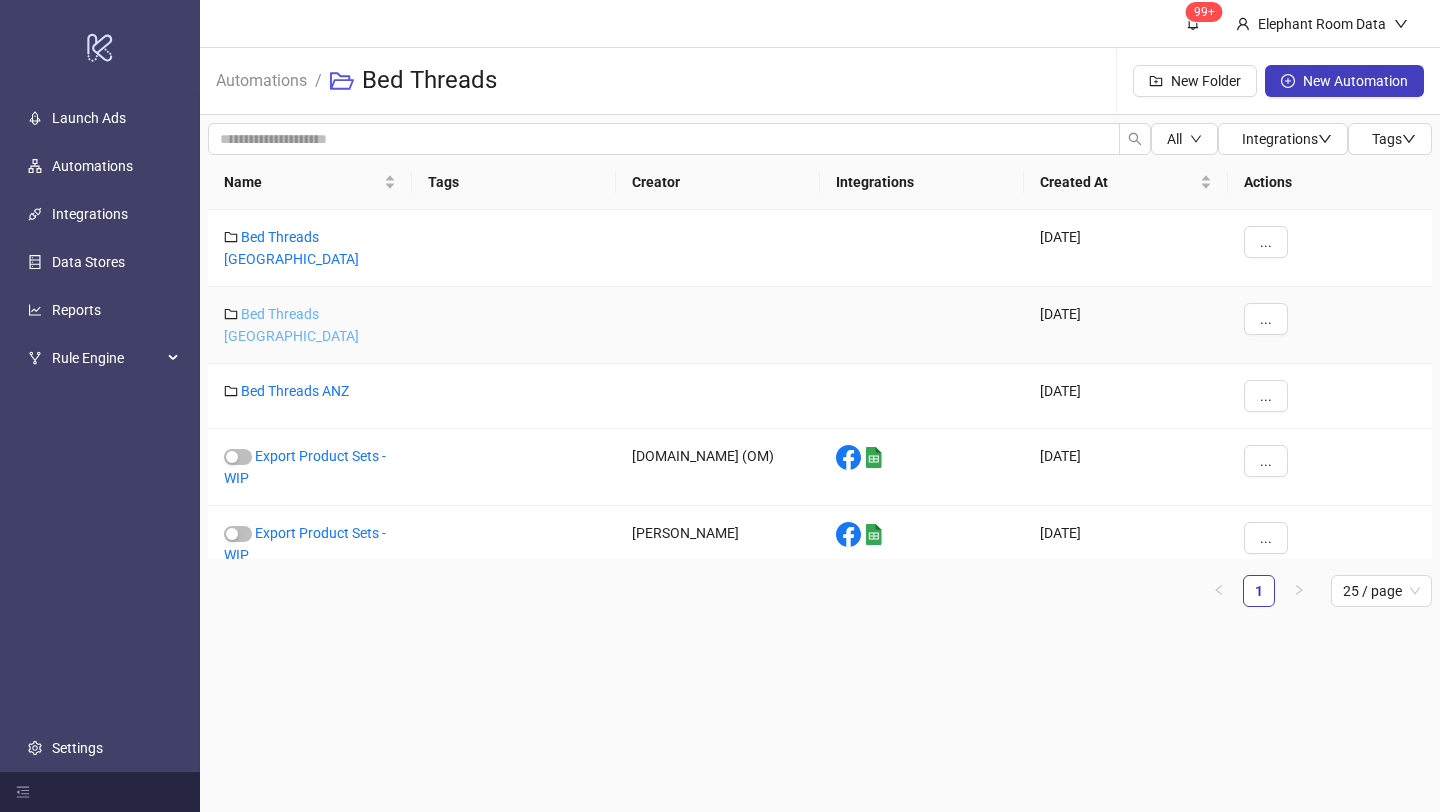 click on "Bed Threads [GEOGRAPHIC_DATA]" at bounding box center (291, 325) 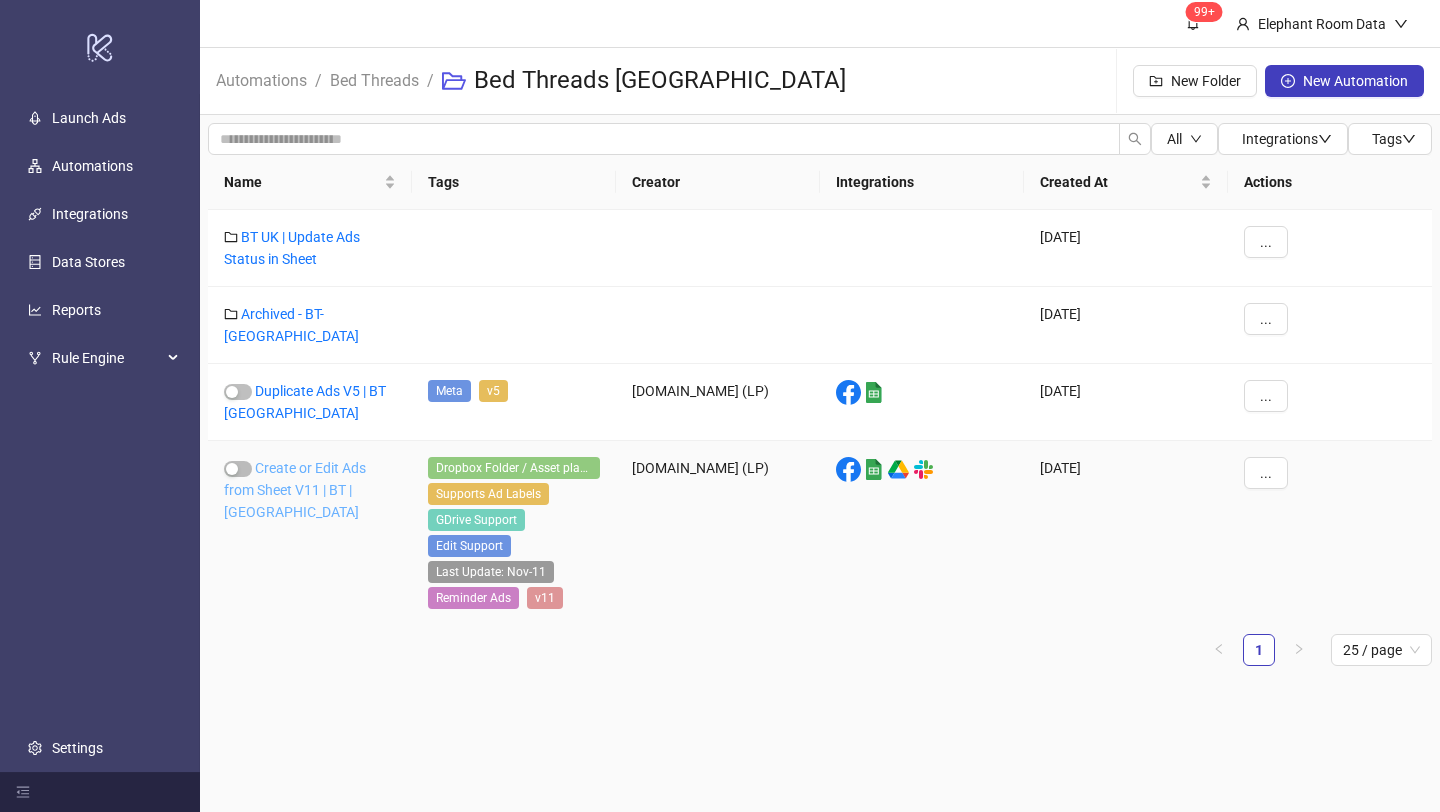 click on "Create or Edit Ads from Sheet V11  |  BT | [GEOGRAPHIC_DATA]" at bounding box center [295, 490] 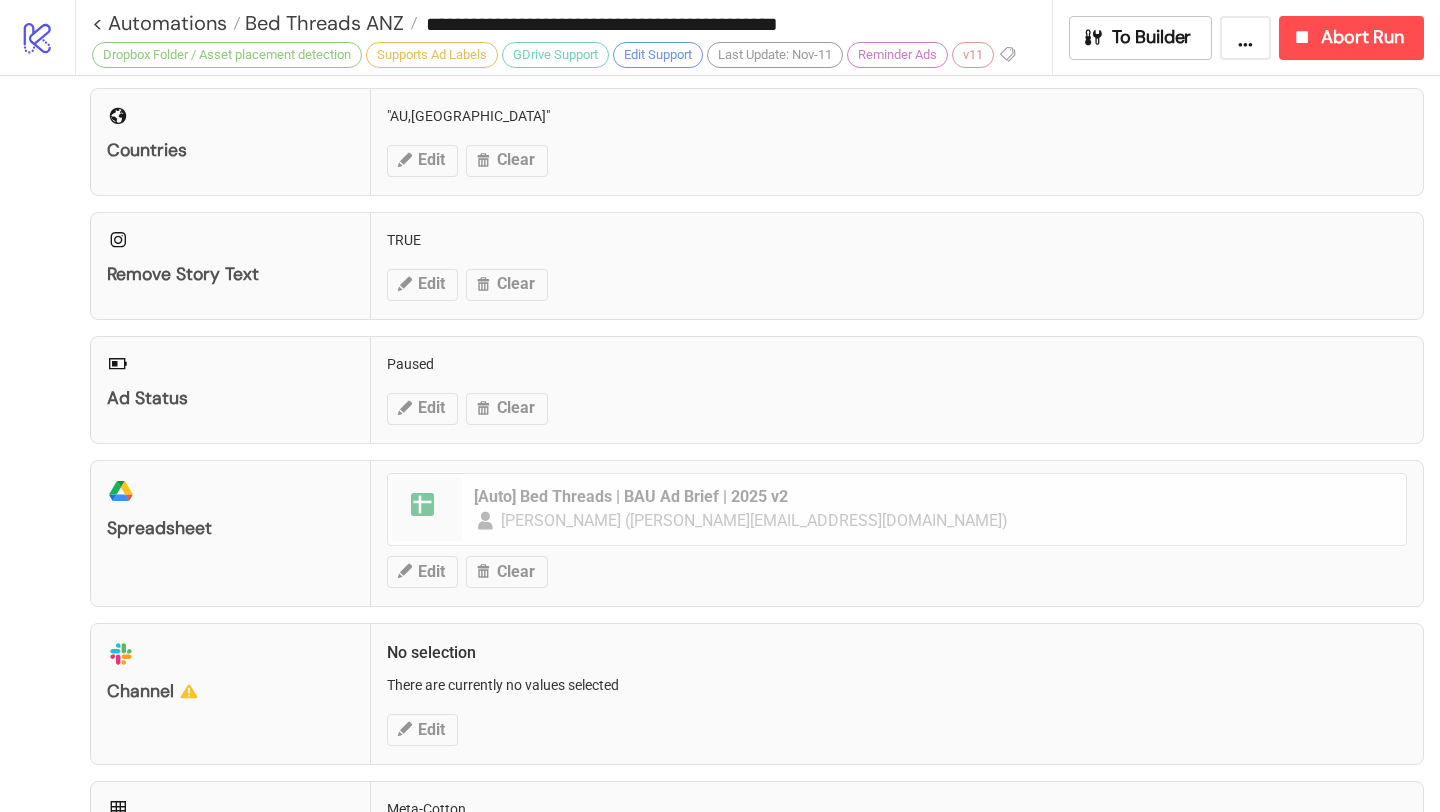 type on "**********" 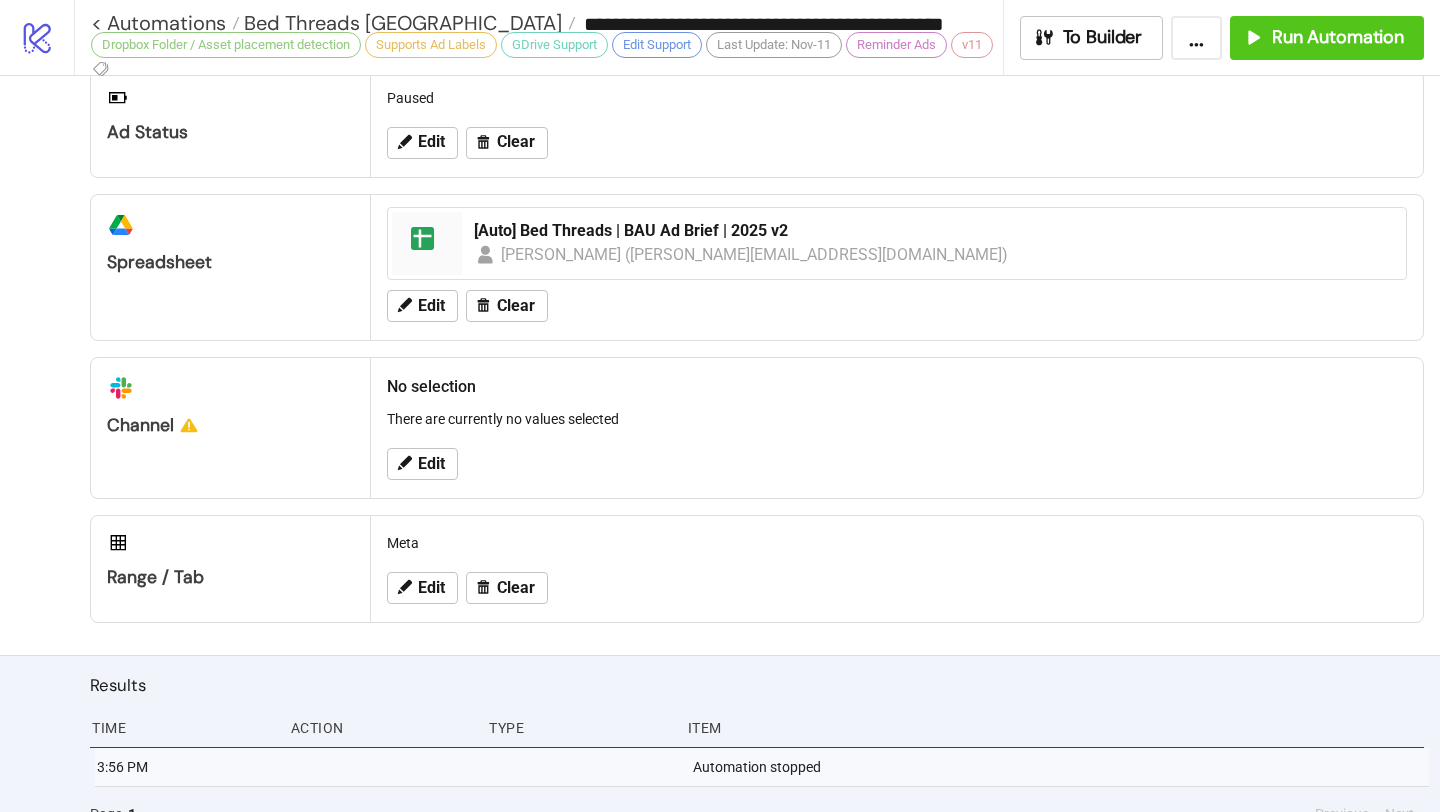 scroll, scrollTop: 929, scrollLeft: 0, axis: vertical 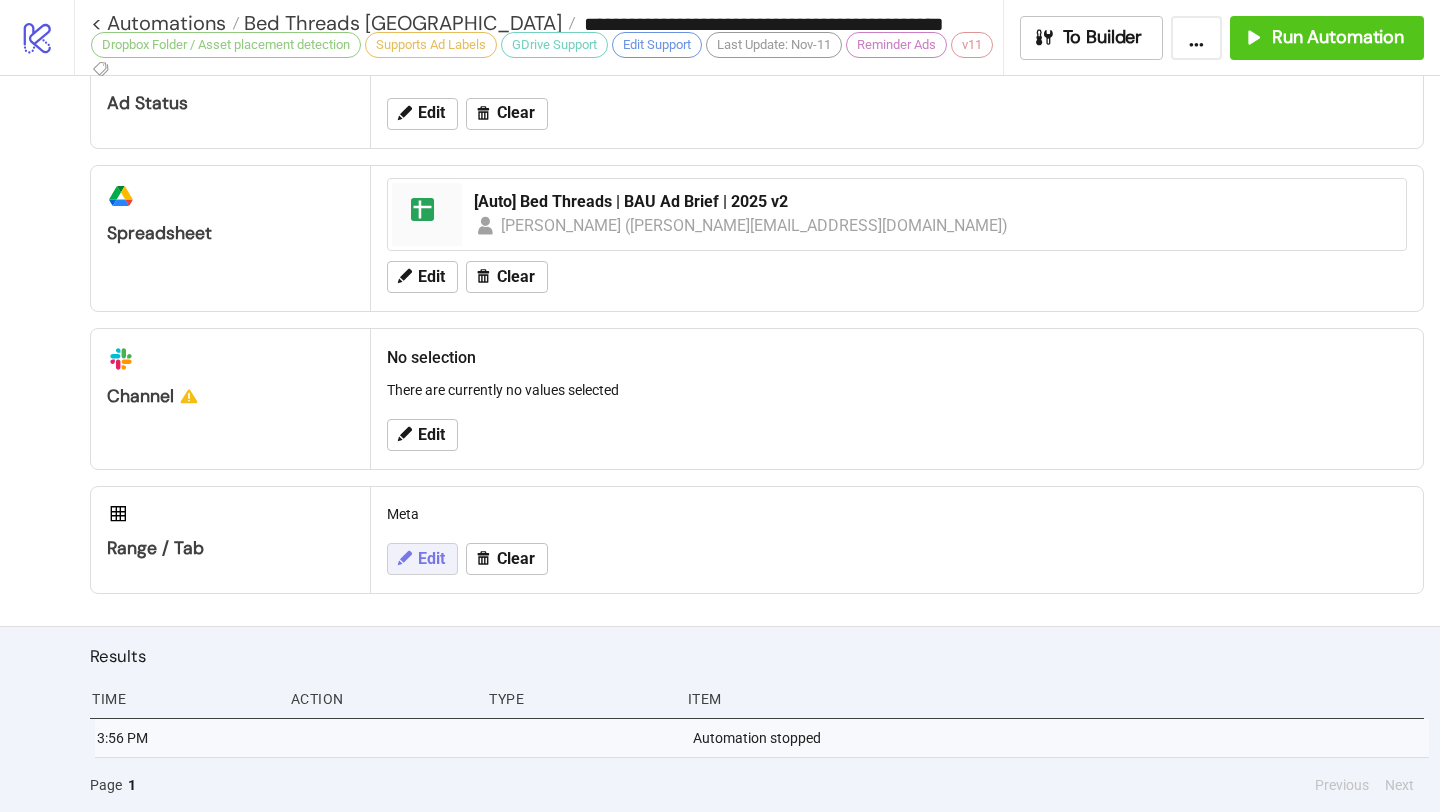 click on "Edit" at bounding box center [431, 559] 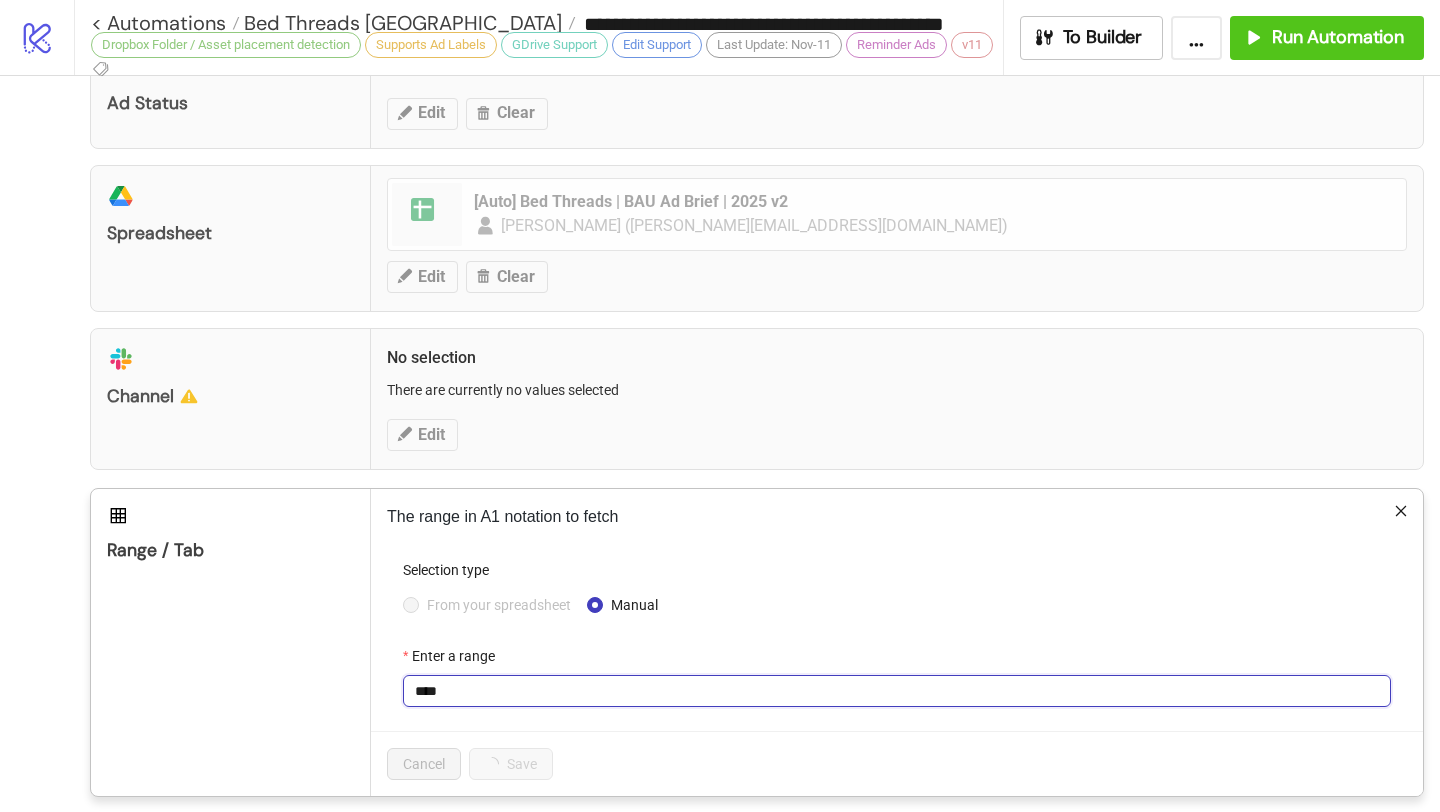 click on "****" at bounding box center [897, 691] 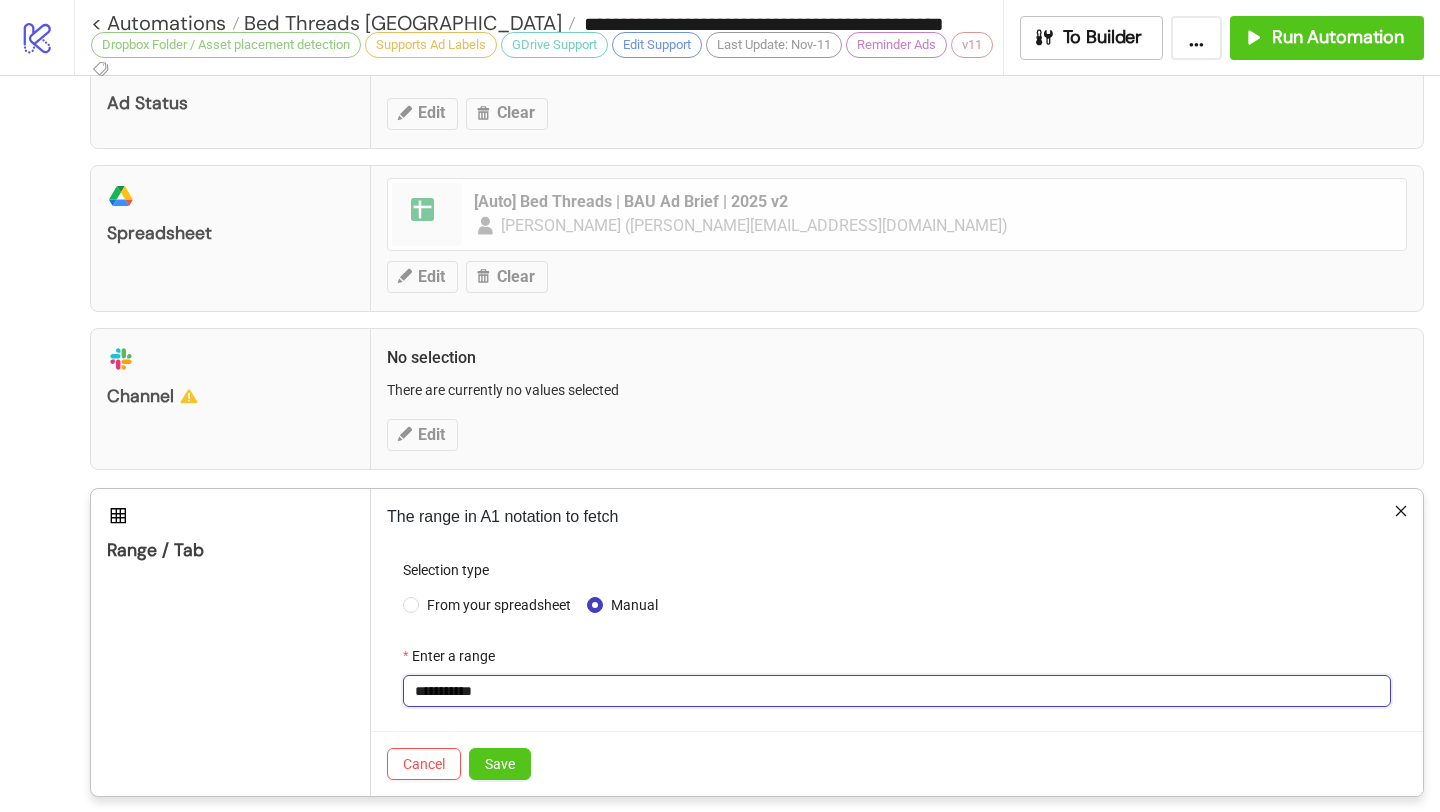 type on "**********" 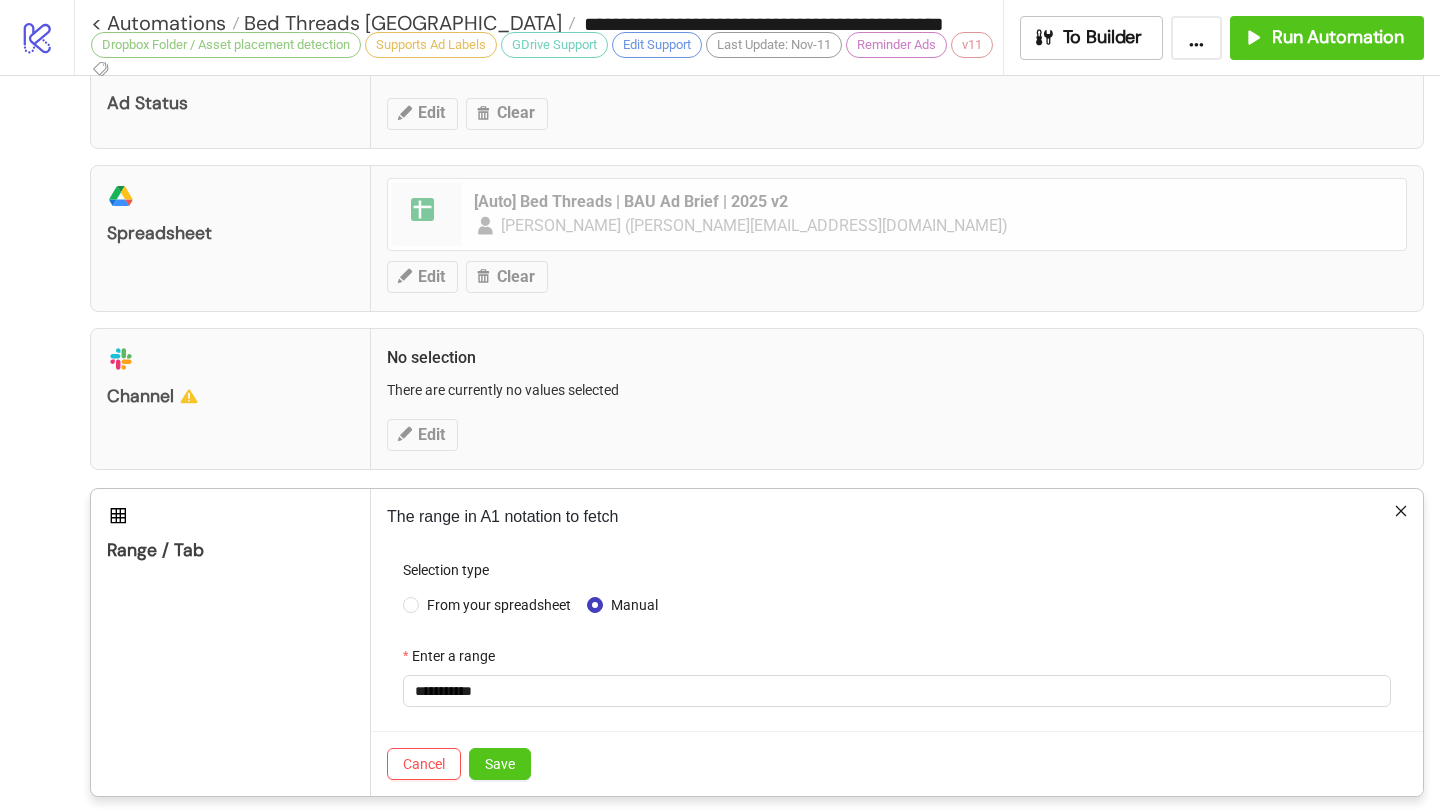 click on "Cancel Save" at bounding box center (897, 763) 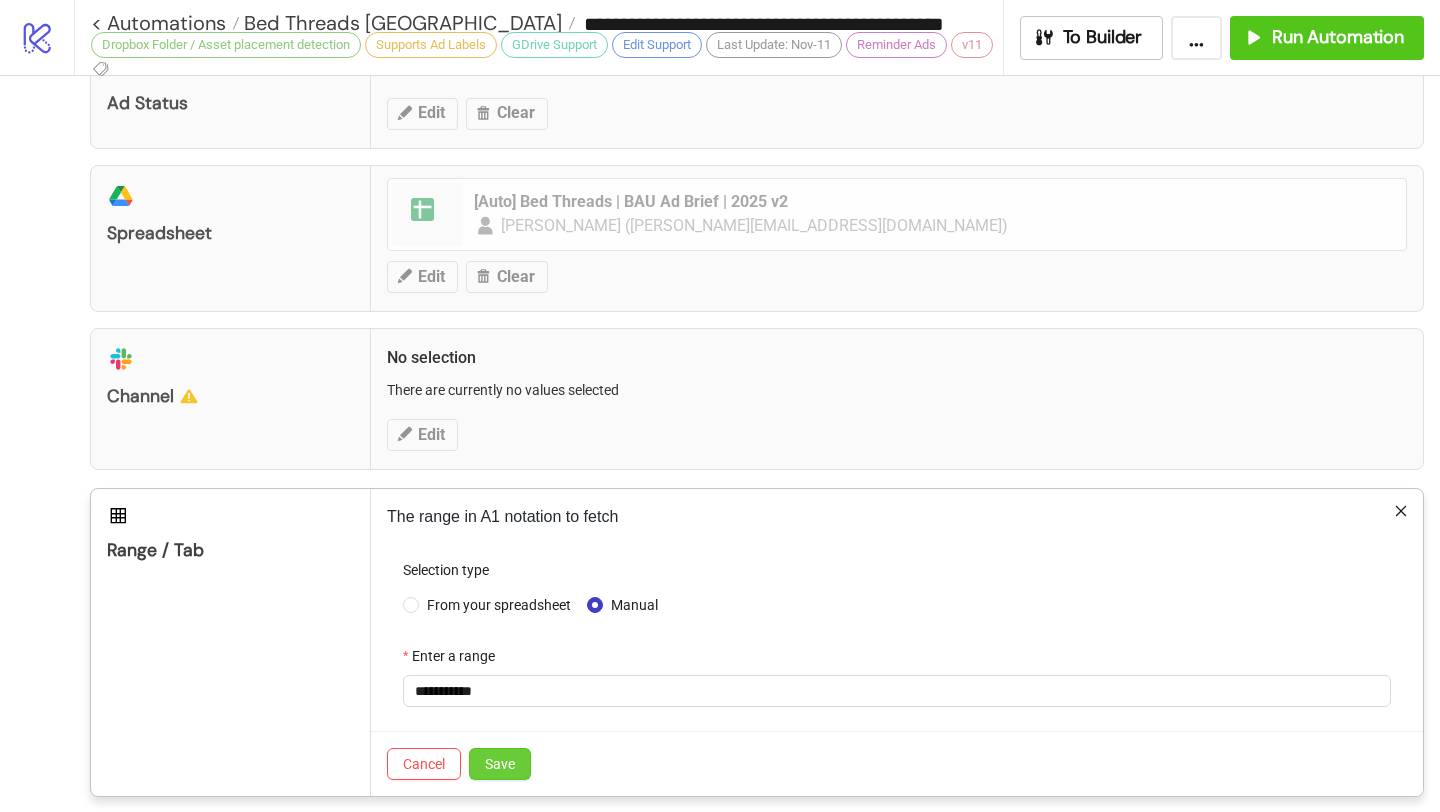 click on "Save" at bounding box center [500, 764] 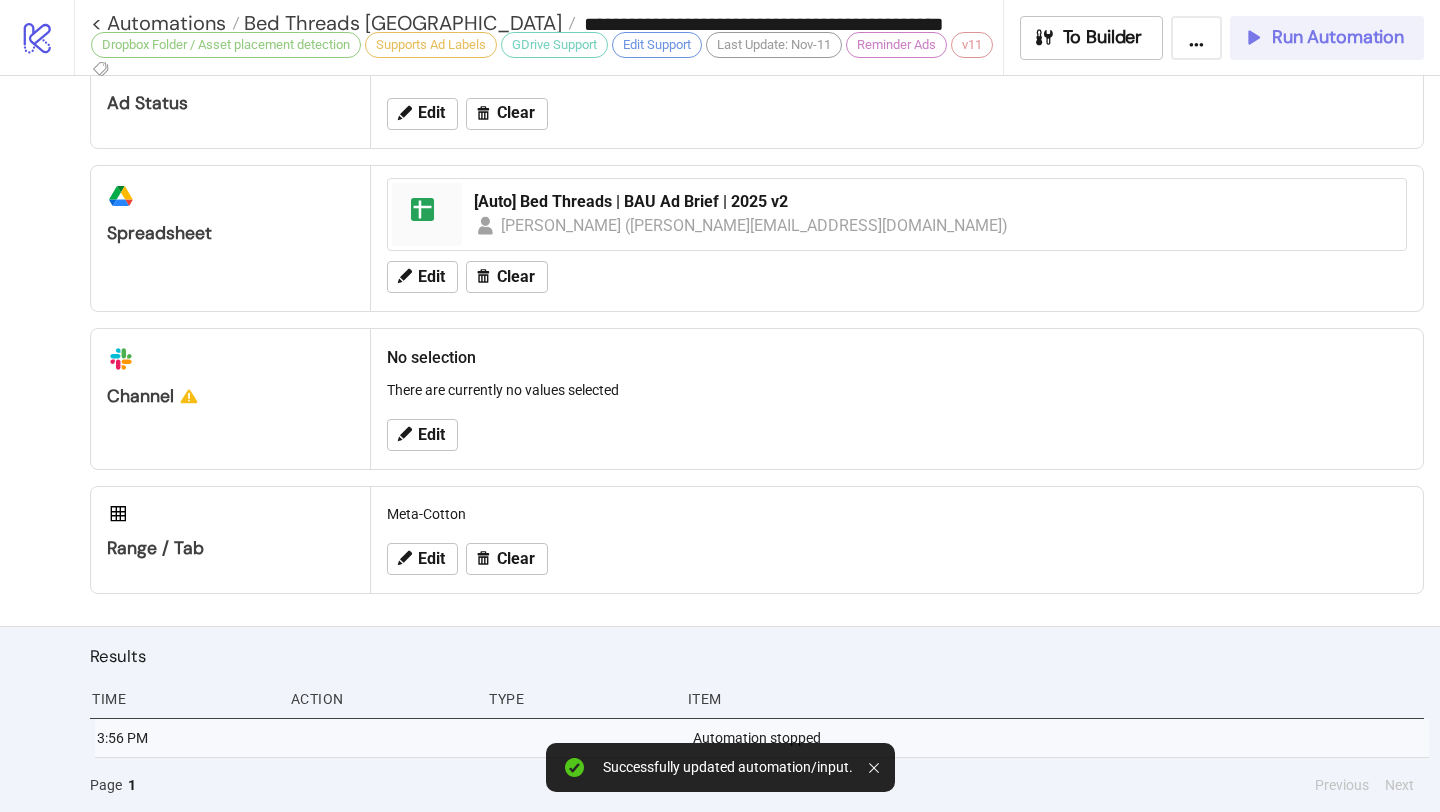 click on "Run Automation" at bounding box center (1338, 37) 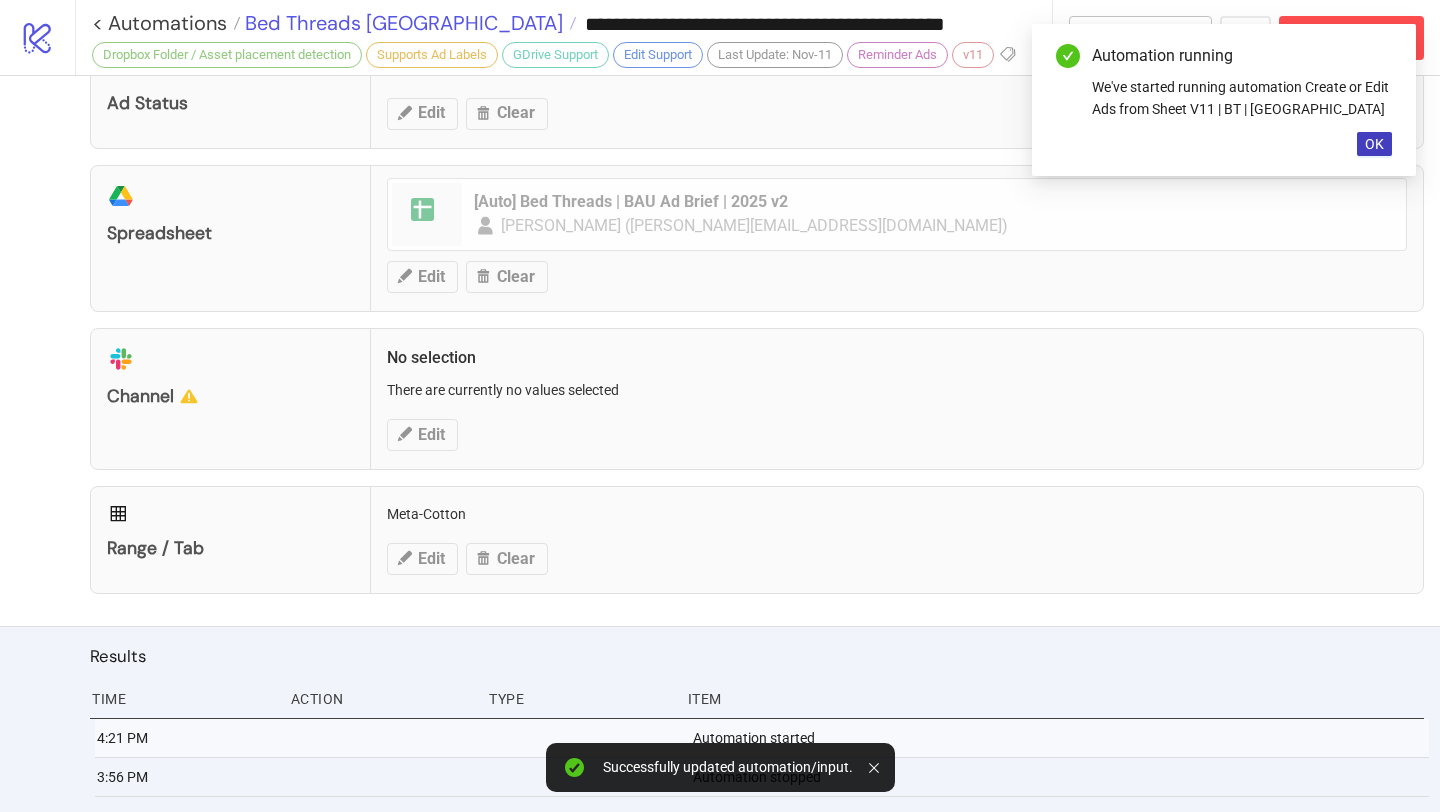 click on "Bed Threads [GEOGRAPHIC_DATA]" at bounding box center [401, 23] 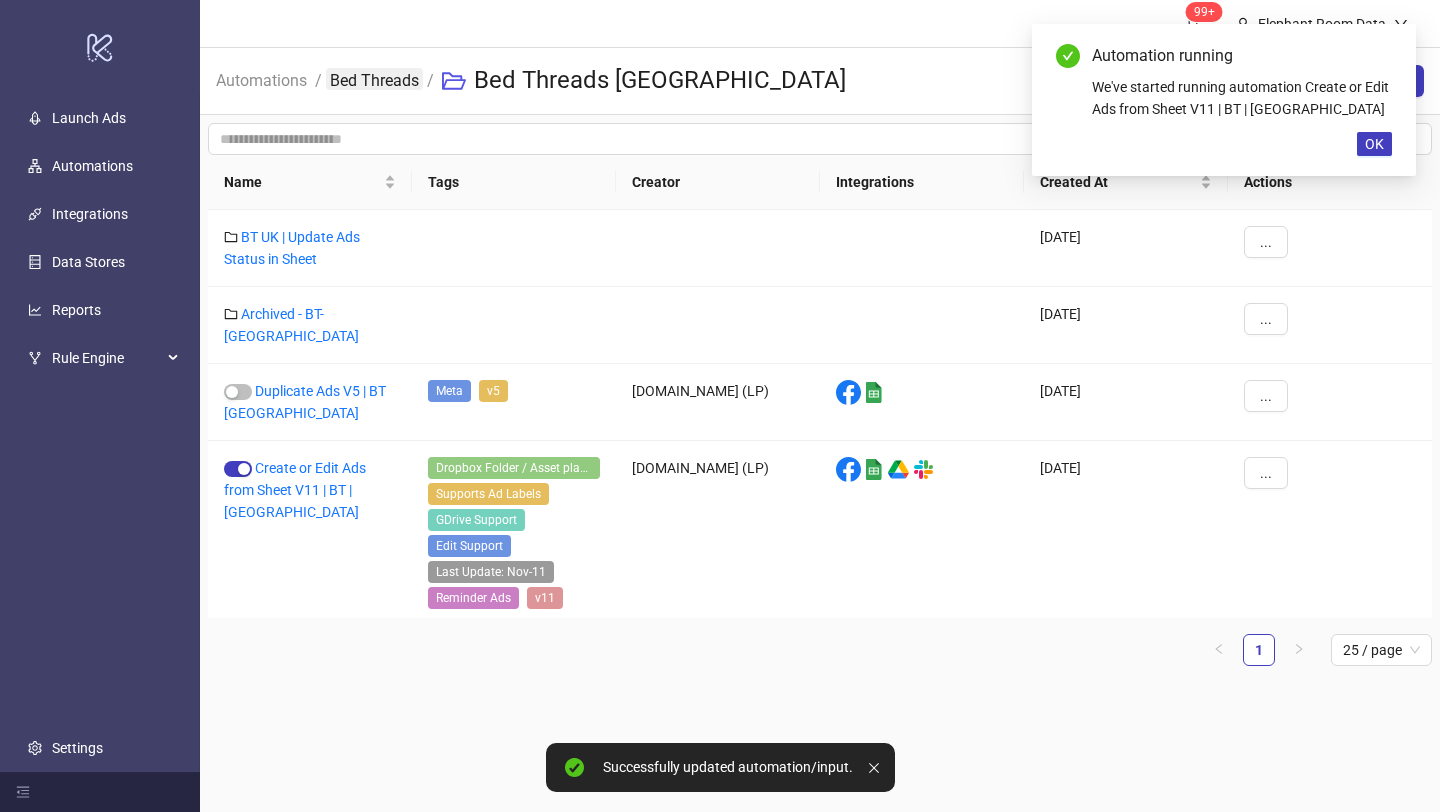 click on "Bed Threads" at bounding box center (374, 79) 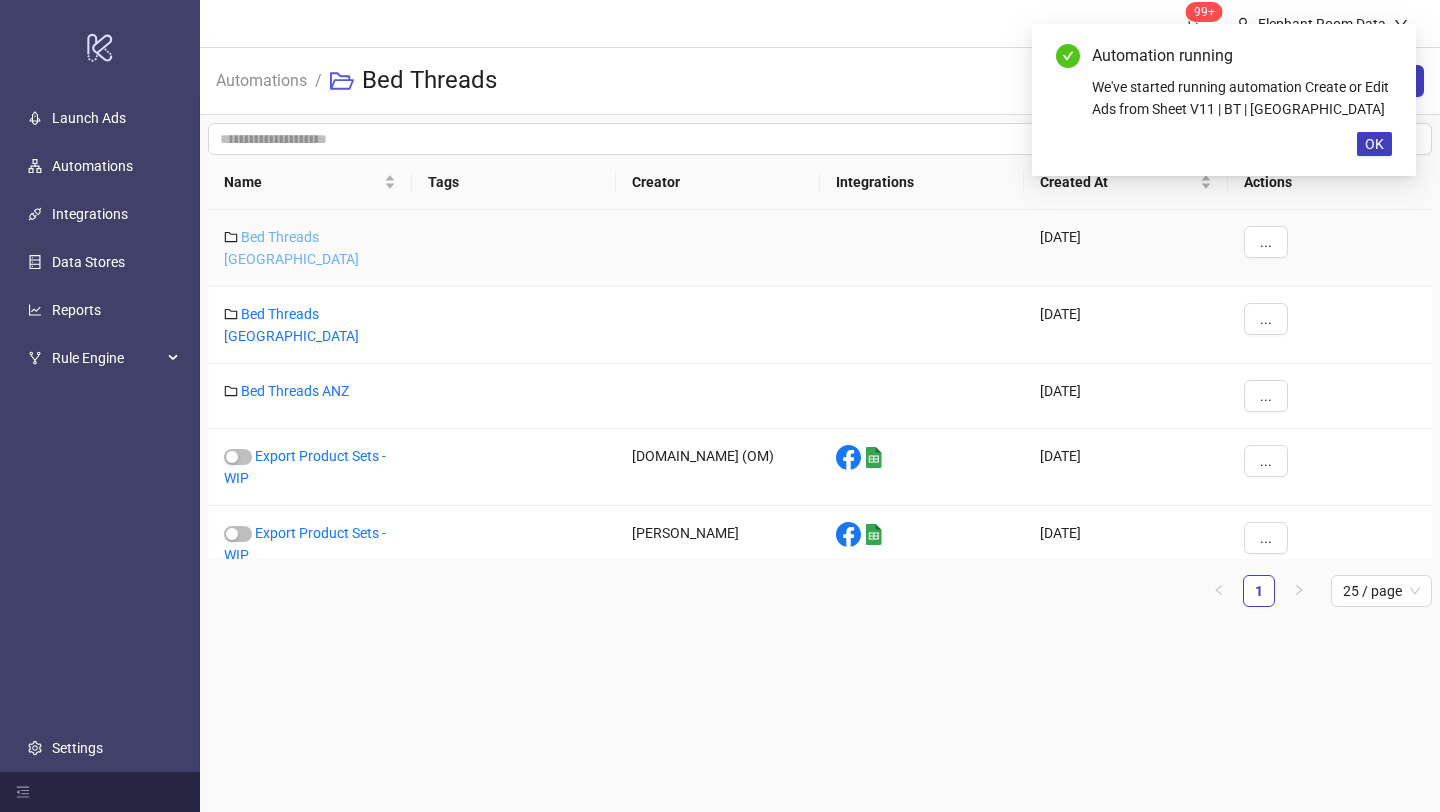 click on "Bed Threads [GEOGRAPHIC_DATA]" at bounding box center [291, 248] 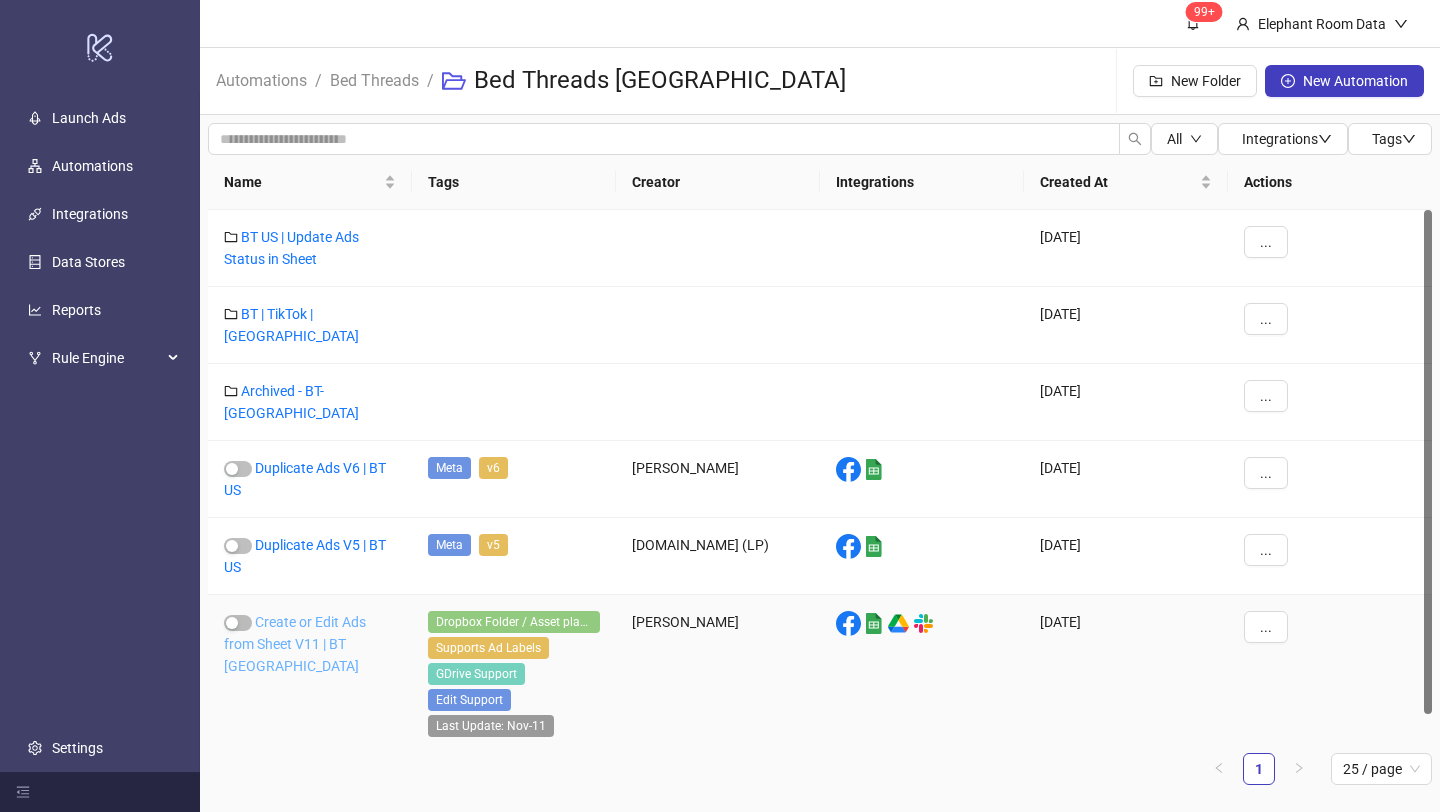 click on "Create or Edit Ads from Sheet V11 | BT [GEOGRAPHIC_DATA]" at bounding box center (295, 644) 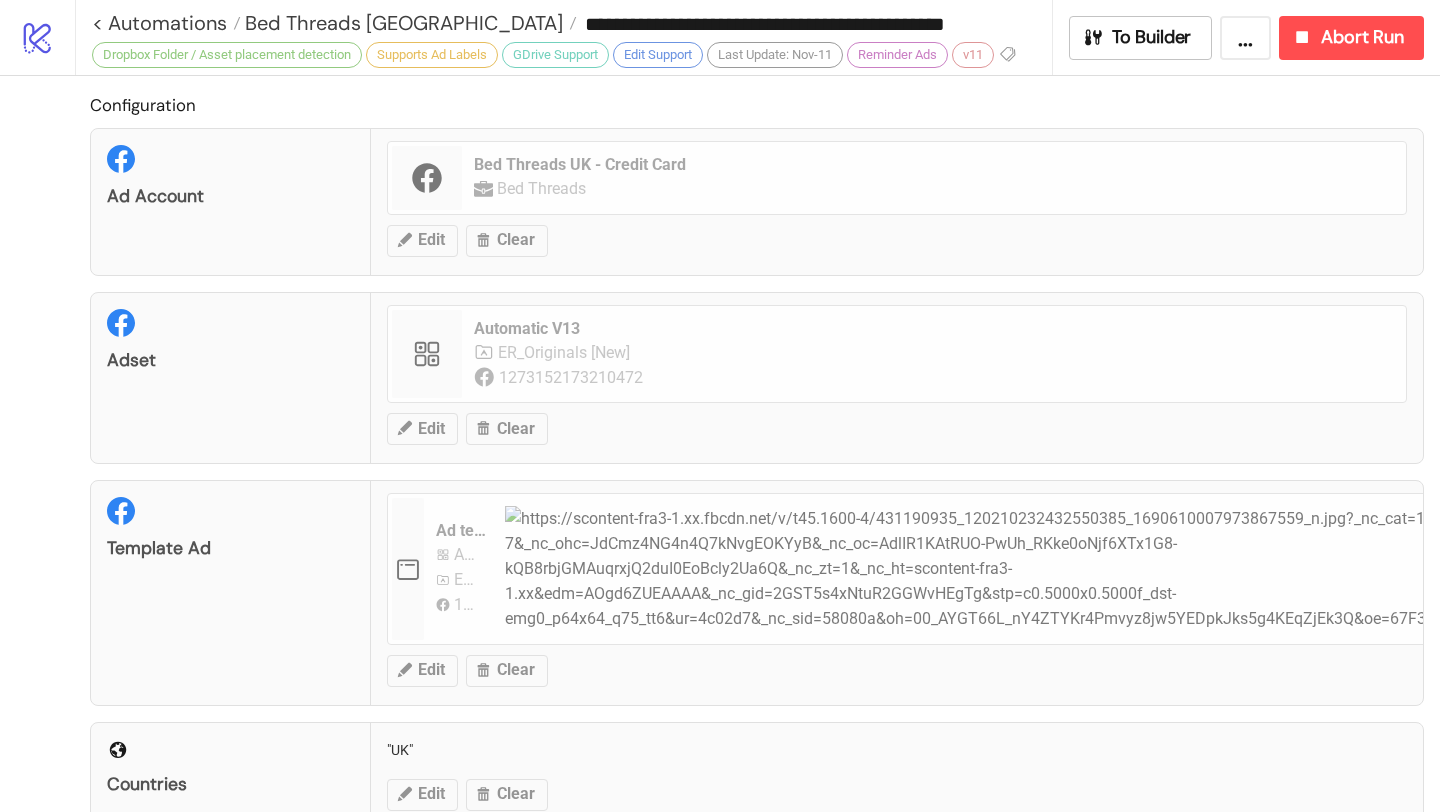 type on "**********" 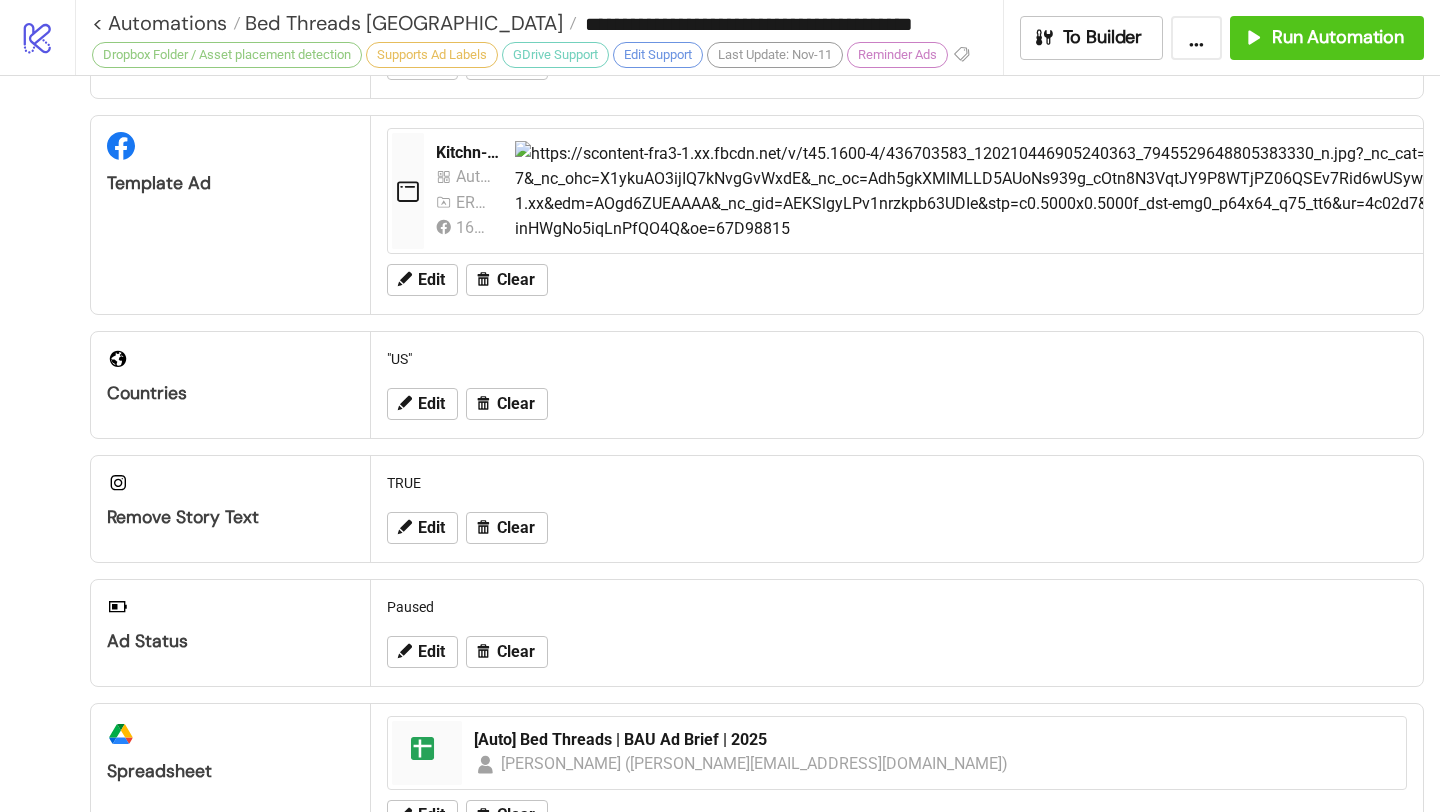 scroll, scrollTop: 883, scrollLeft: 0, axis: vertical 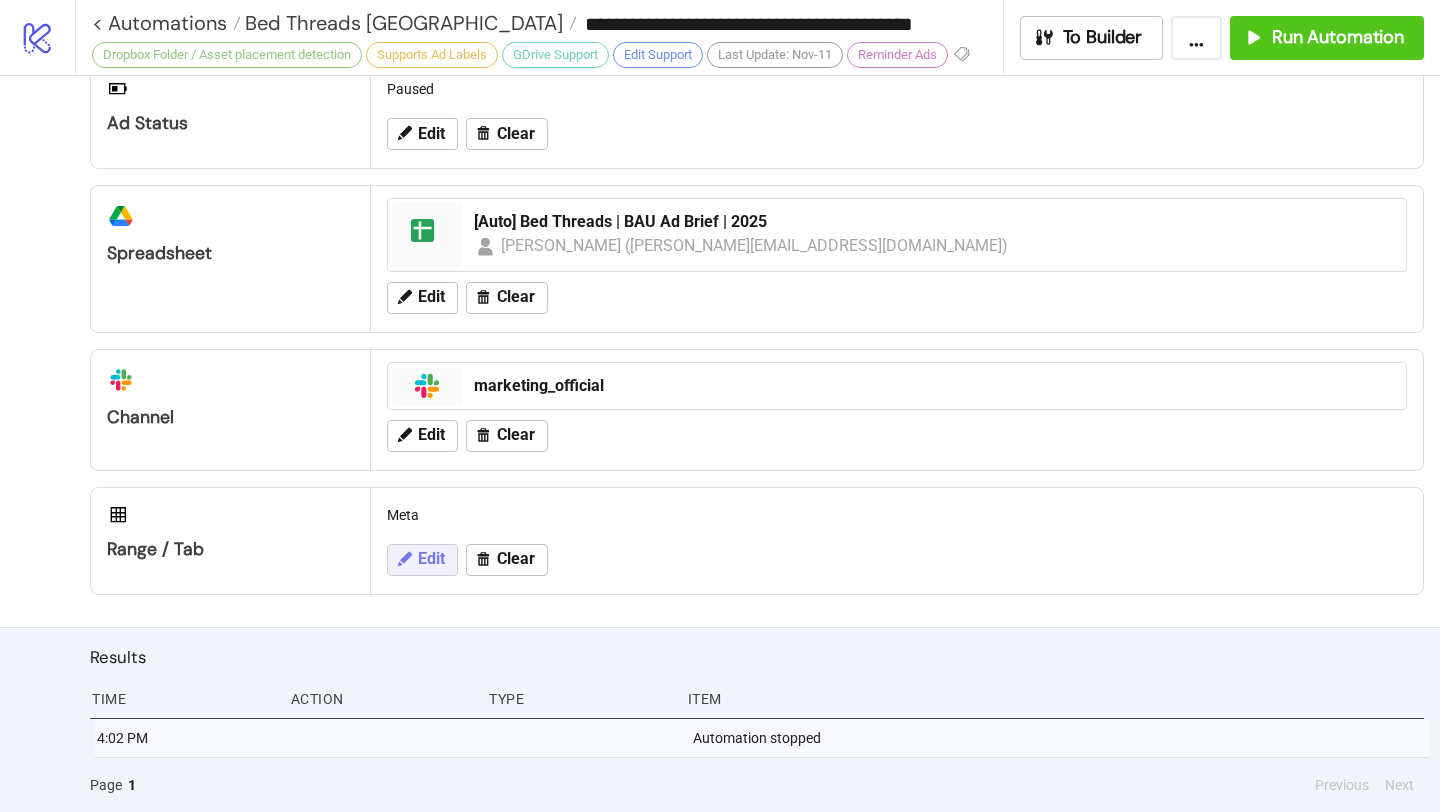 click on "Edit" at bounding box center [431, 559] 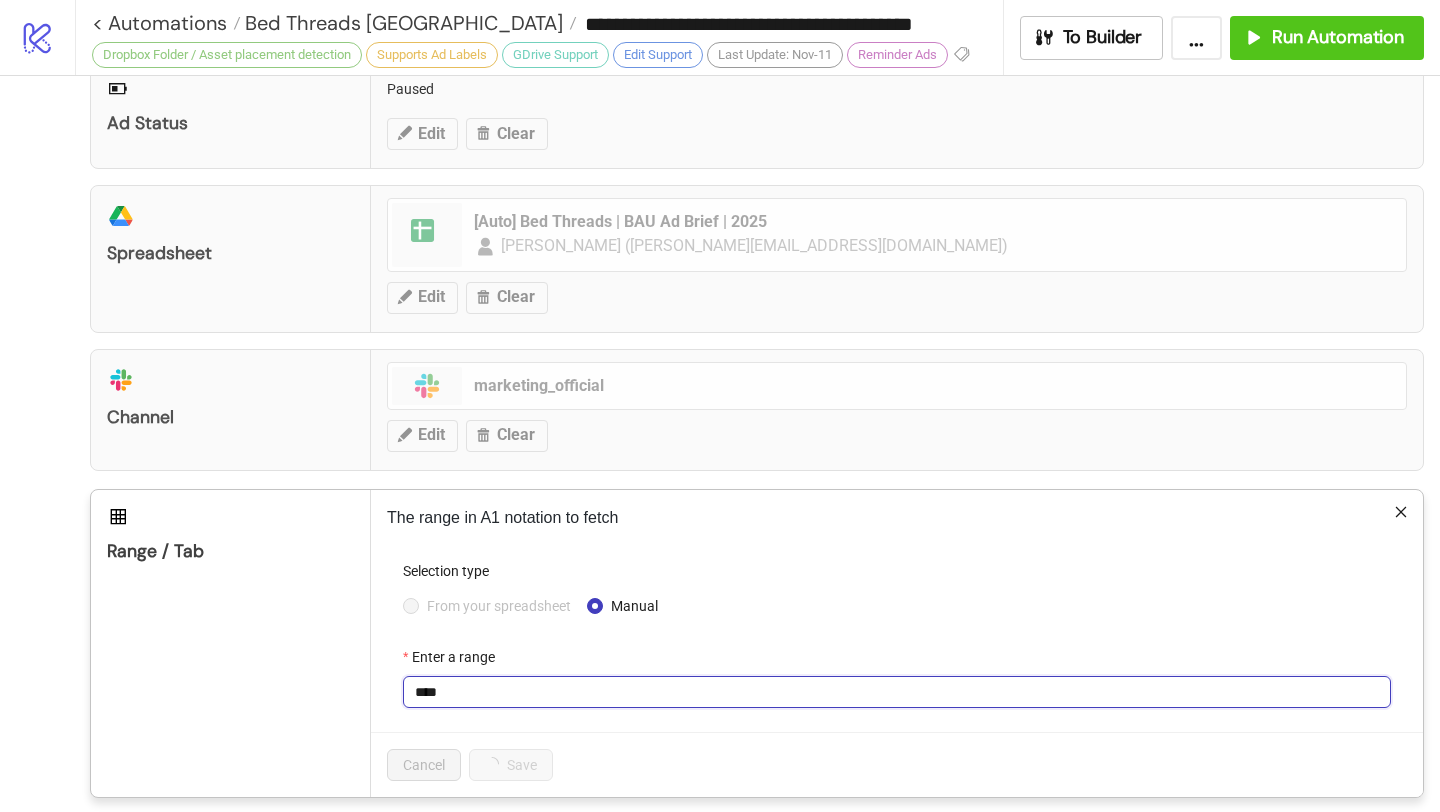 click on "****" at bounding box center (897, 692) 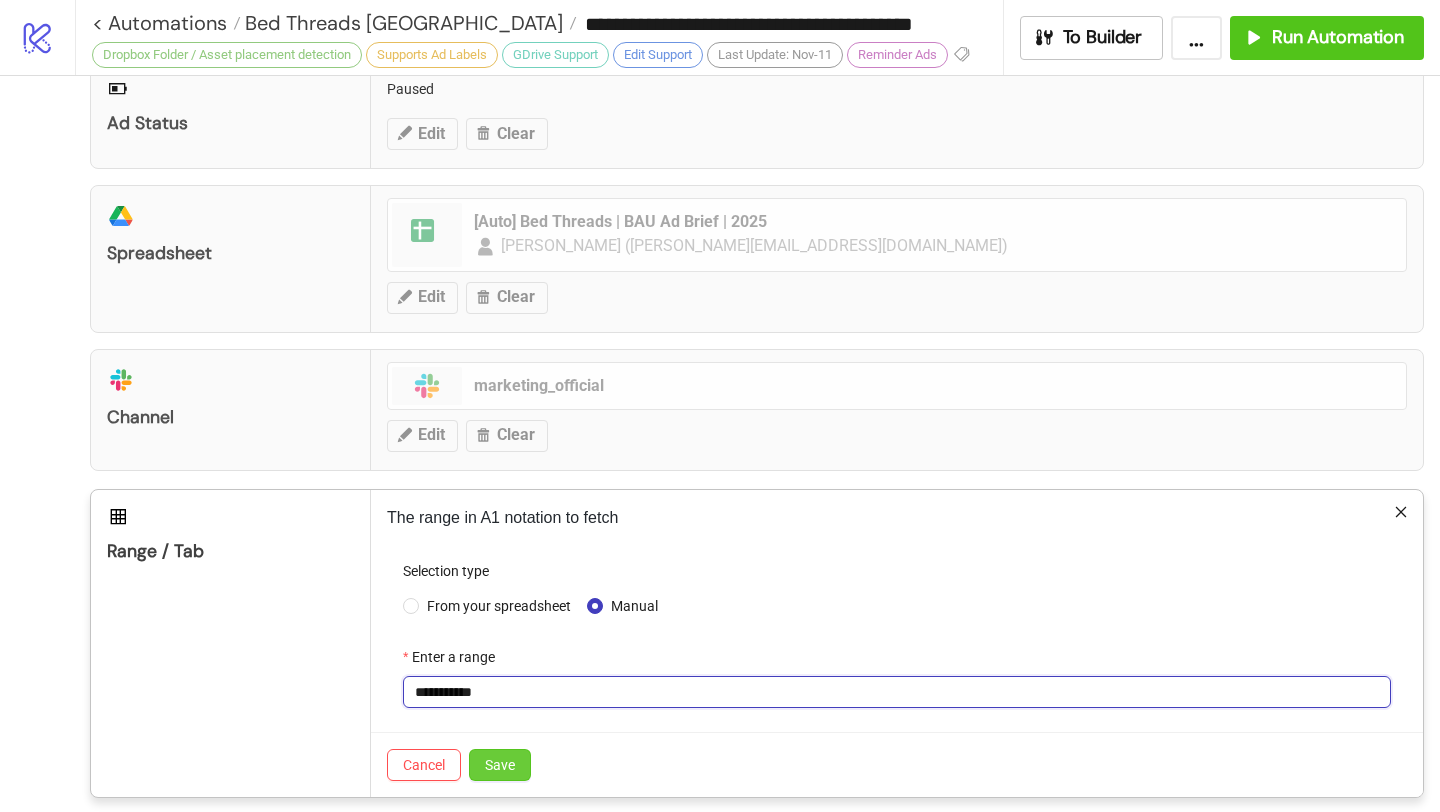 type on "**********" 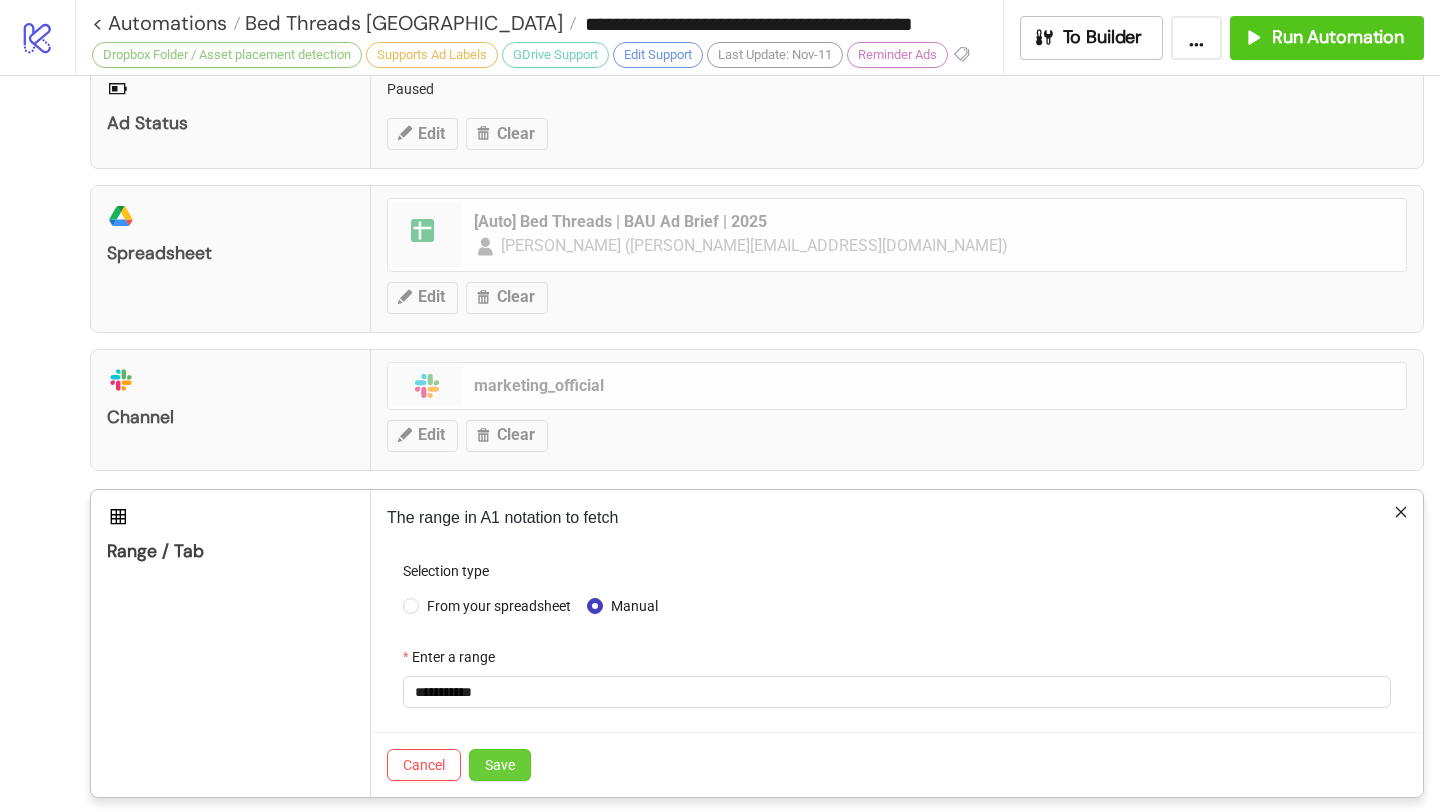 click on "Save" at bounding box center (500, 765) 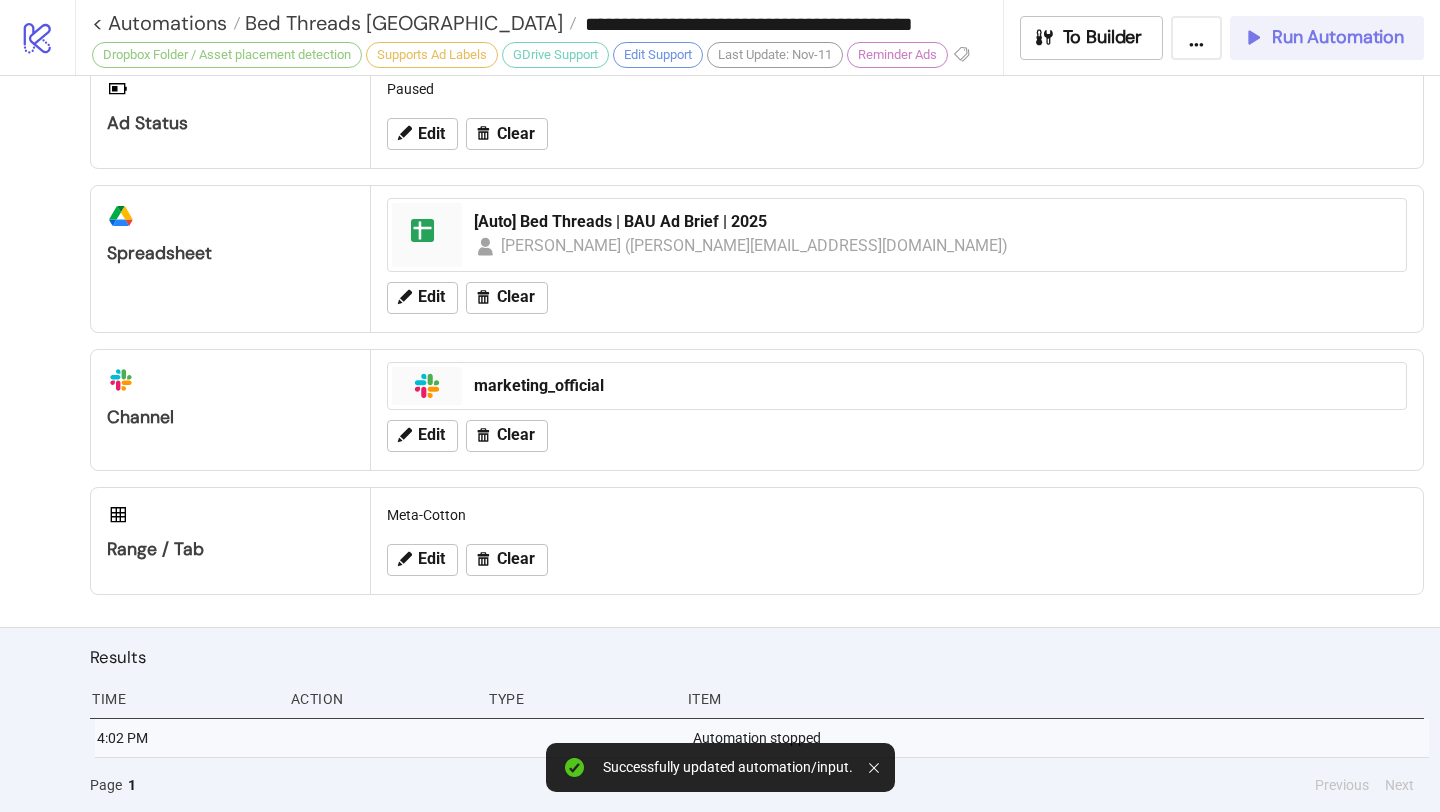 click on "Run Automation" at bounding box center [1327, 38] 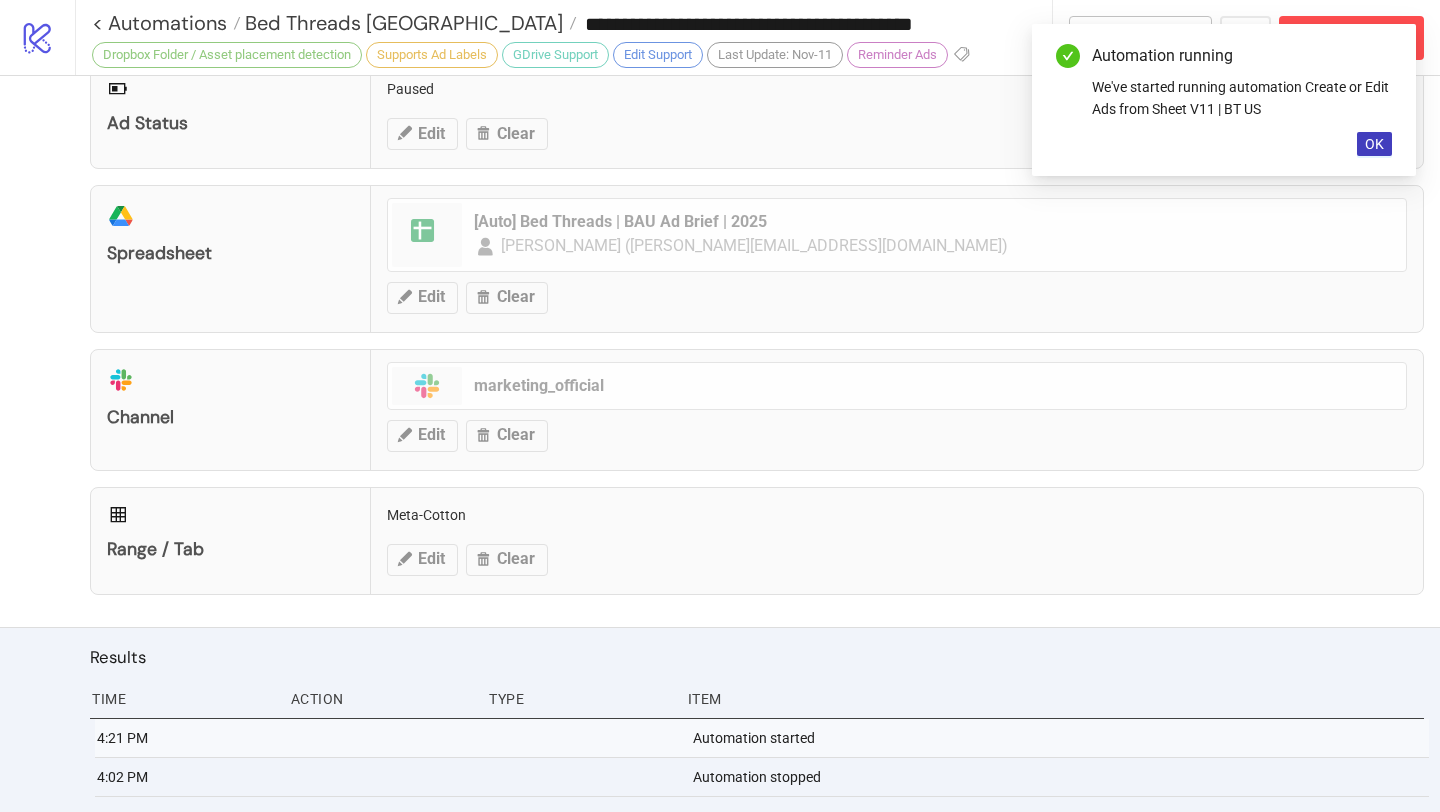 click on "Automation running We've started running automation Create or Edit Ads from Sheet V11 | BT US OK" at bounding box center [1224, 100] 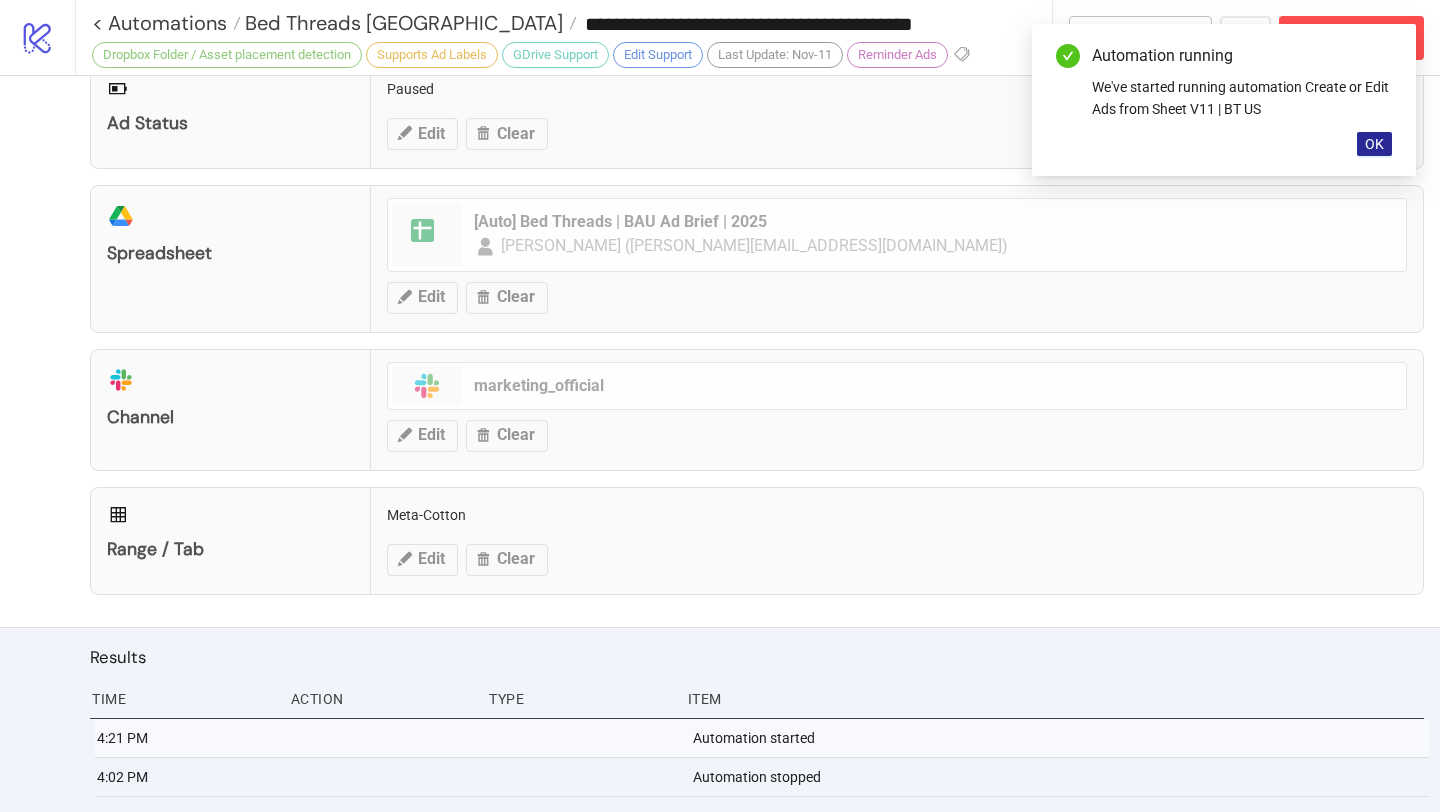 click on "OK" at bounding box center [1374, 144] 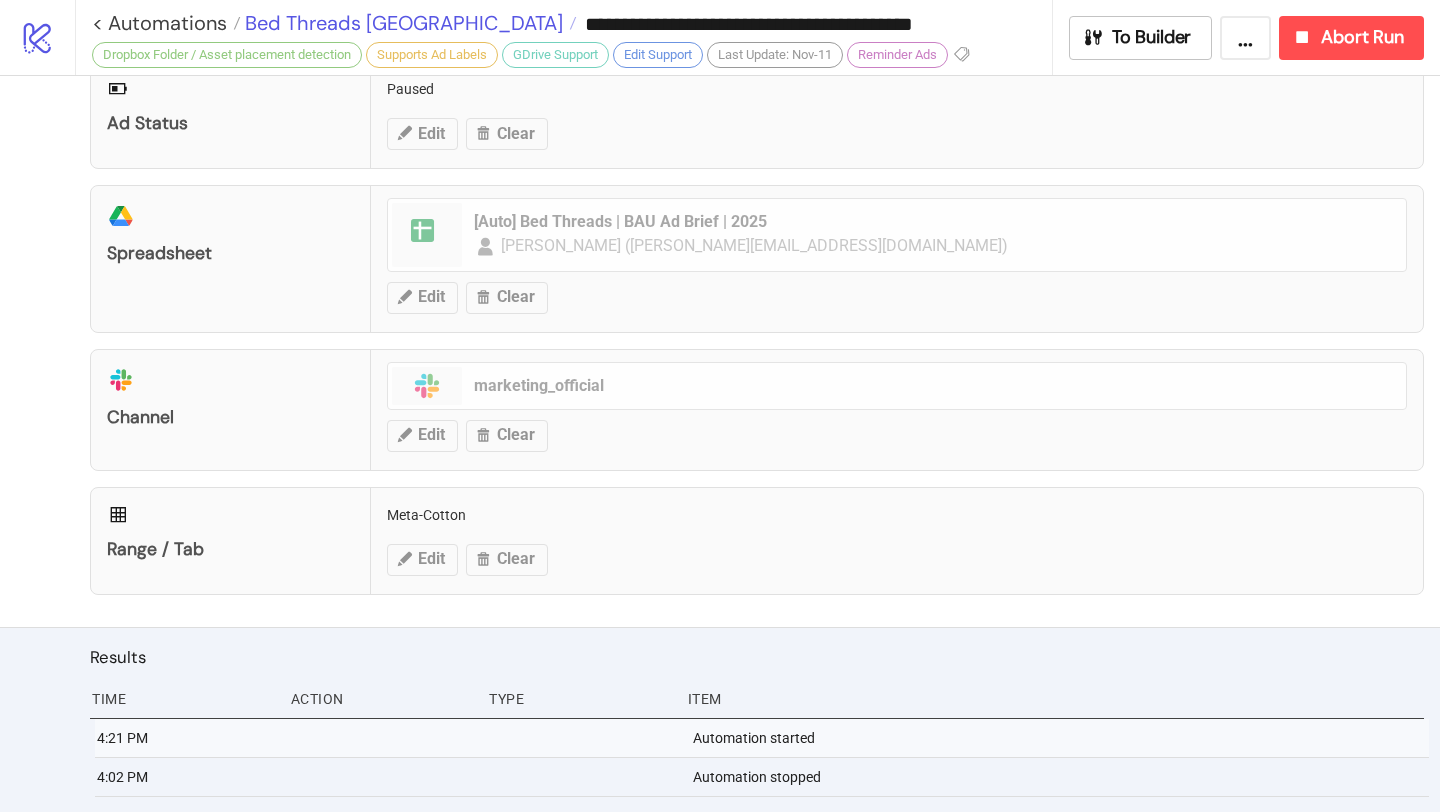 click on "Bed Threads [GEOGRAPHIC_DATA]" at bounding box center [401, 23] 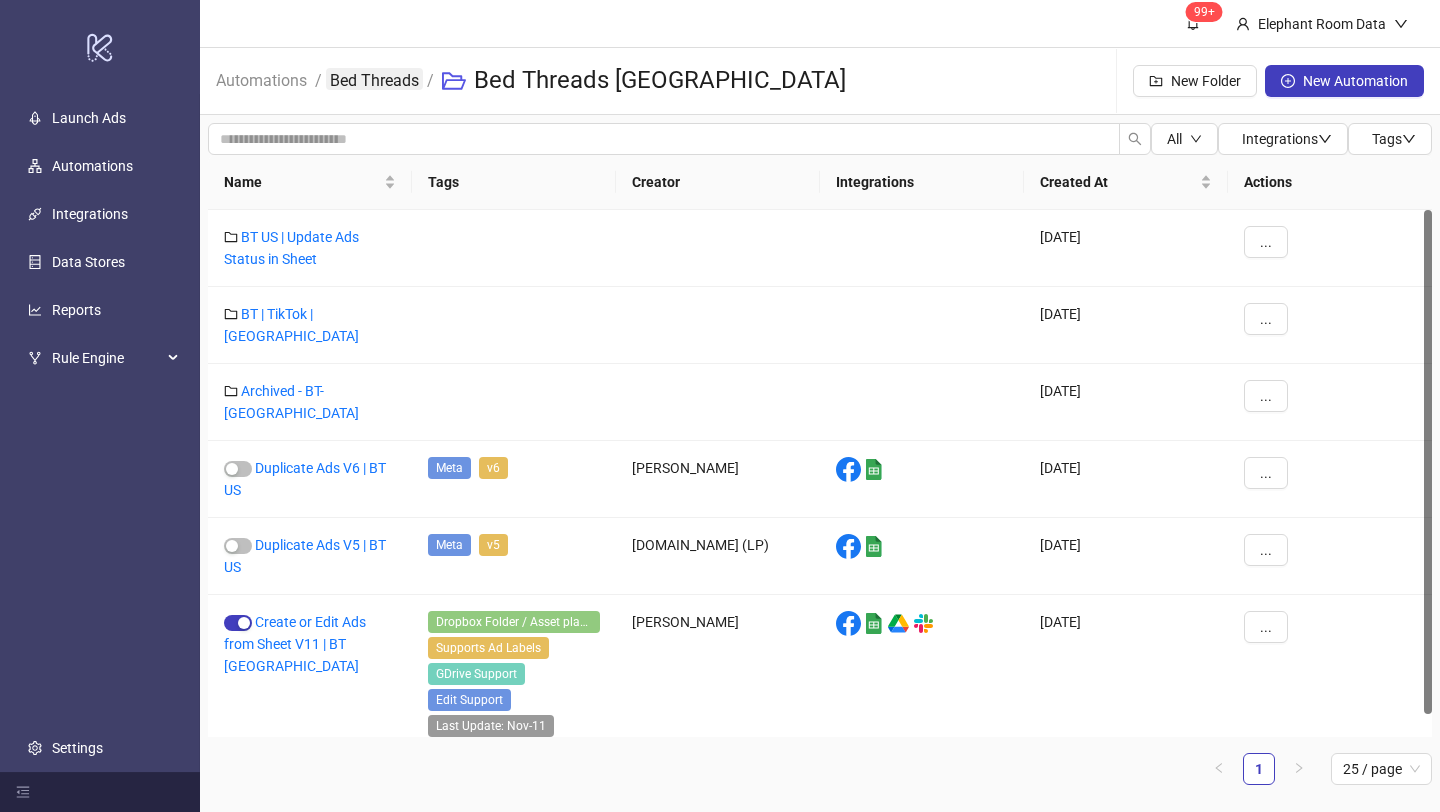 click on "Bed Threads" at bounding box center (374, 79) 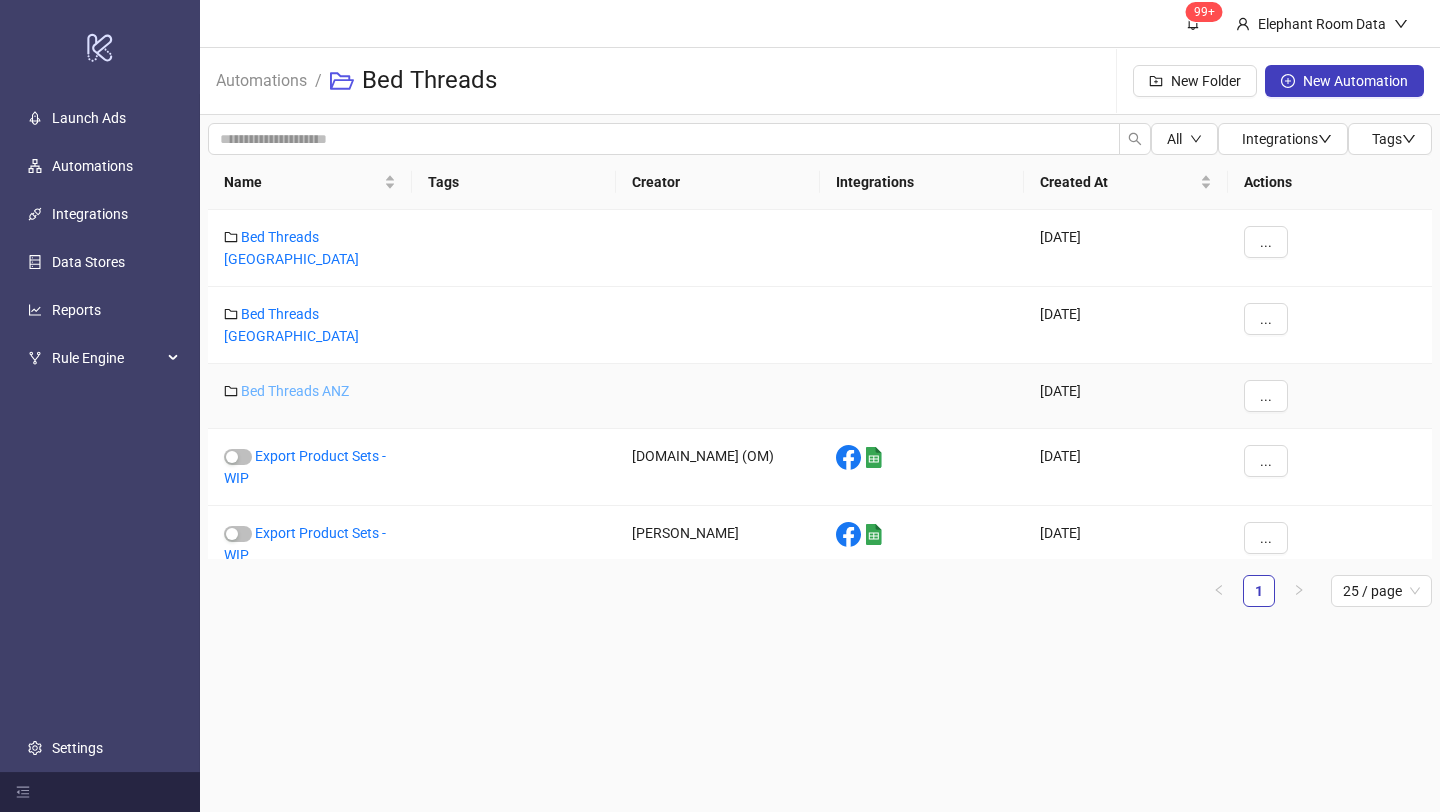 click on "Bed Threads ANZ" at bounding box center (295, 391) 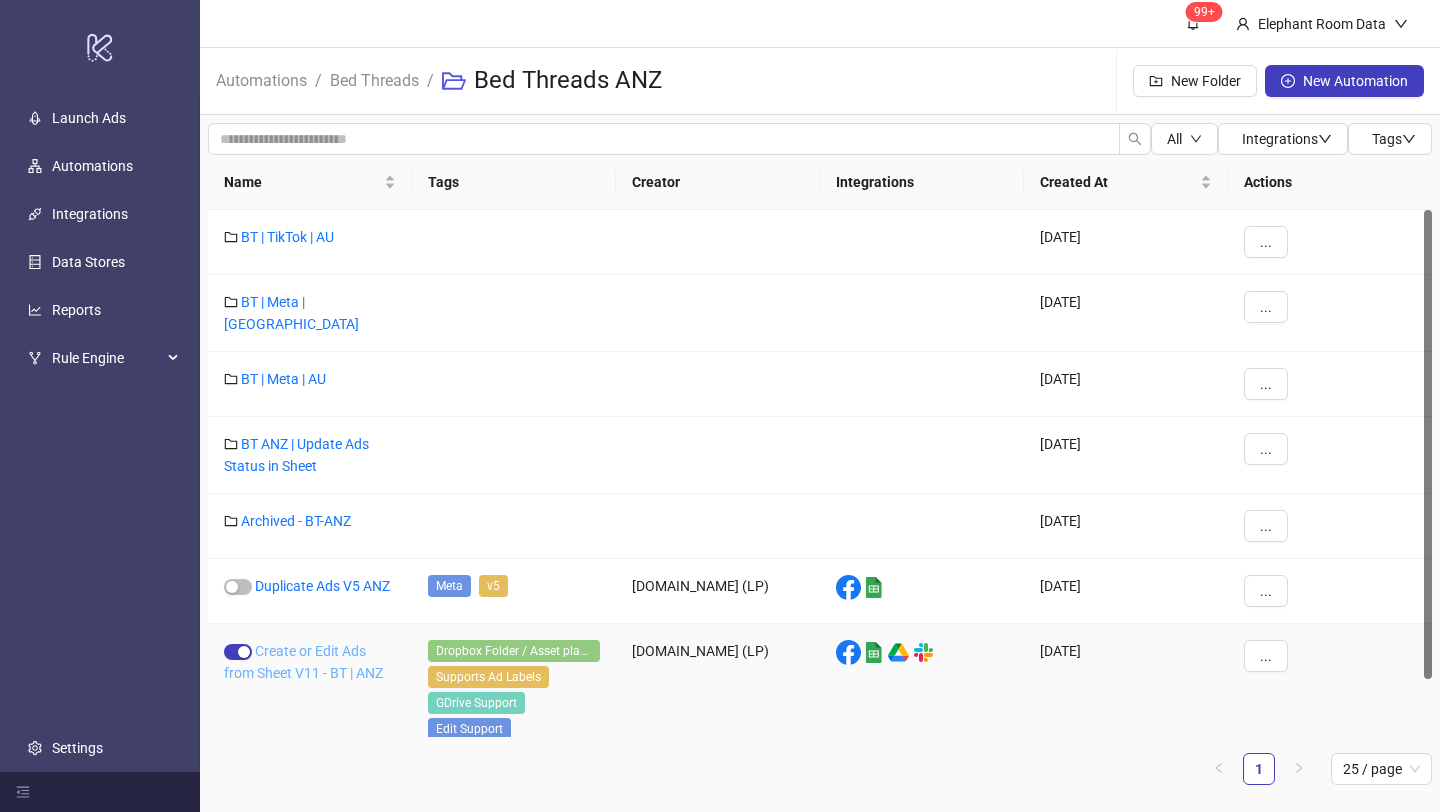 click on "Create or Edit Ads from Sheet V11 - BT | ANZ" at bounding box center (303, 662) 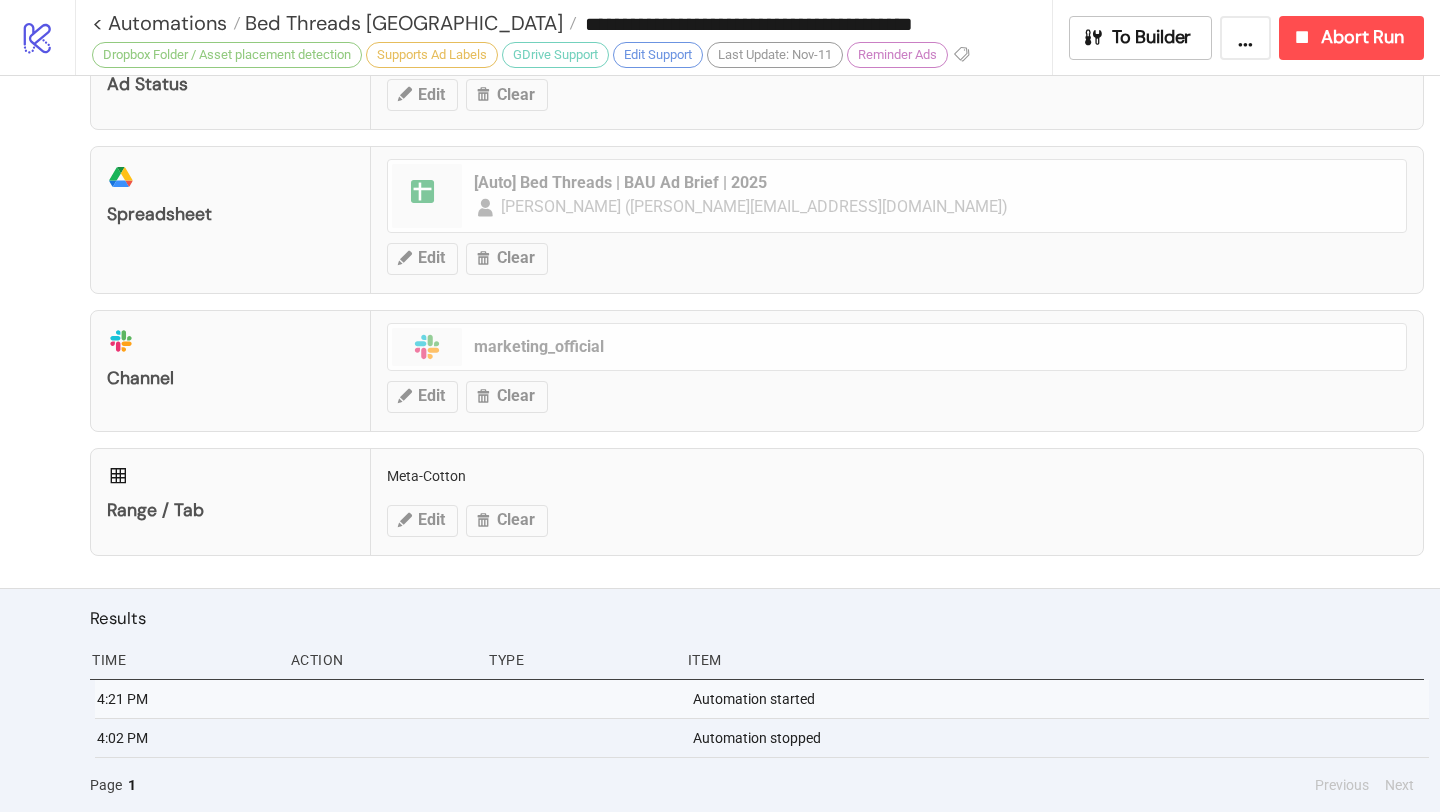 type on "**********" 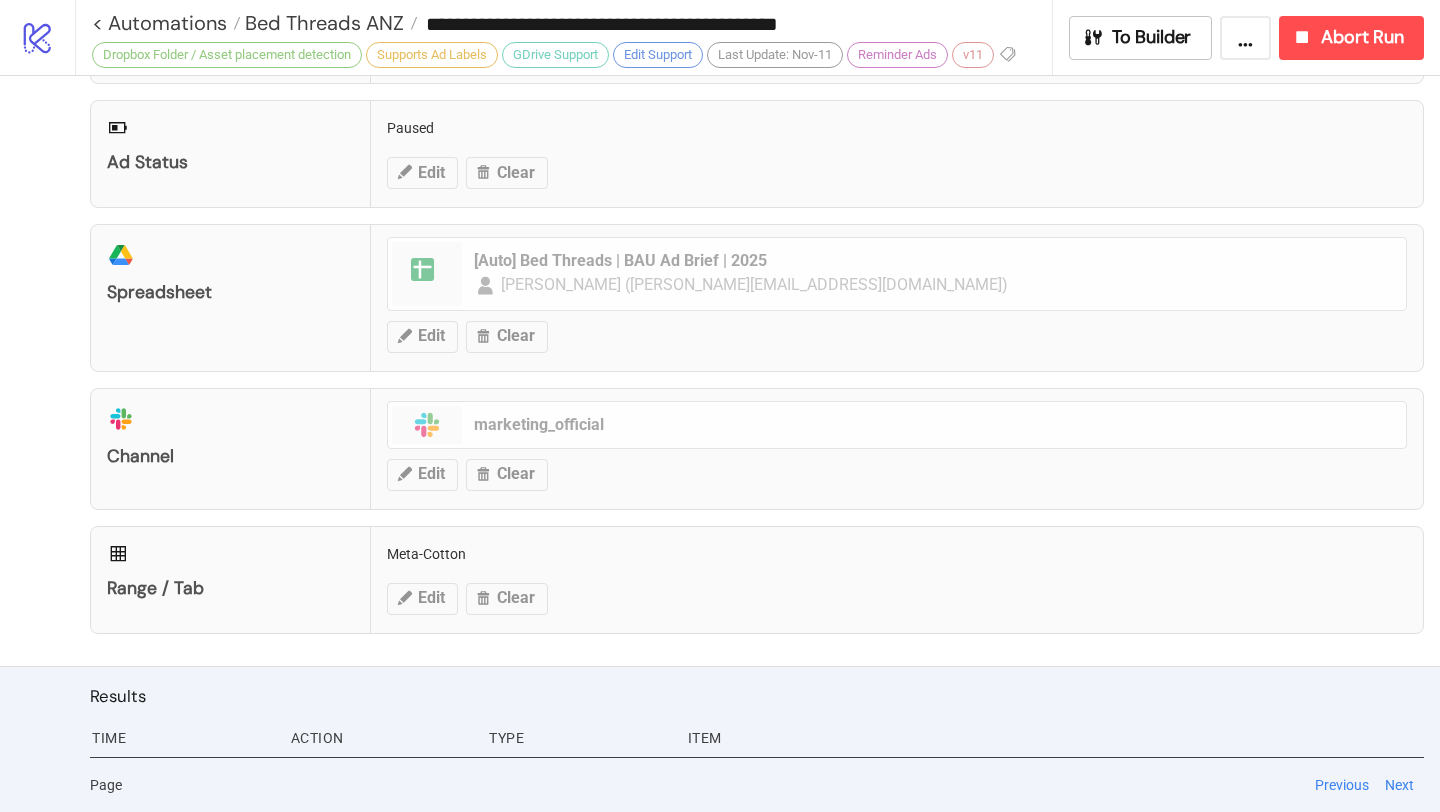 scroll, scrollTop: 844, scrollLeft: 0, axis: vertical 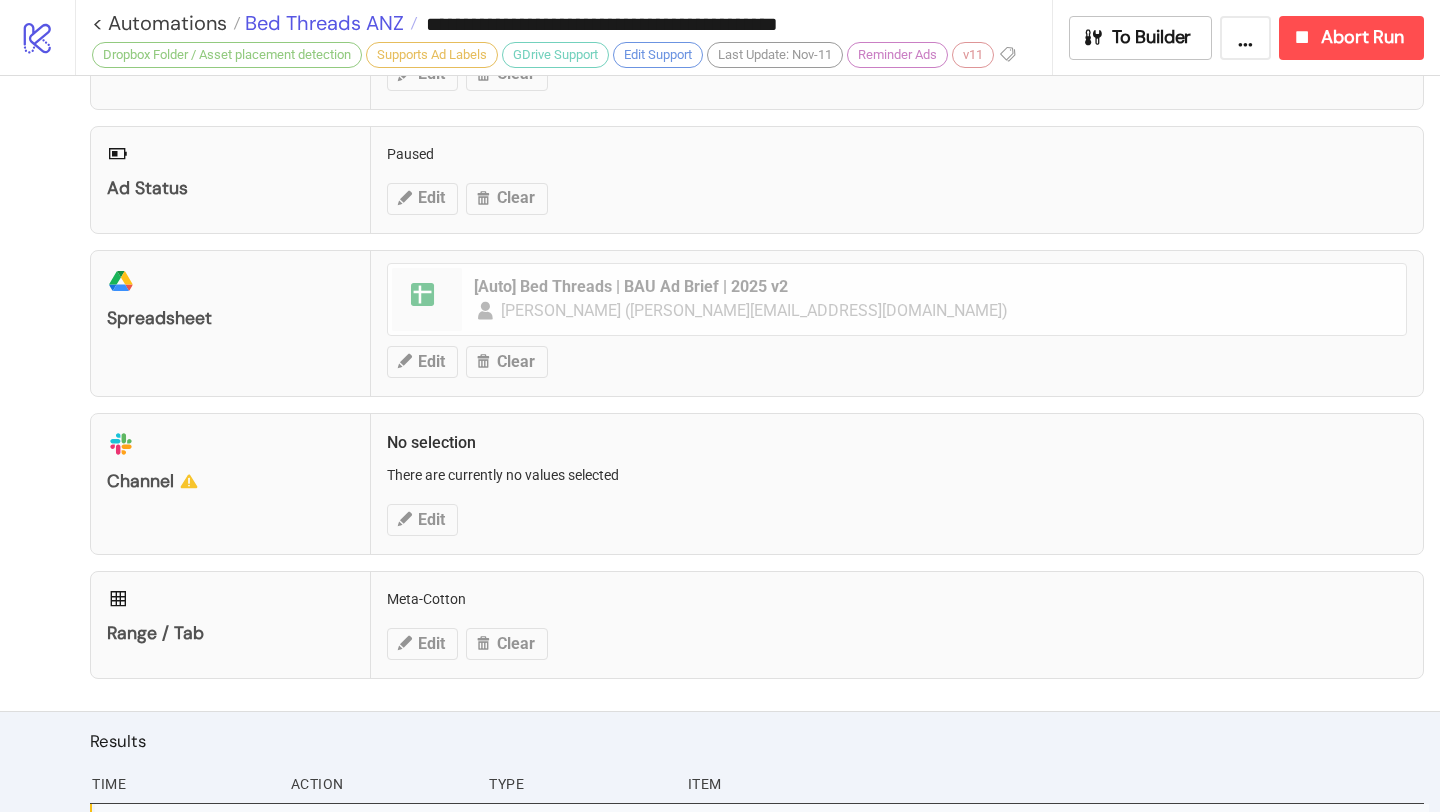 click on "Bed Threads ANZ" at bounding box center (322, 23) 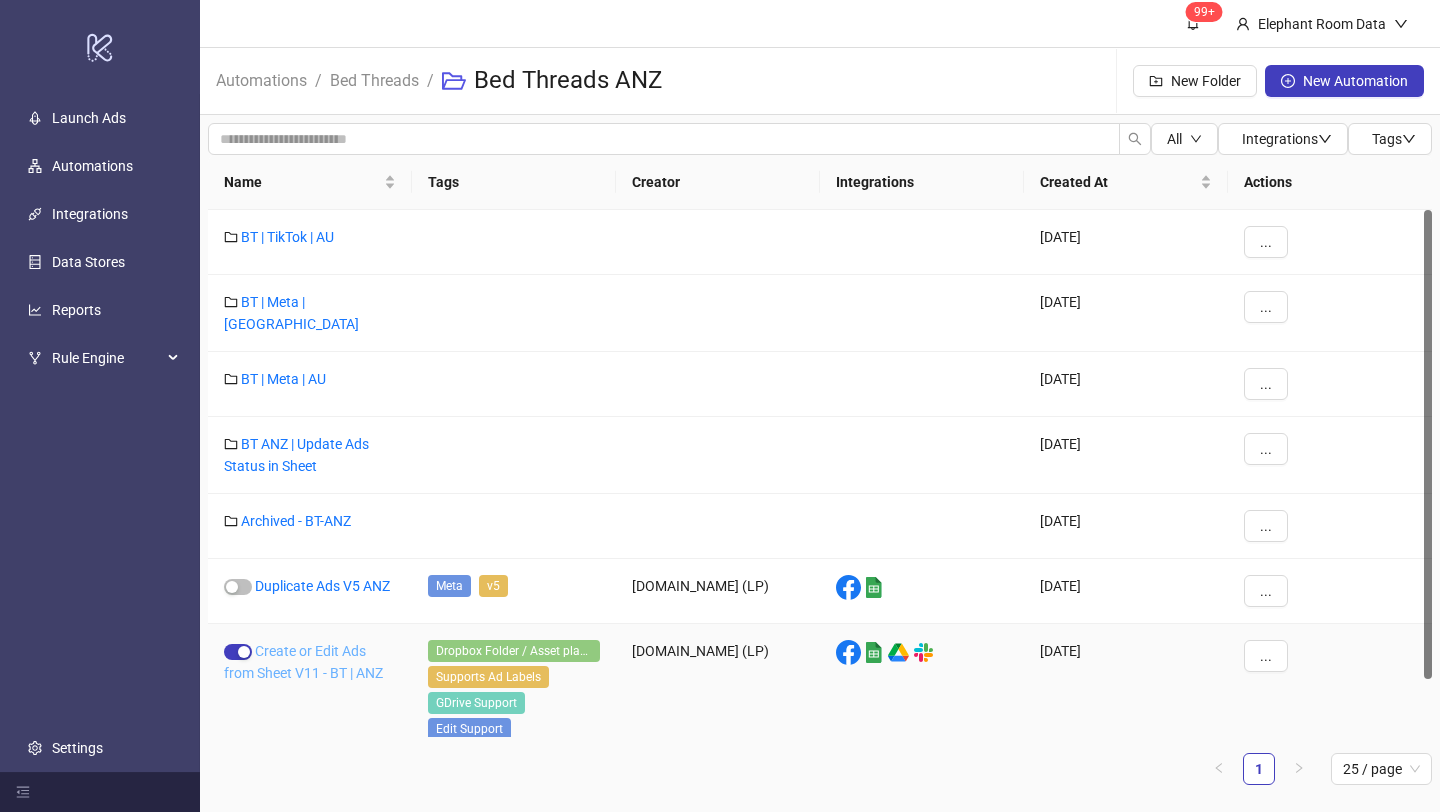 click on "Create or Edit Ads from Sheet V11 - BT | ANZ" at bounding box center (303, 662) 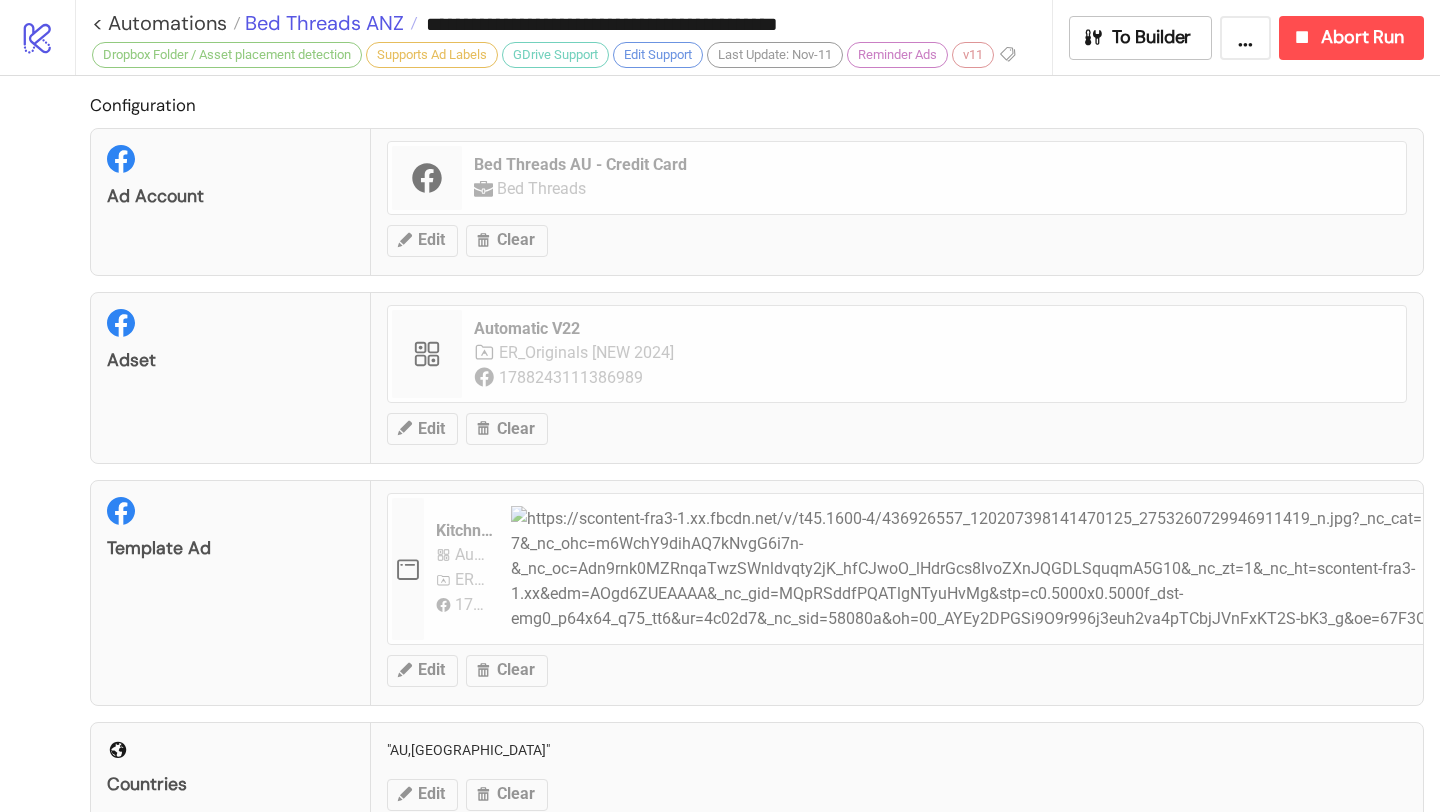 click on "Bed Threads ANZ" at bounding box center [322, 23] 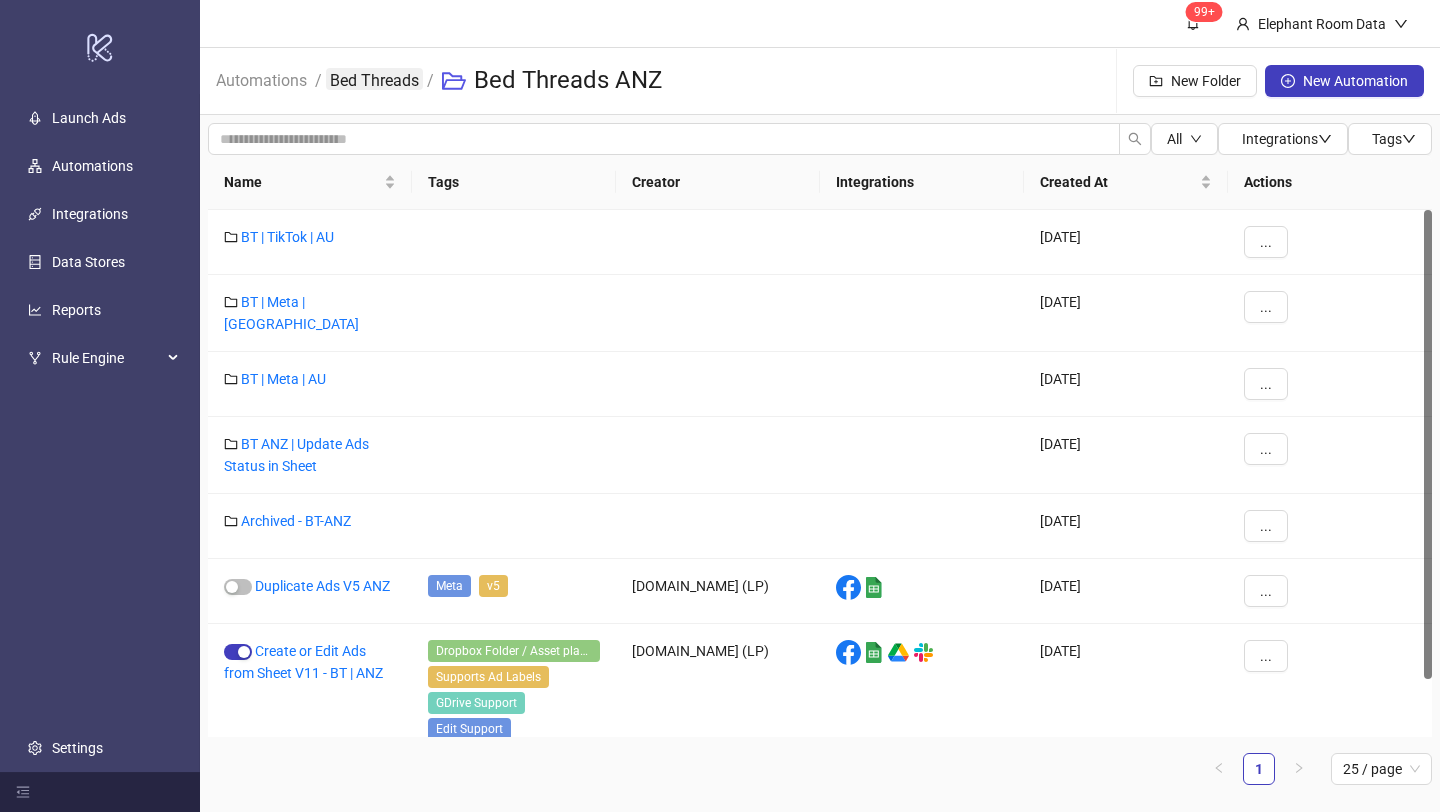 click on "Bed Threads" at bounding box center (374, 79) 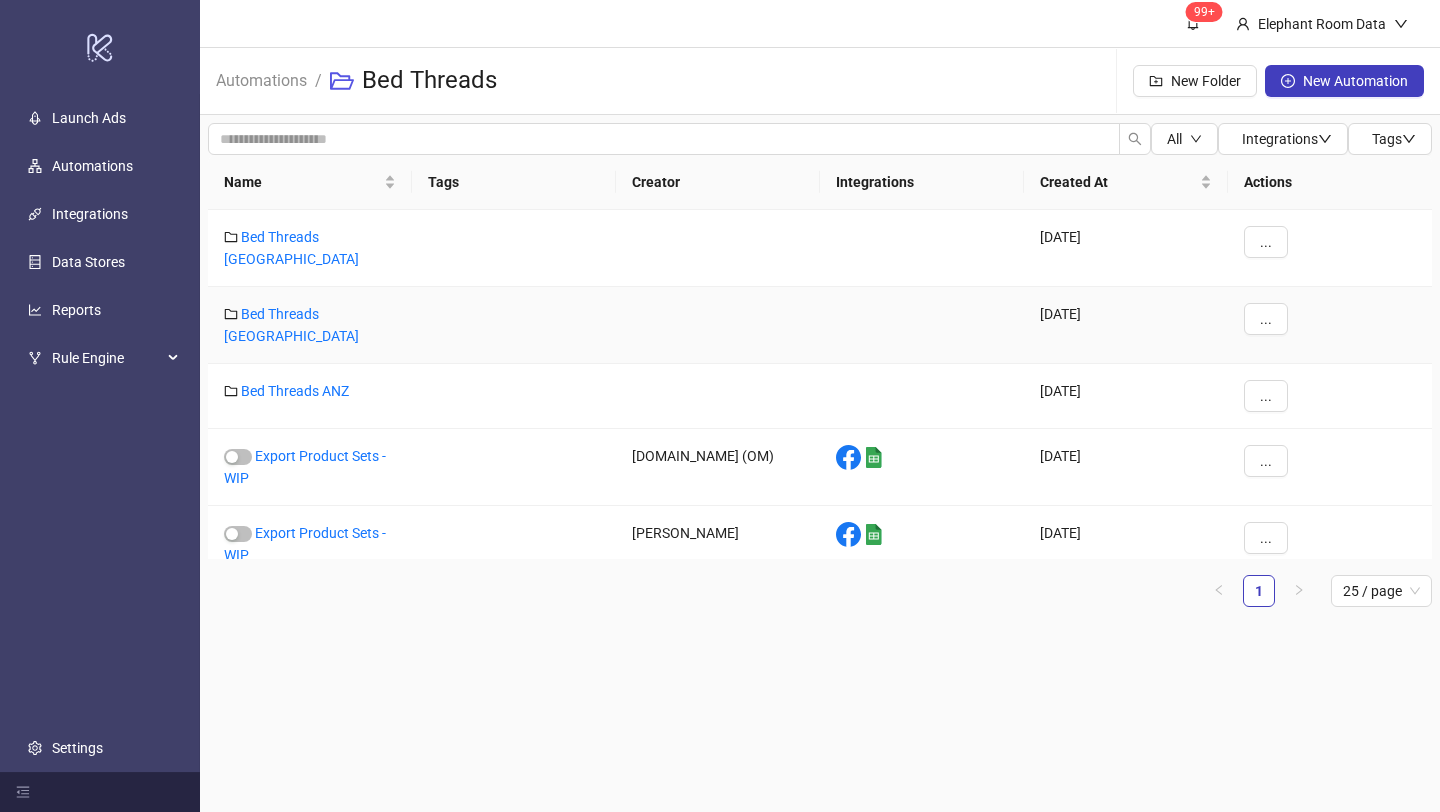 click on "Bed Threads [GEOGRAPHIC_DATA]" at bounding box center [310, 325] 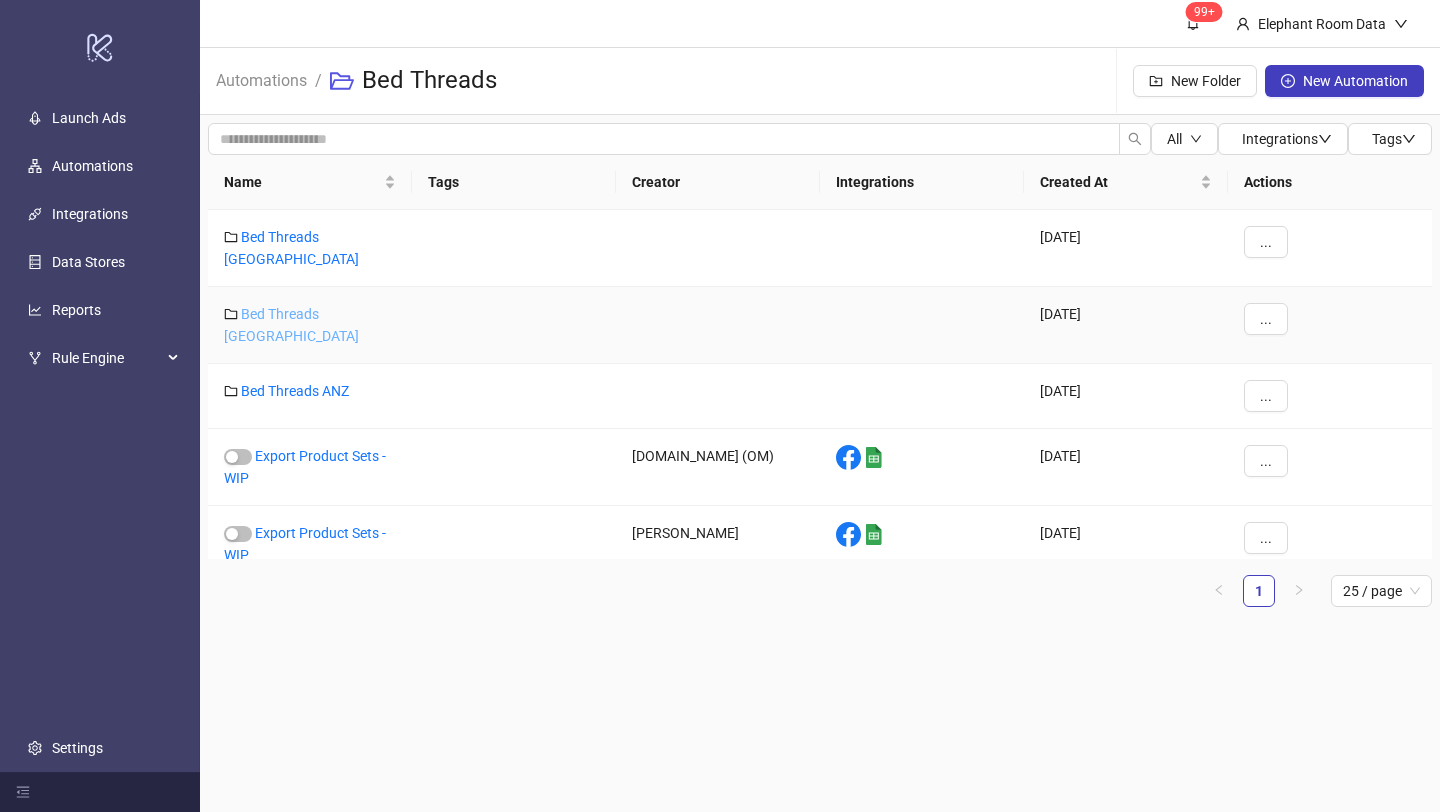 click on "Bed Threads [GEOGRAPHIC_DATA]" at bounding box center (291, 325) 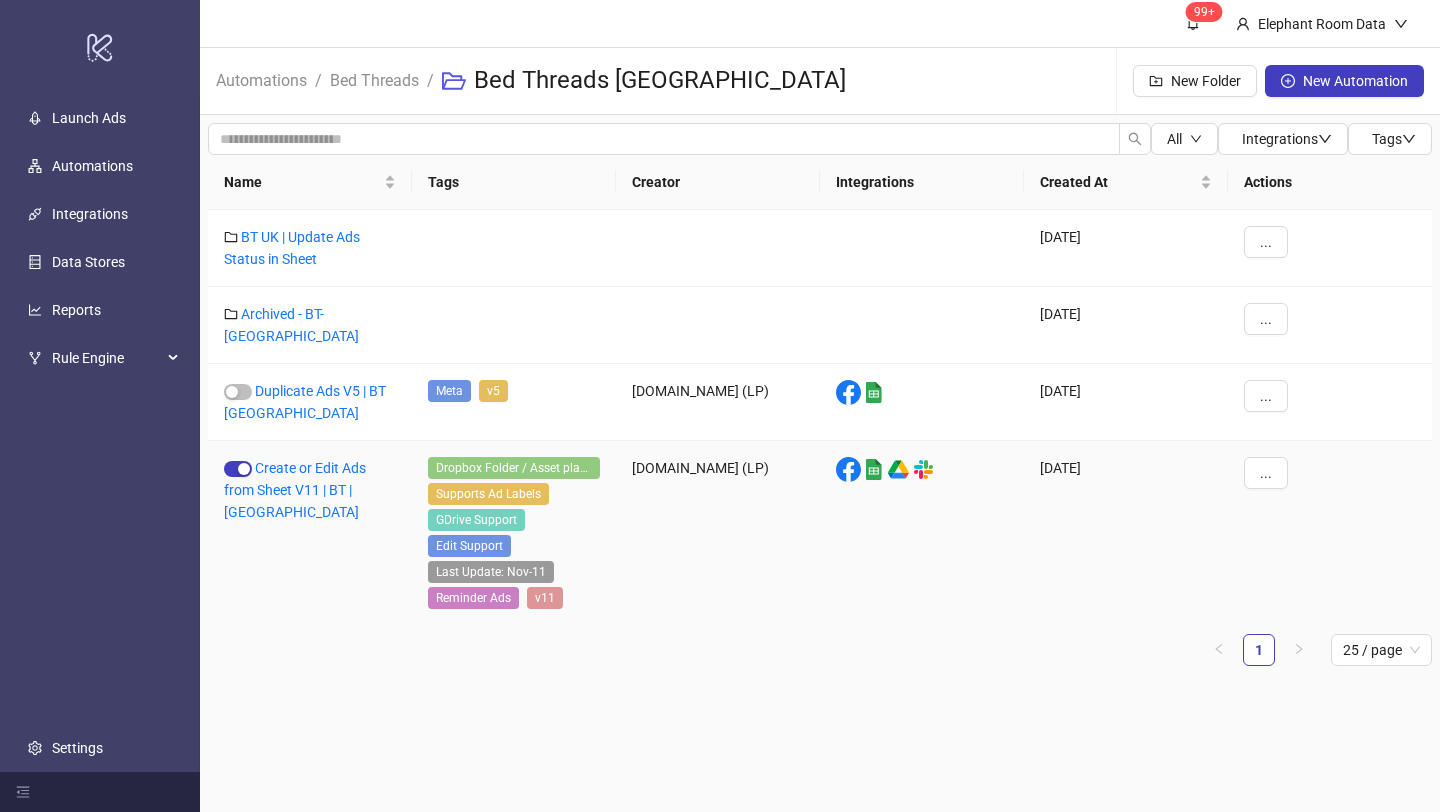 click on "Create or Edit Ads from Sheet V11  |  BT | [GEOGRAPHIC_DATA]" at bounding box center [310, 535] 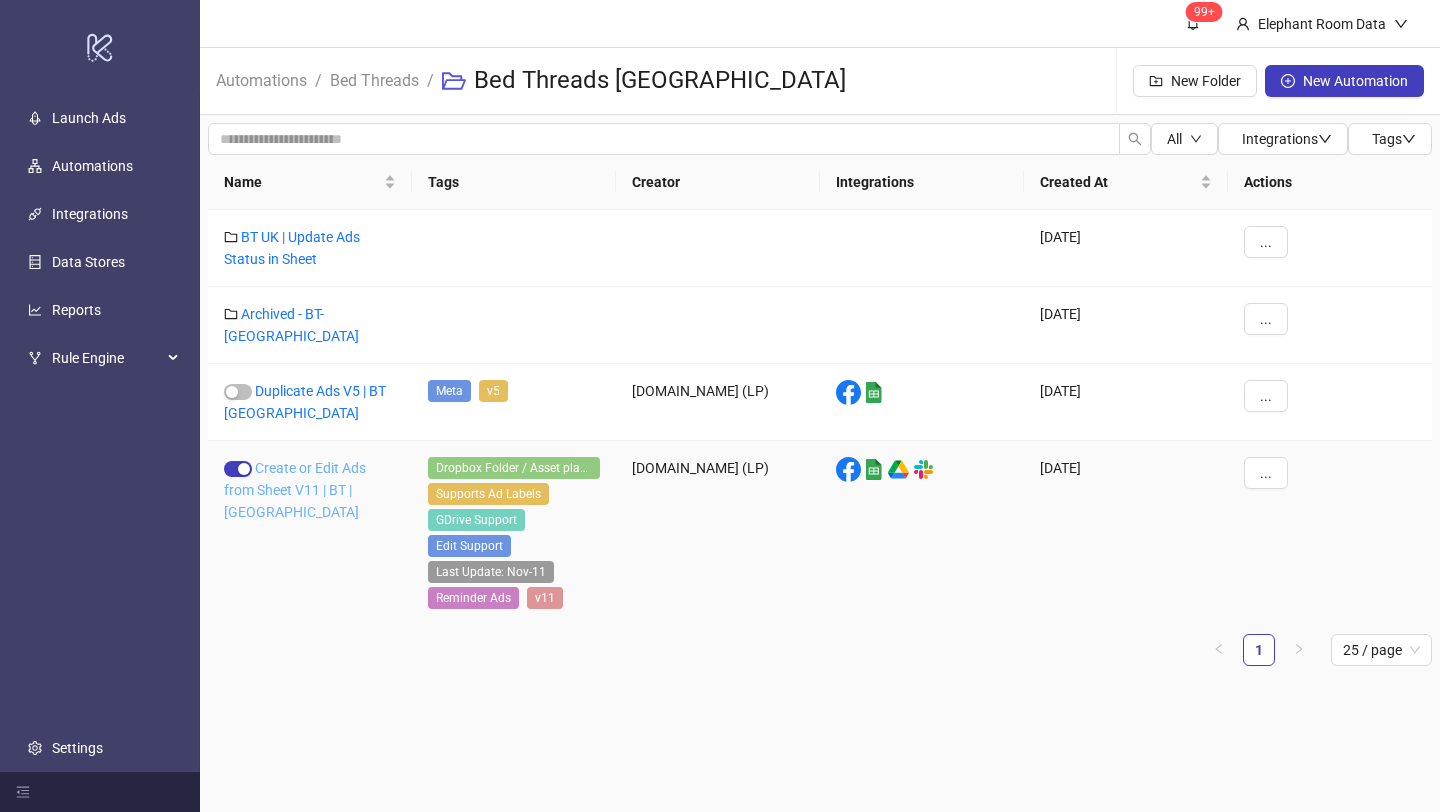 click on "Create or Edit Ads from Sheet V11  |  BT | [GEOGRAPHIC_DATA]" at bounding box center [295, 490] 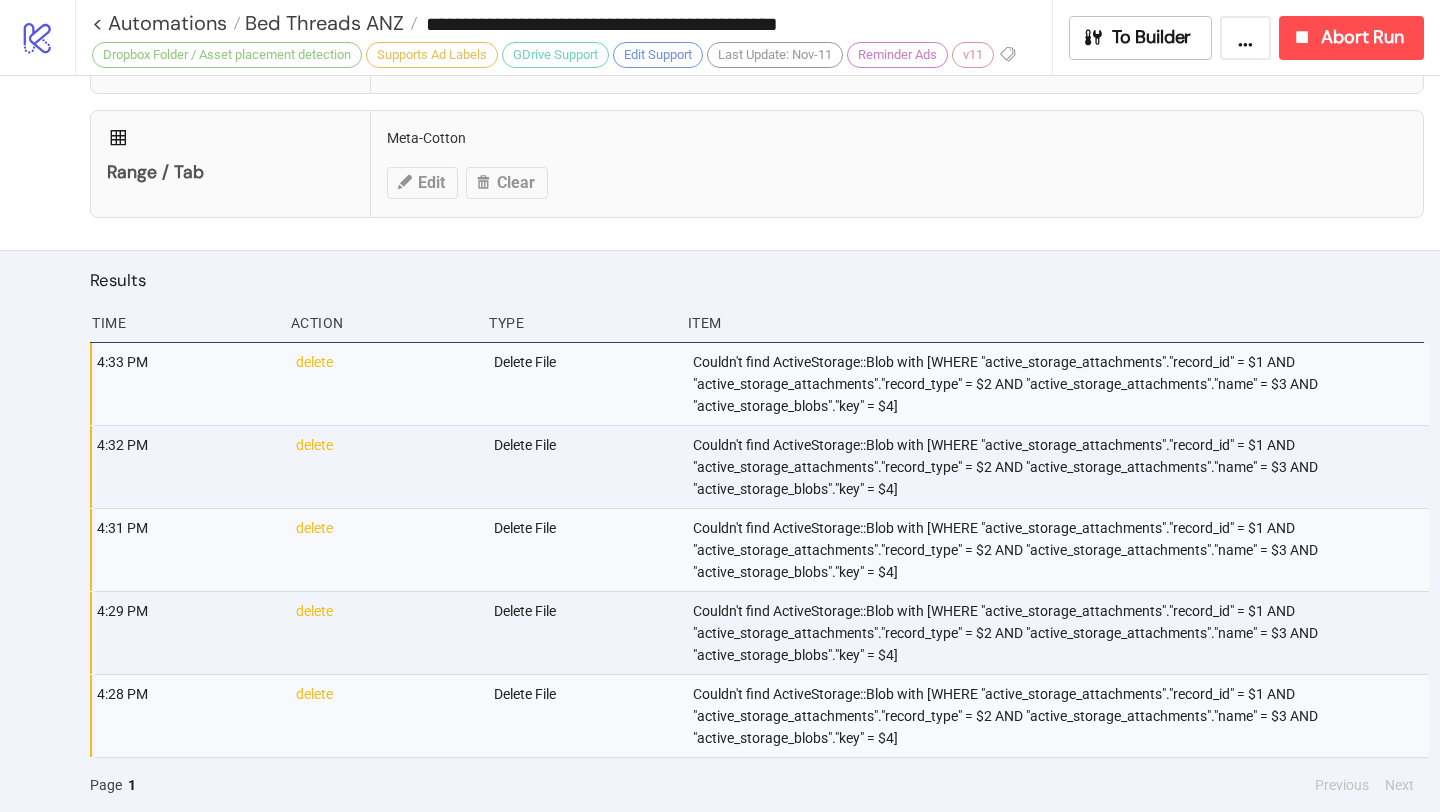 type on "**********" 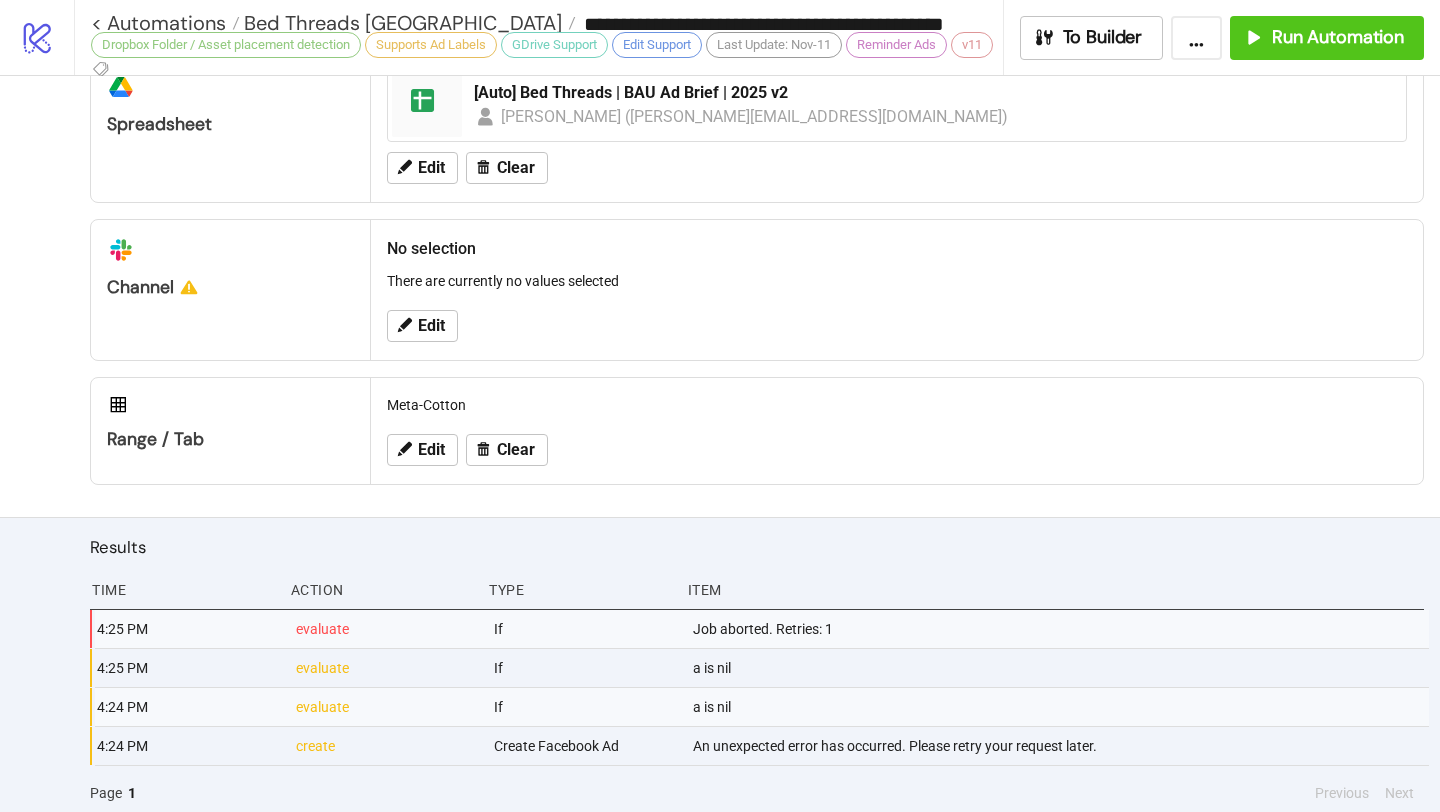 scroll, scrollTop: 1036, scrollLeft: 0, axis: vertical 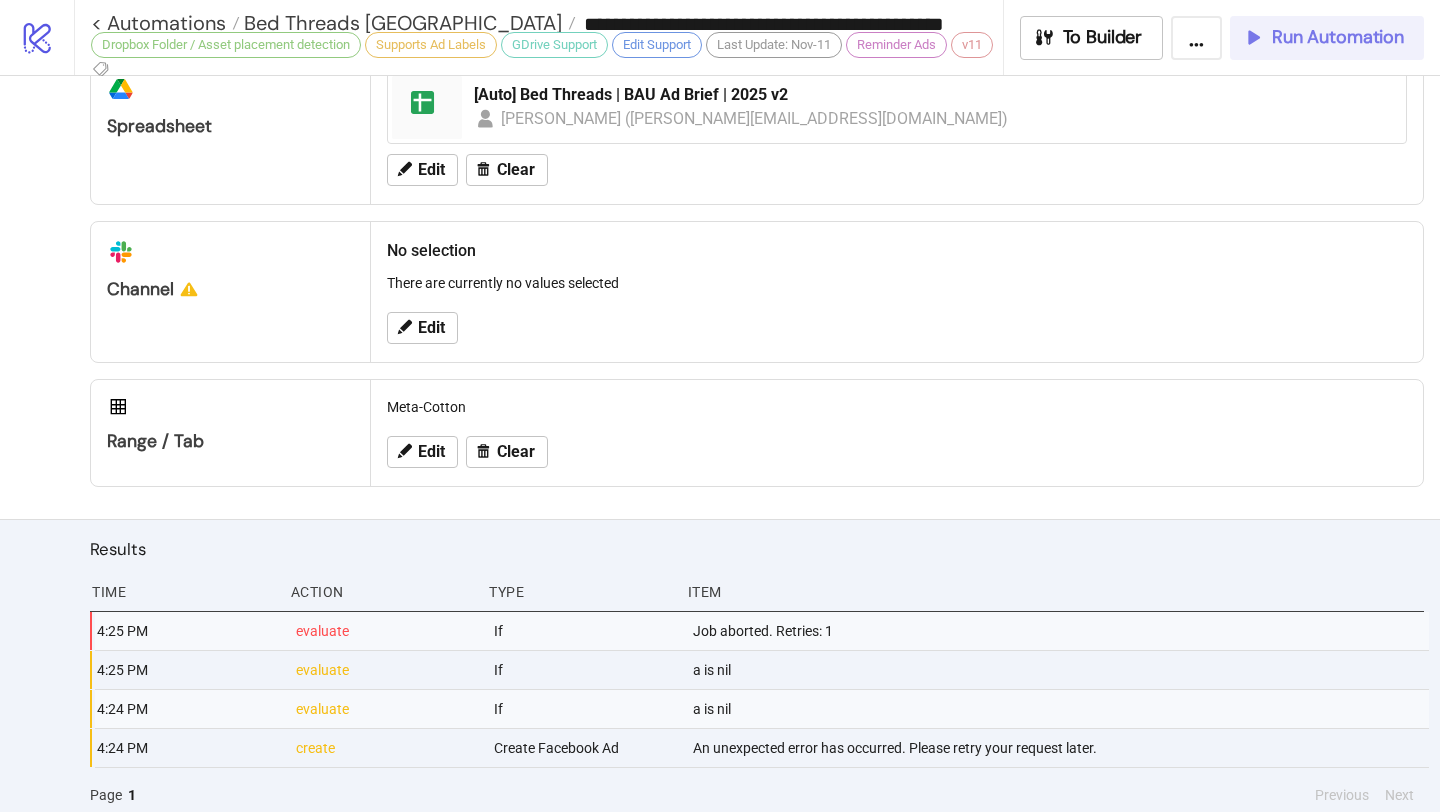 click on "Run Automation" at bounding box center (1338, 37) 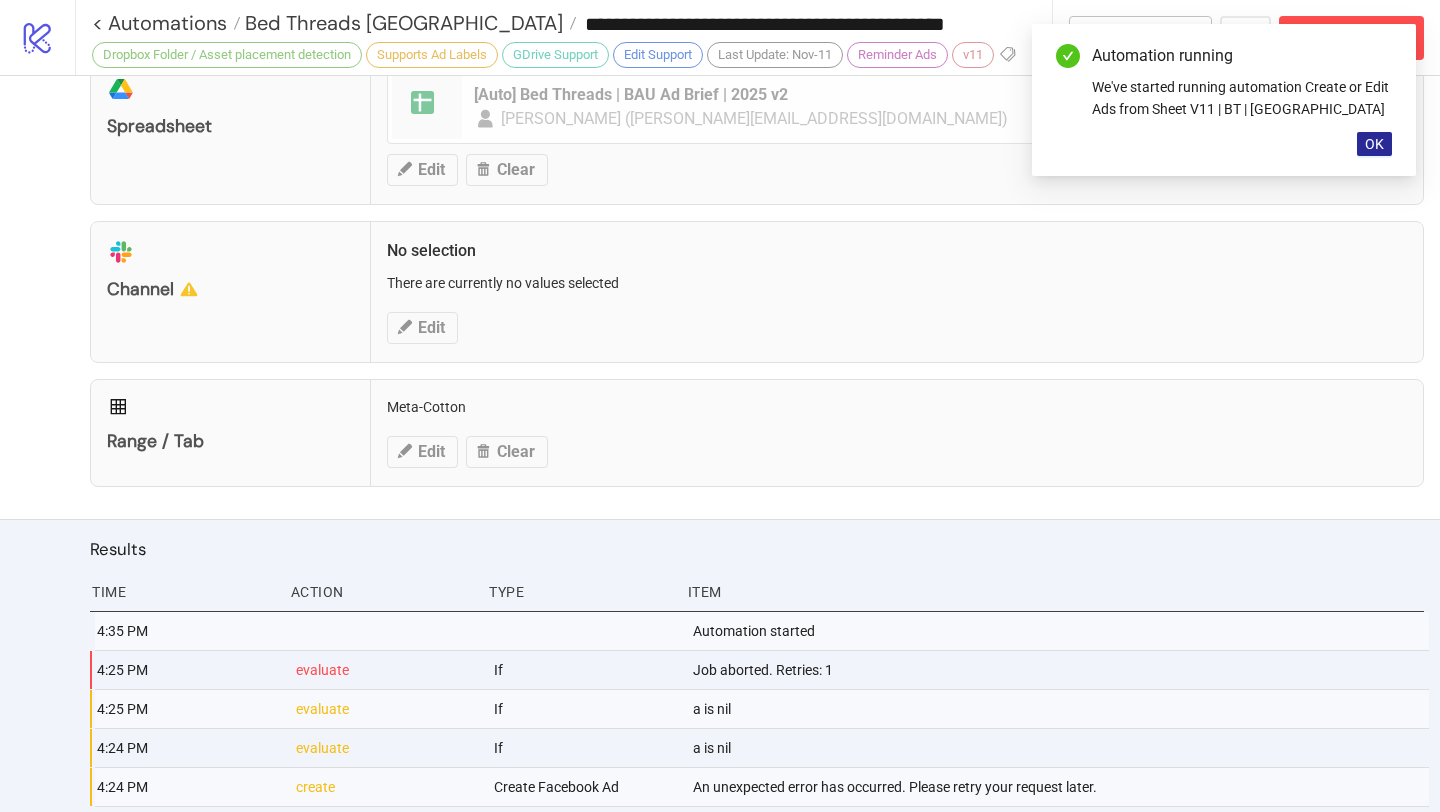 click on "OK" at bounding box center (1374, 144) 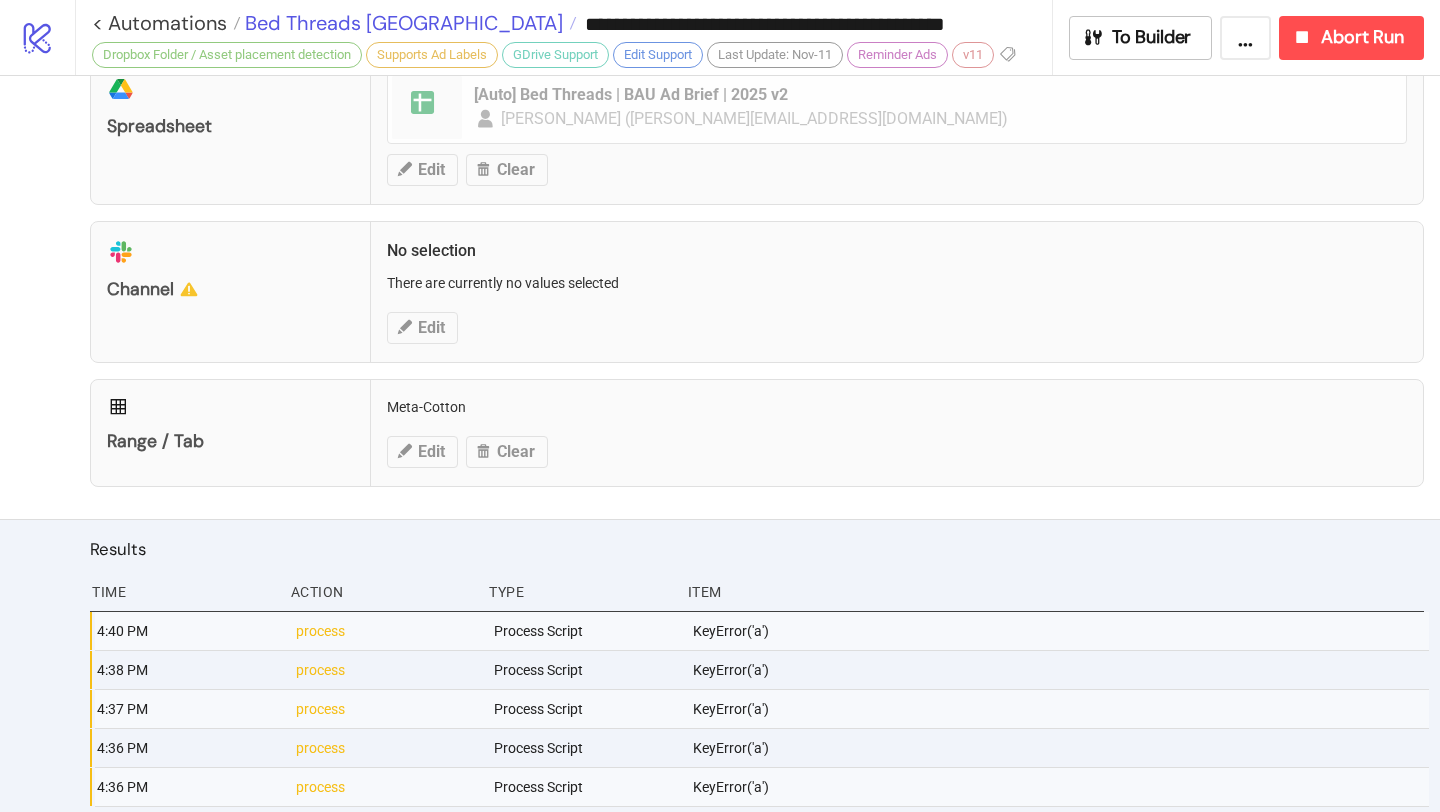click on "Bed Threads [GEOGRAPHIC_DATA]" at bounding box center [401, 23] 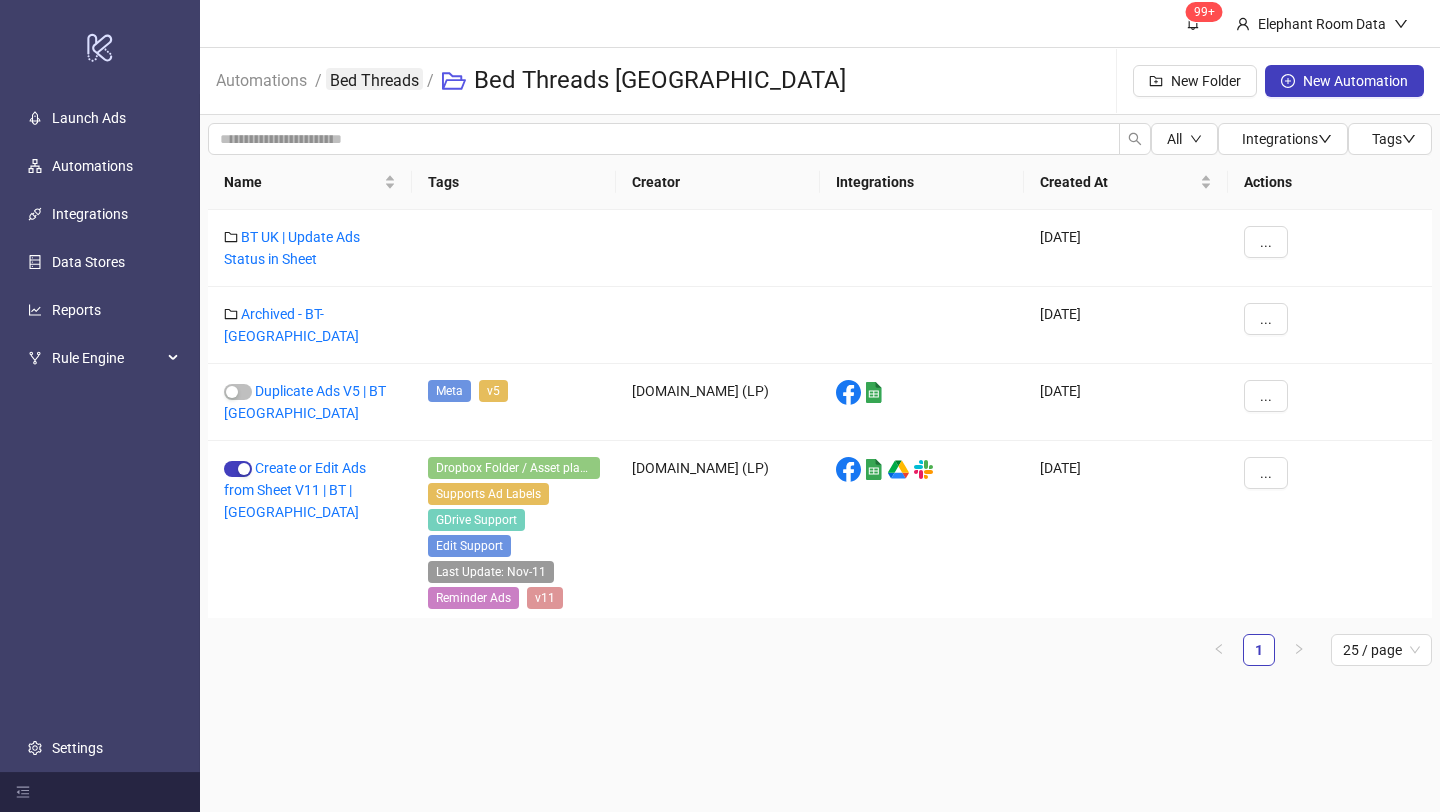 click on "Bed Threads" at bounding box center [374, 79] 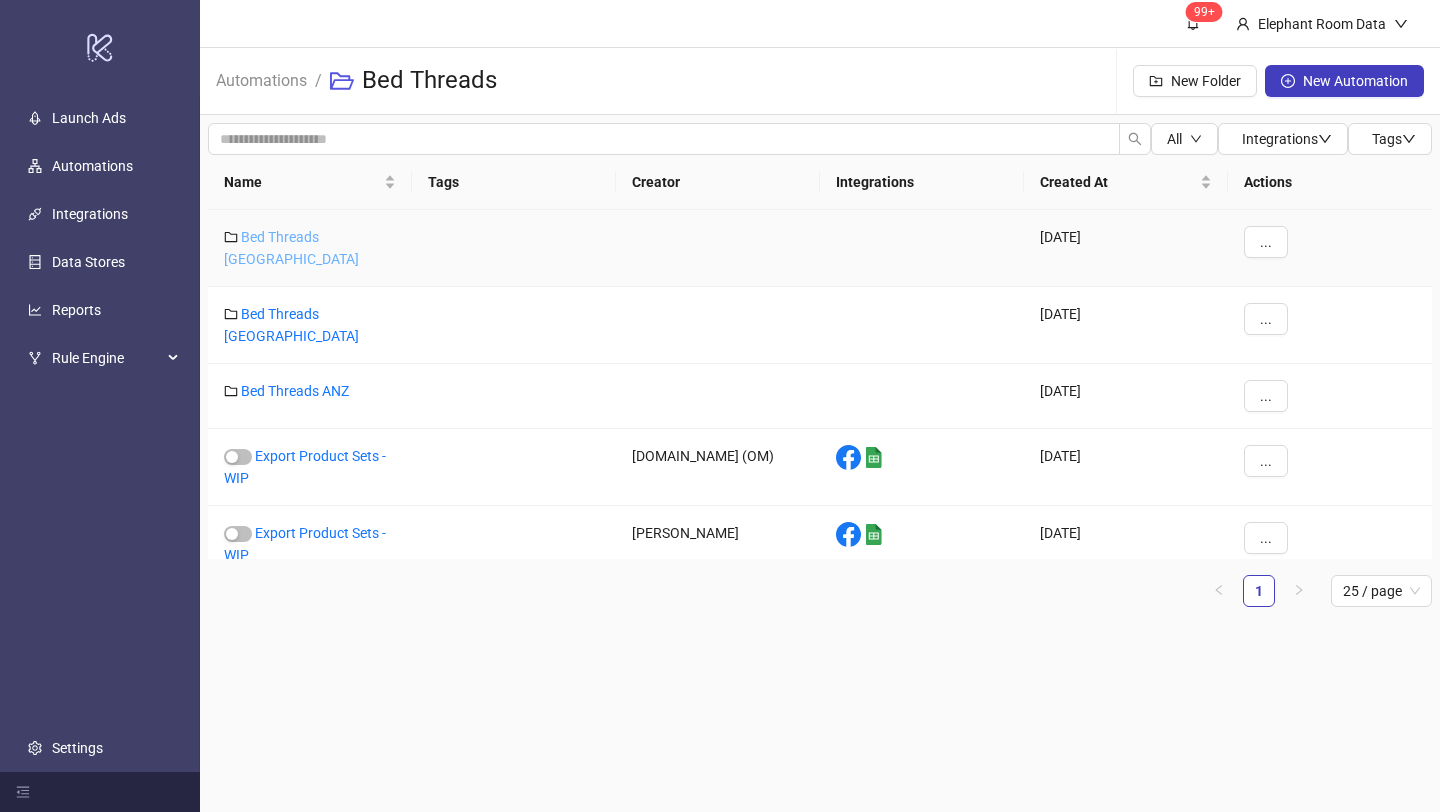 click on "Bed Threads [GEOGRAPHIC_DATA]" at bounding box center (291, 248) 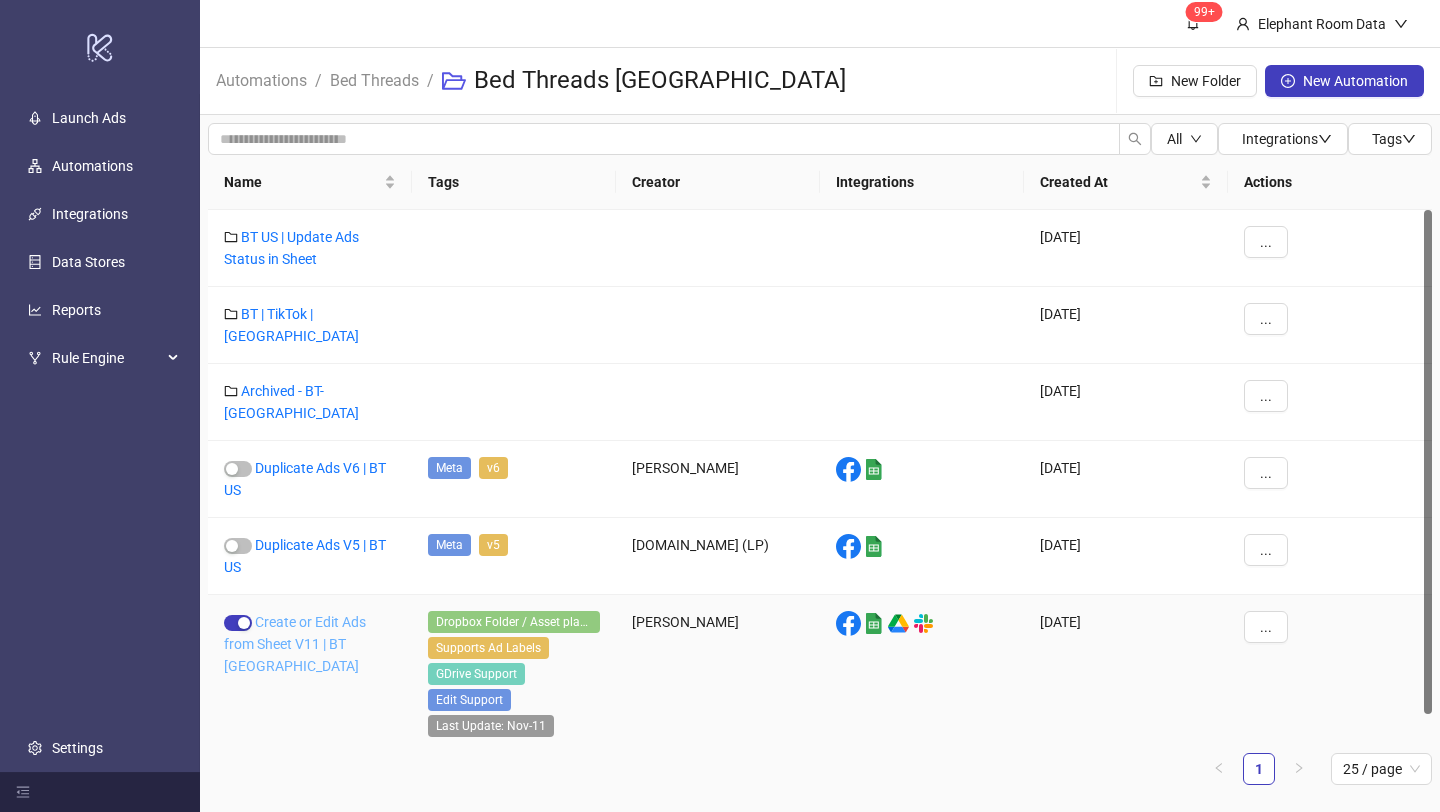click on "Create or Edit Ads from Sheet V11 | BT [GEOGRAPHIC_DATA]" at bounding box center (295, 644) 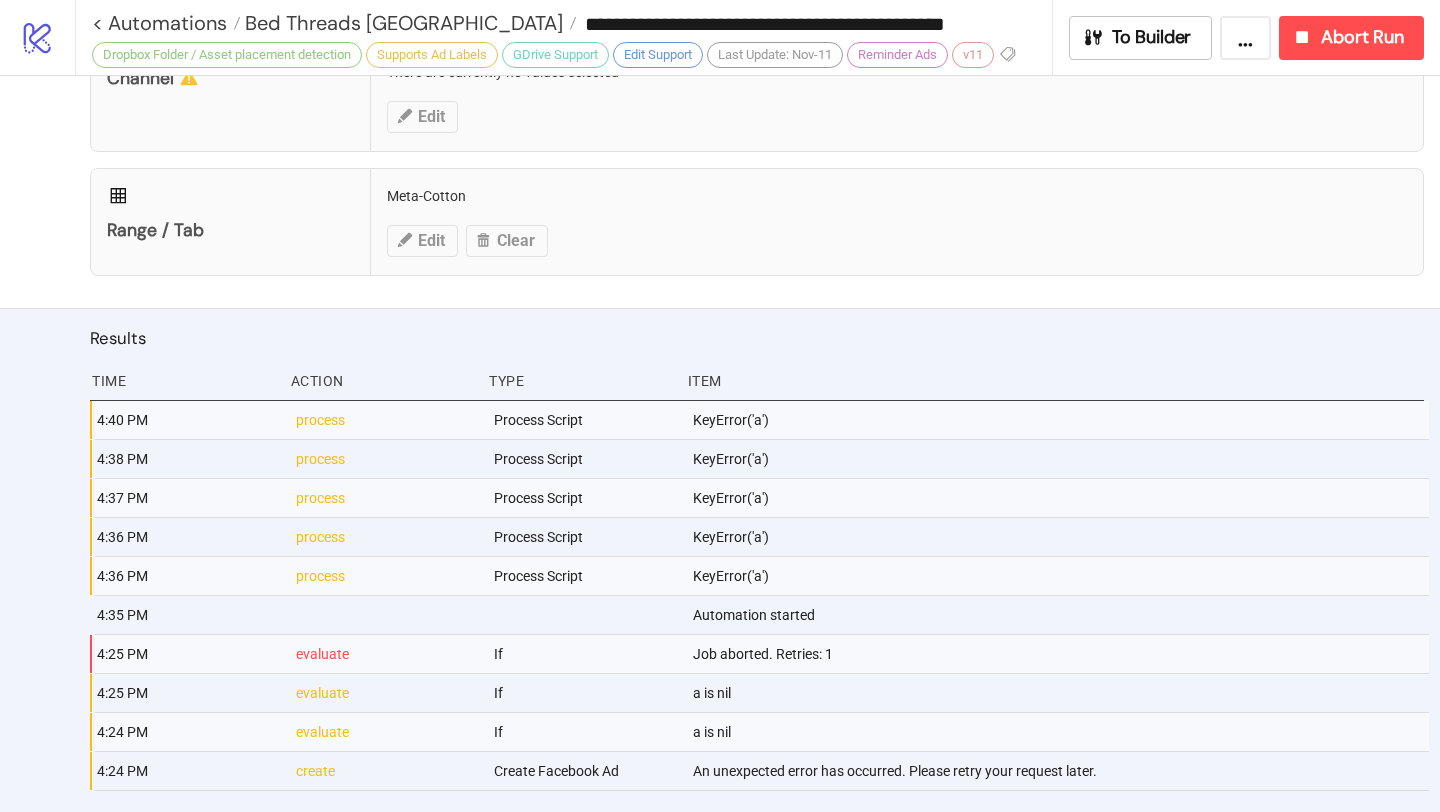 type on "**********" 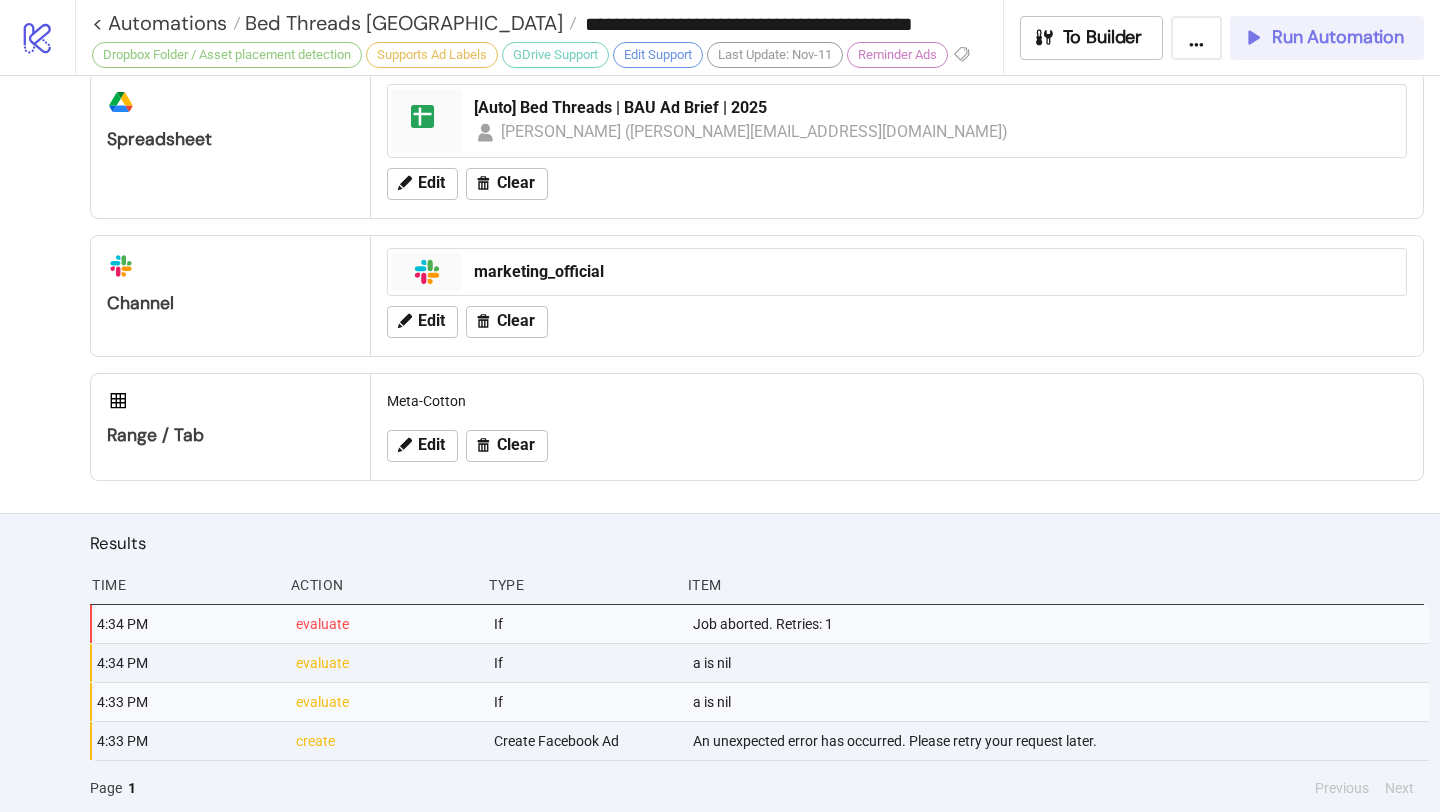 scroll, scrollTop: 1000, scrollLeft: 0, axis: vertical 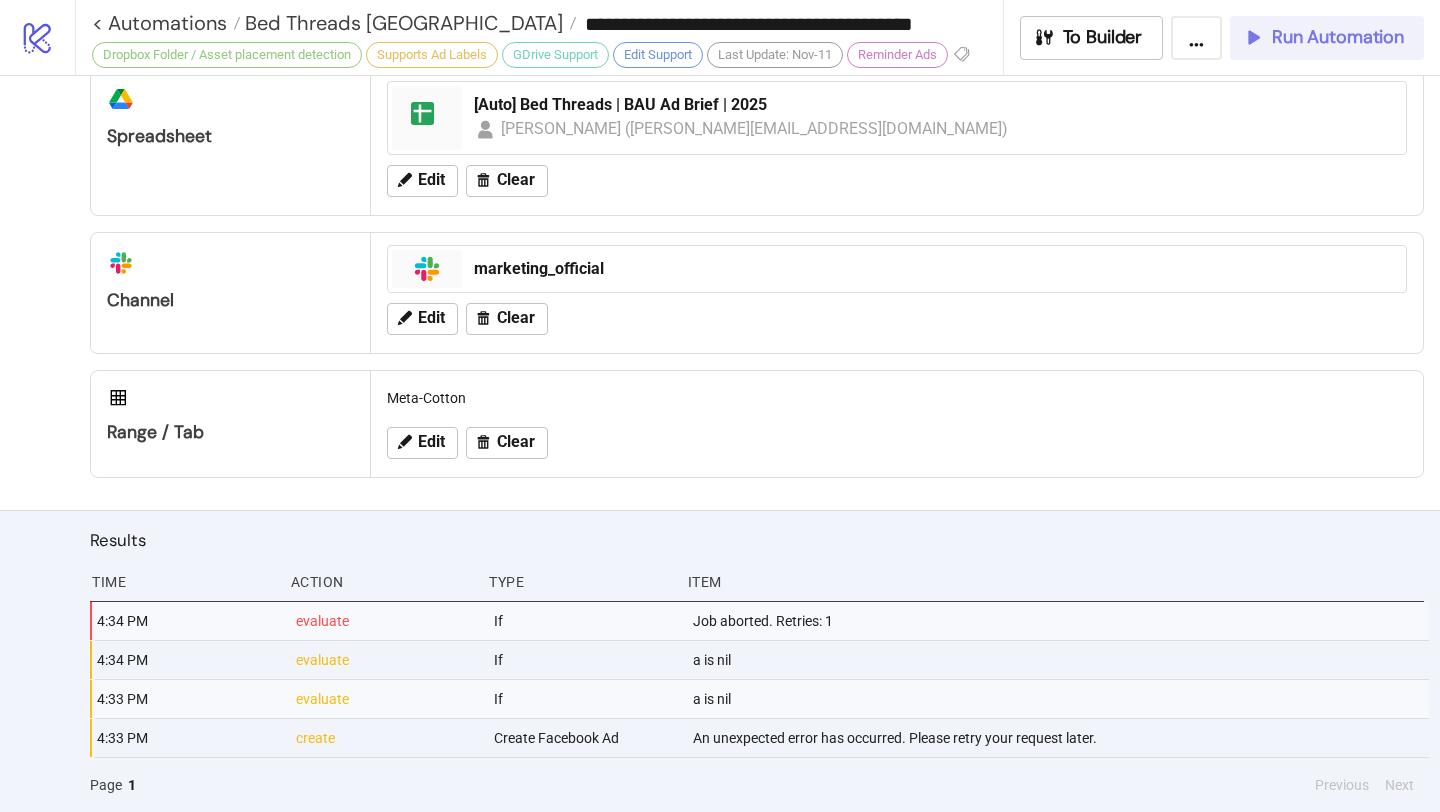 click on "Run Automation" at bounding box center (1338, 37) 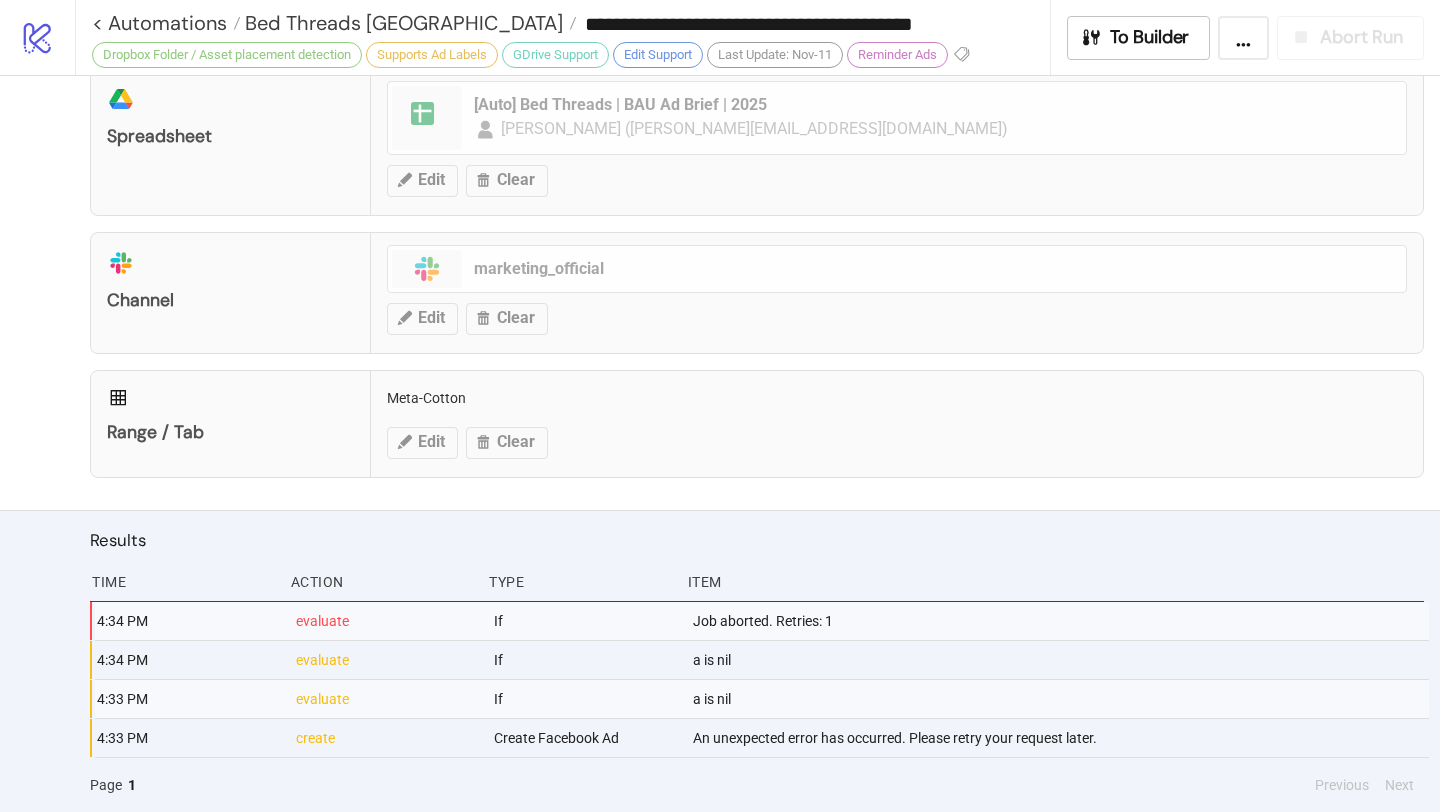 scroll, scrollTop: 1039, scrollLeft: 0, axis: vertical 